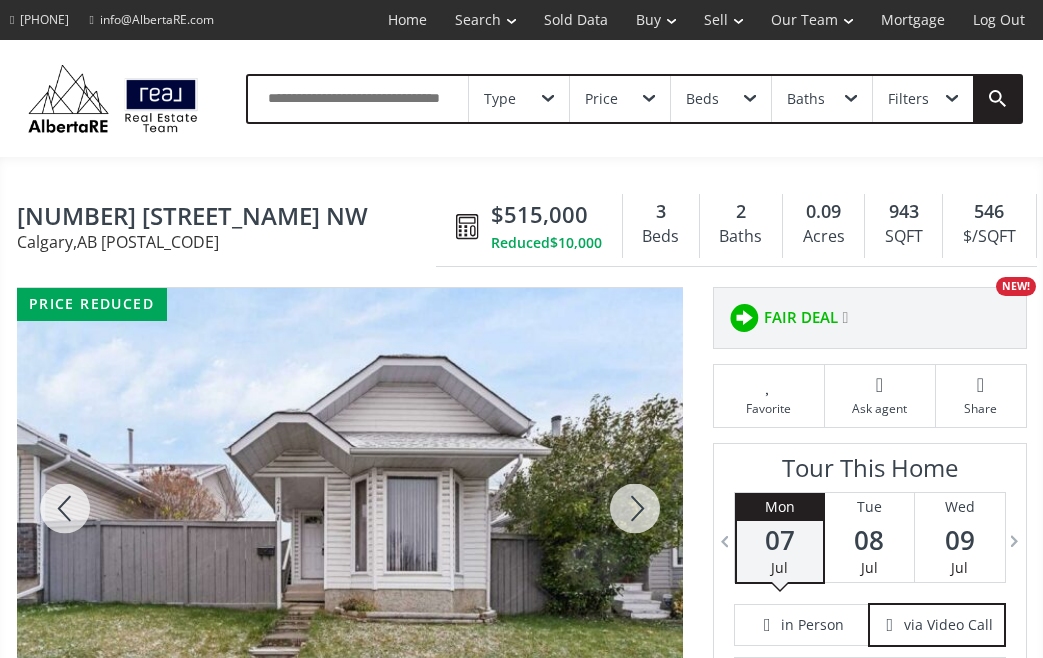 scroll, scrollTop: 0, scrollLeft: 0, axis: both 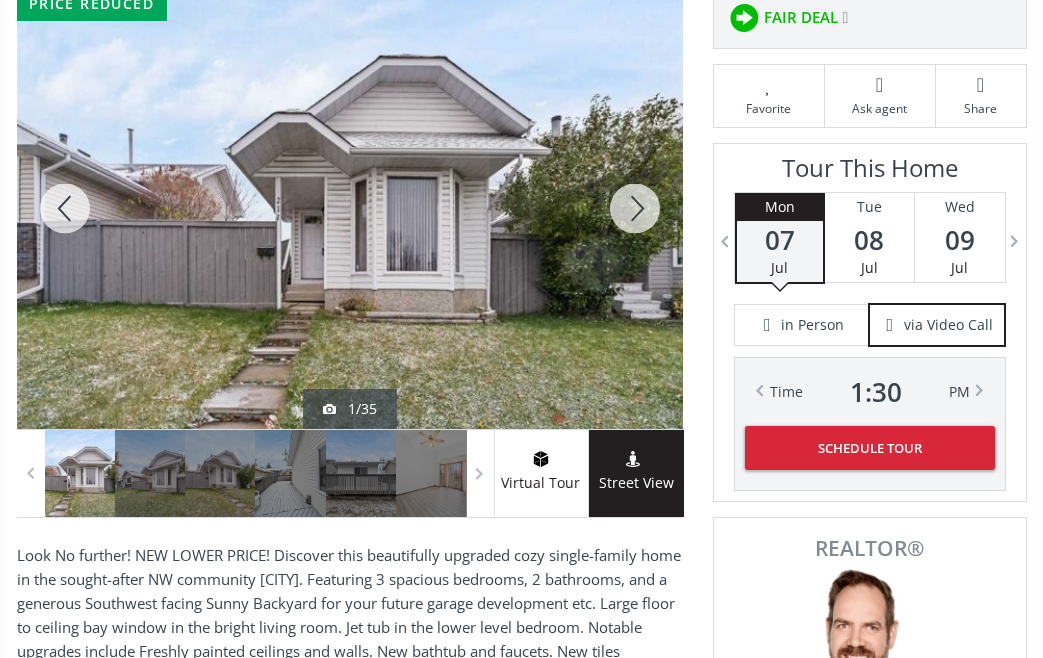 click at bounding box center [635, 208] 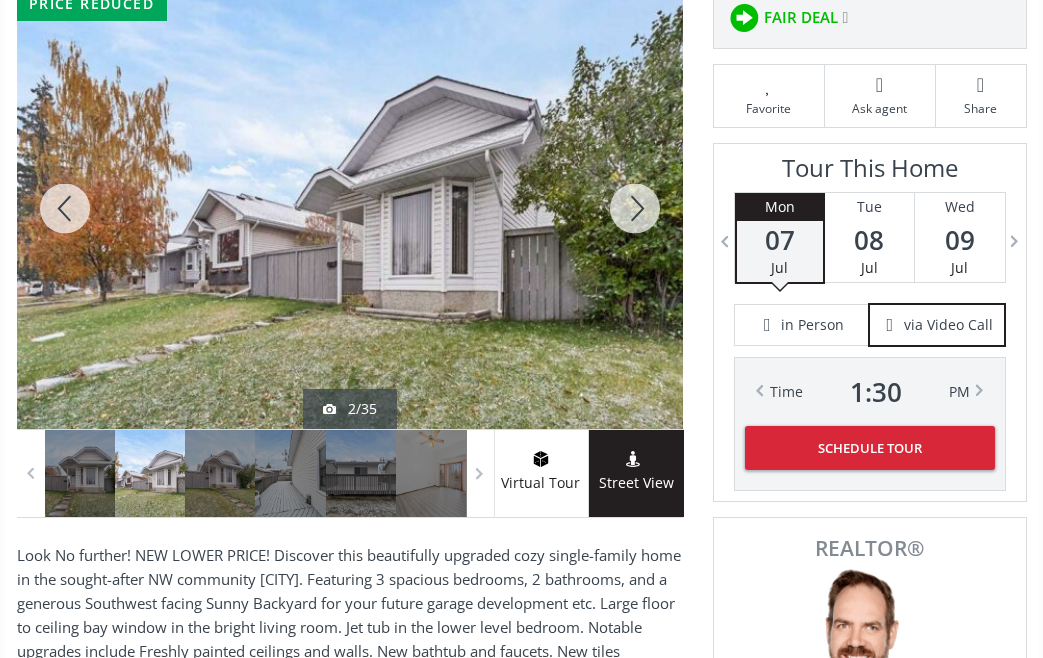 click at bounding box center [635, 208] 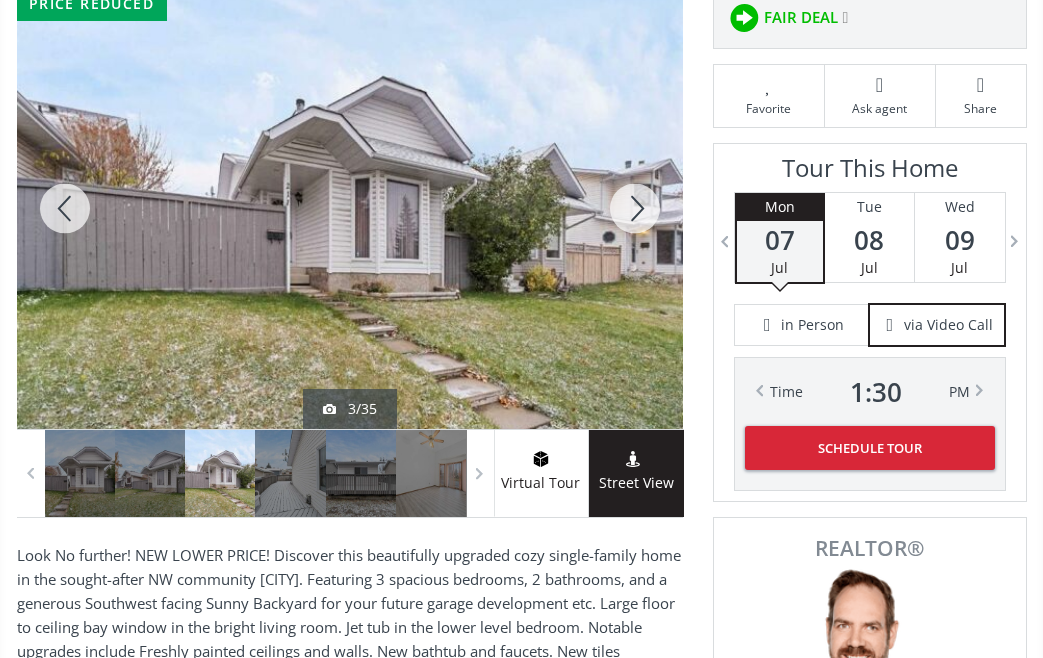 click at bounding box center [635, 208] 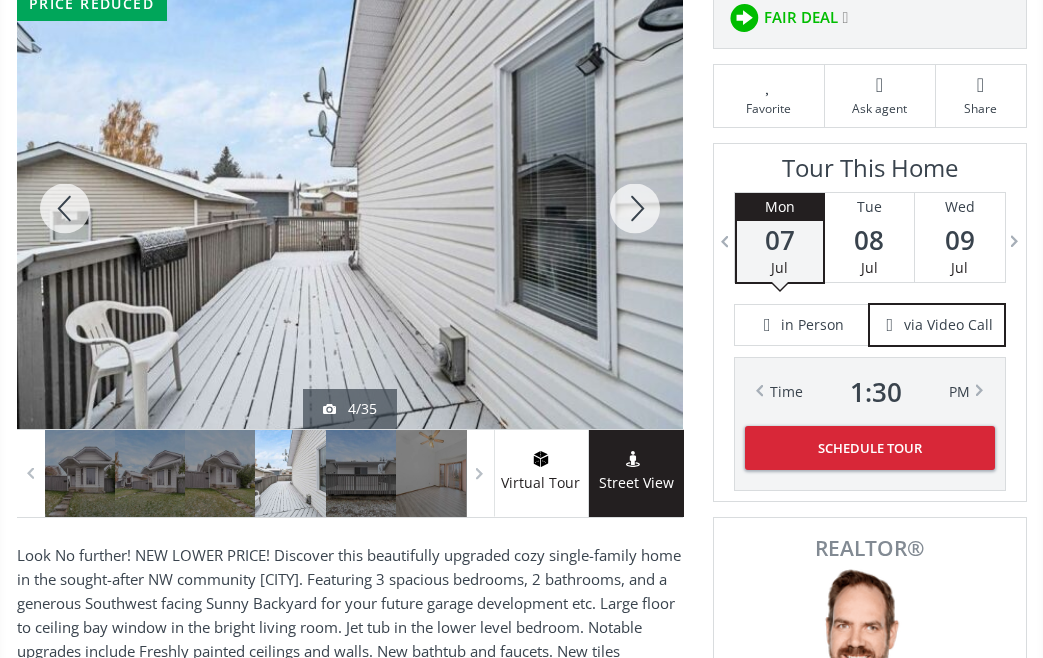 click at bounding box center (635, 208) 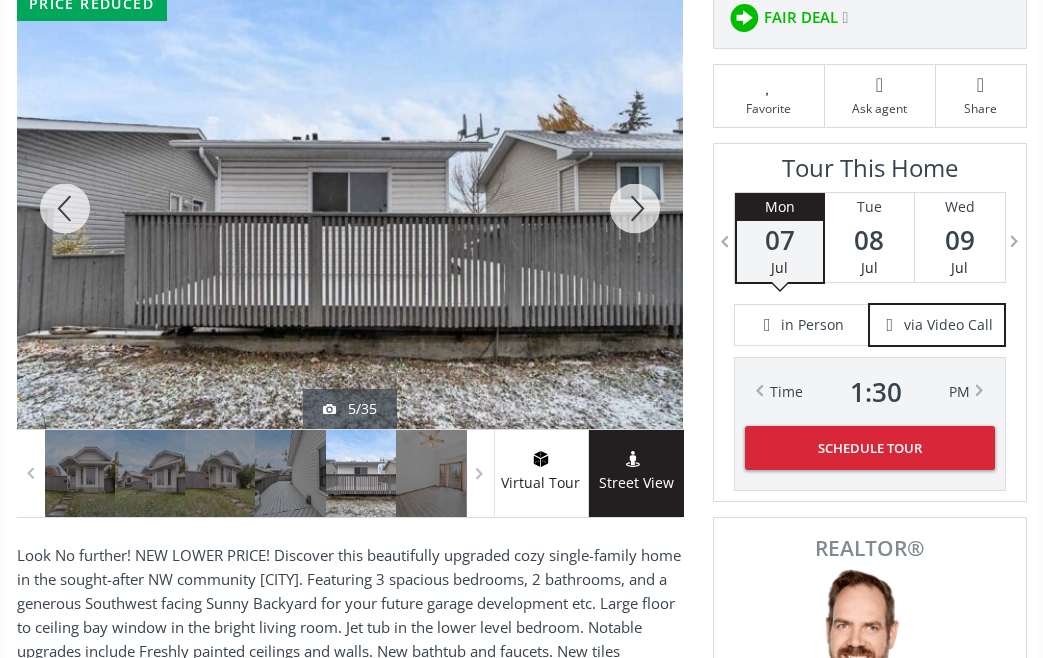 click at bounding box center (635, 208) 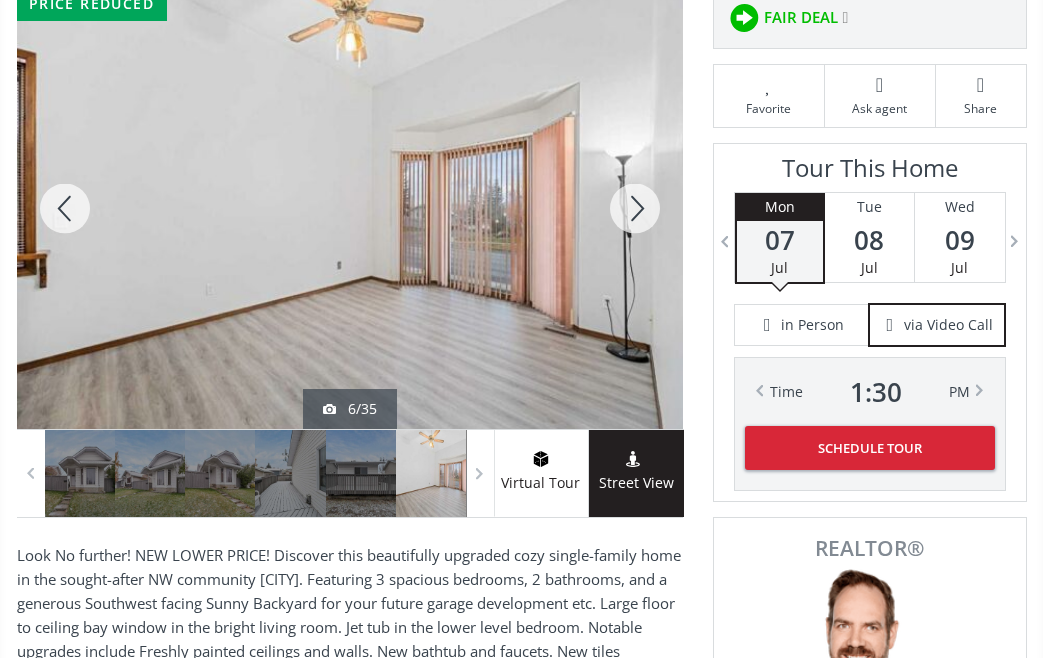 click at bounding box center [635, 208] 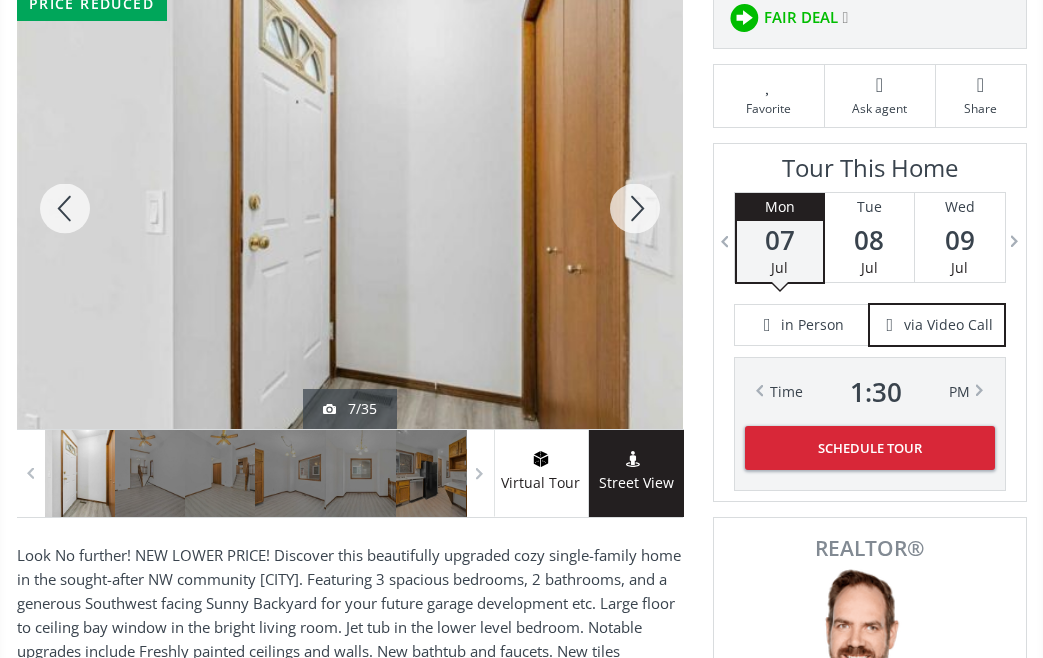 click at bounding box center [635, 208] 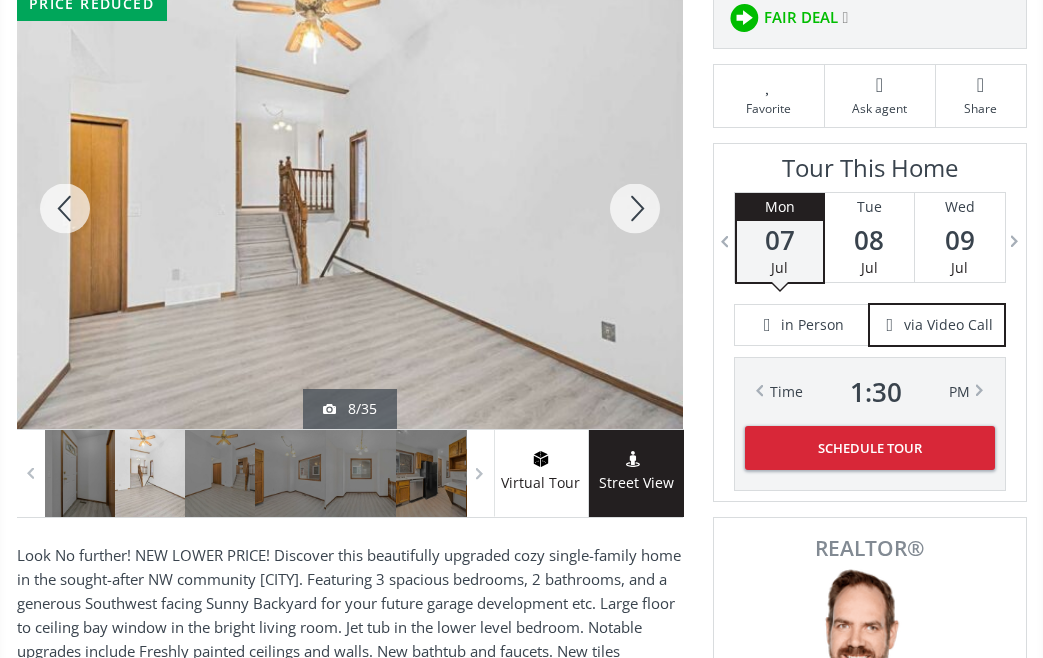 click at bounding box center (635, 208) 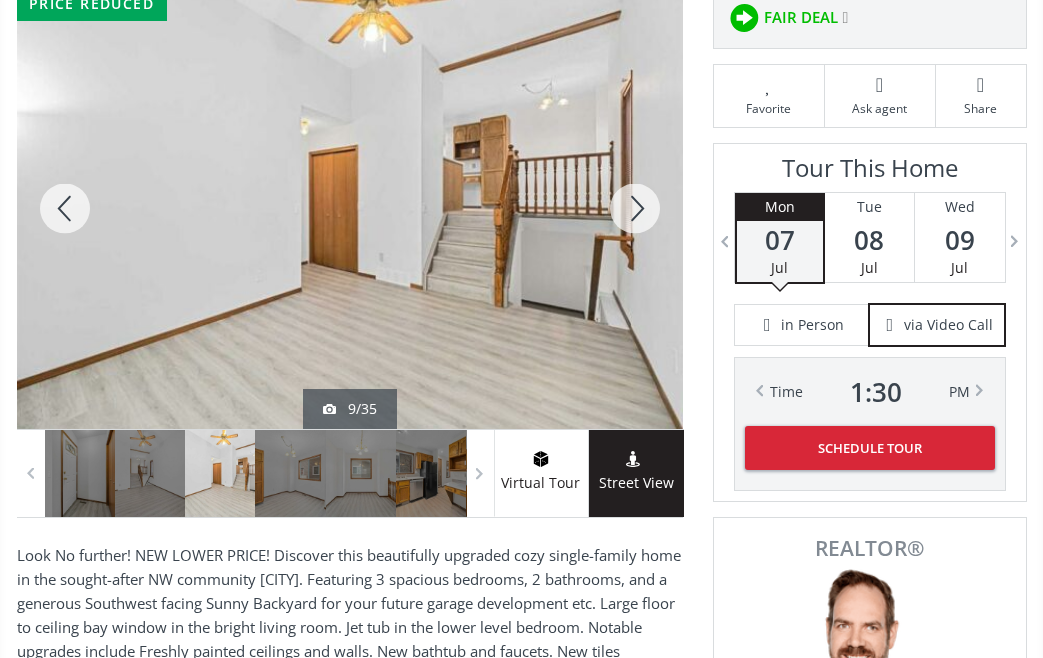 click at bounding box center (635, 208) 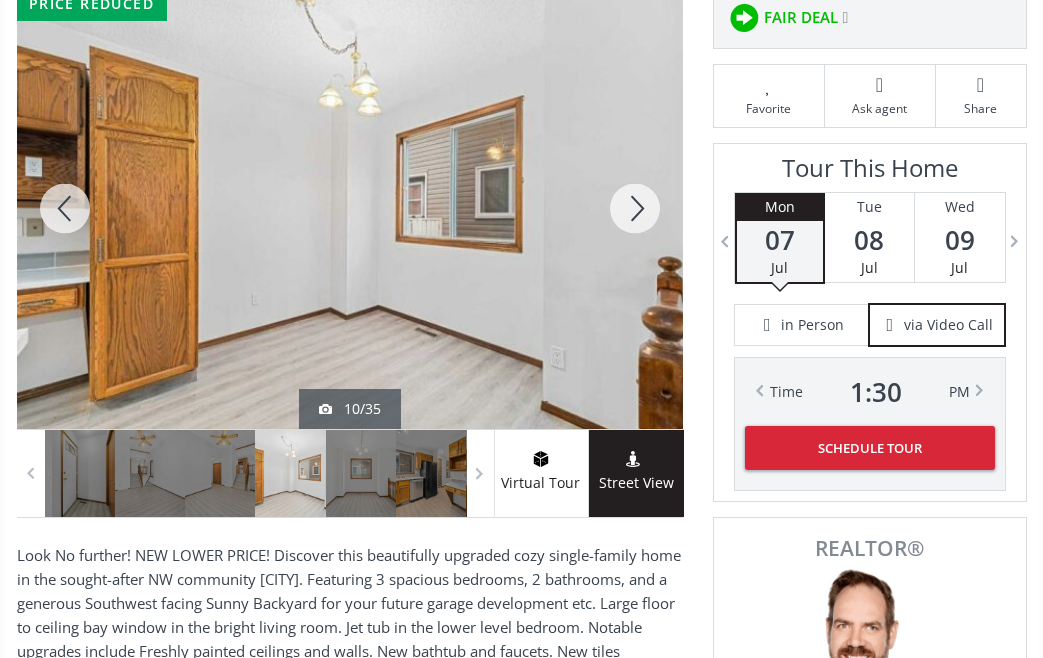 click at bounding box center [635, 208] 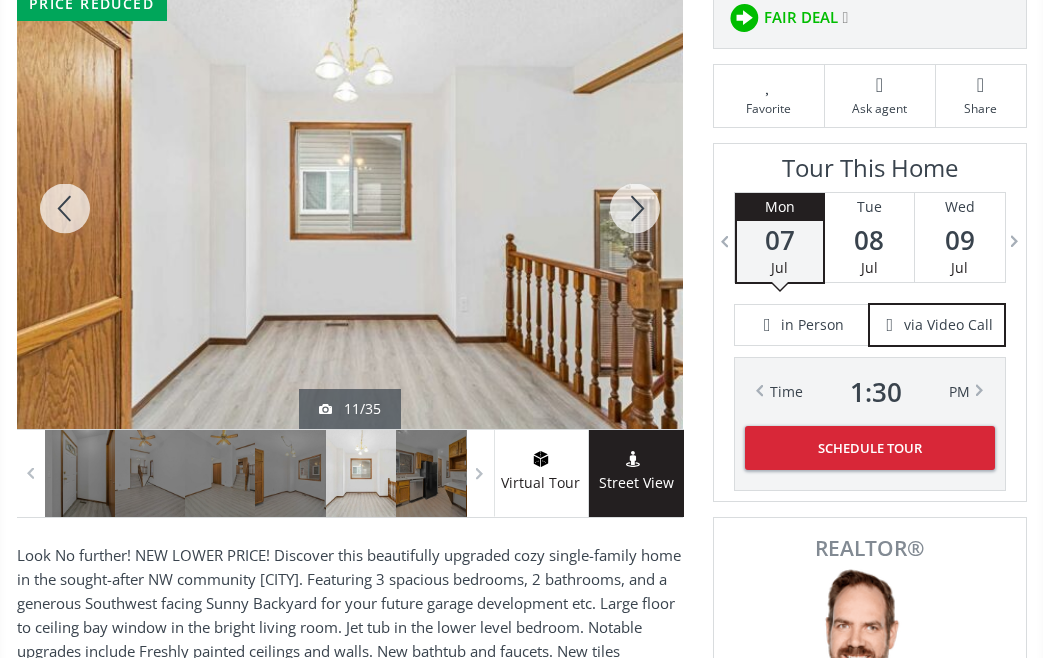 click at bounding box center (635, 208) 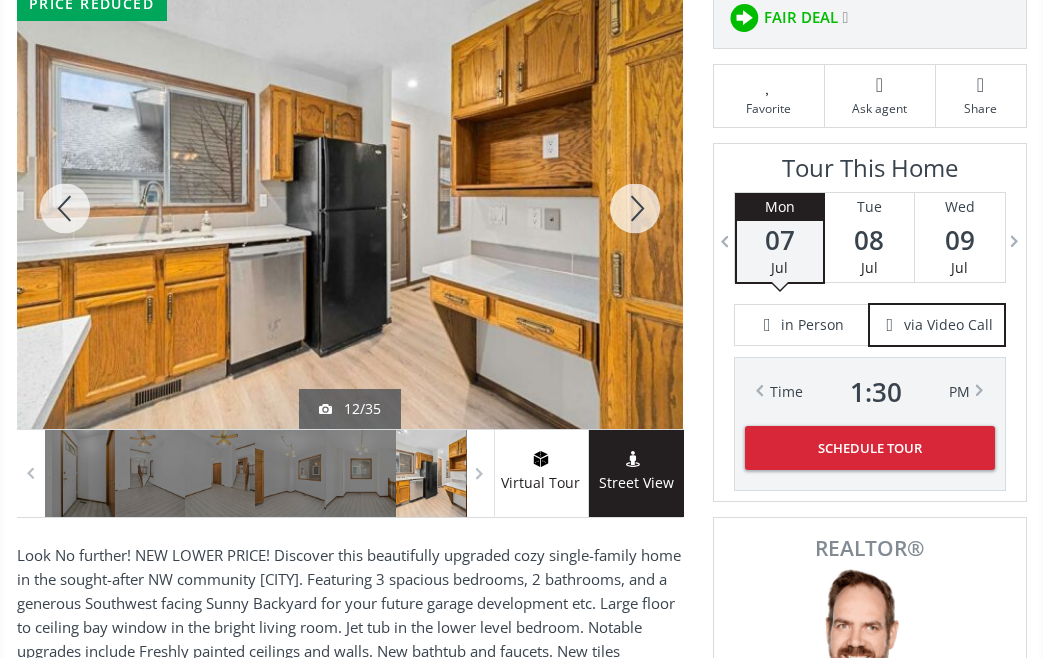 click at bounding box center (635, 208) 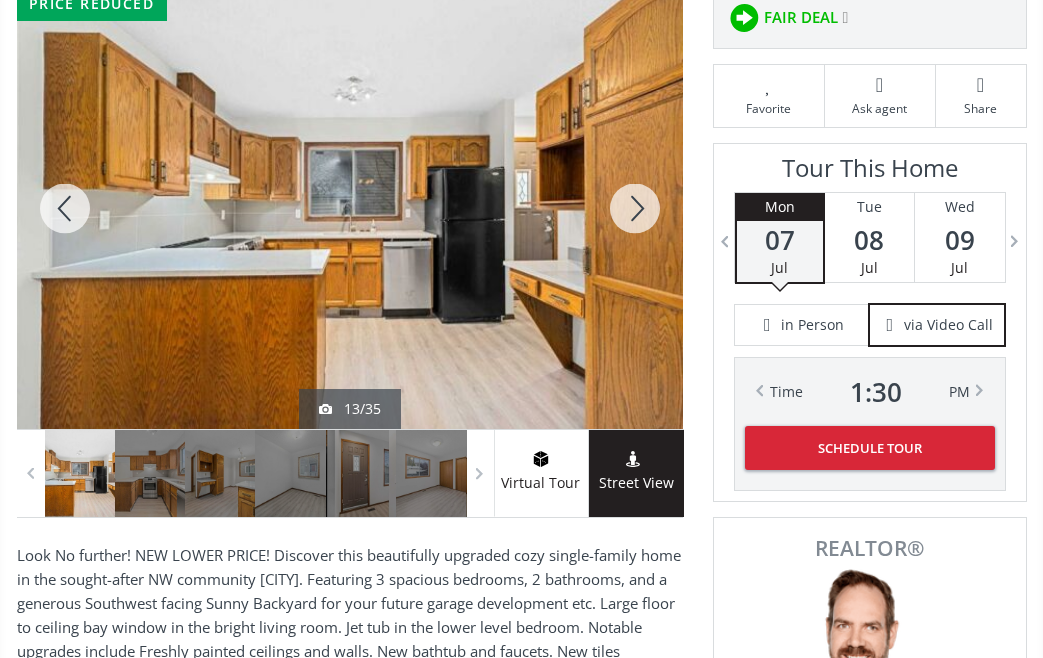 click at bounding box center (635, 208) 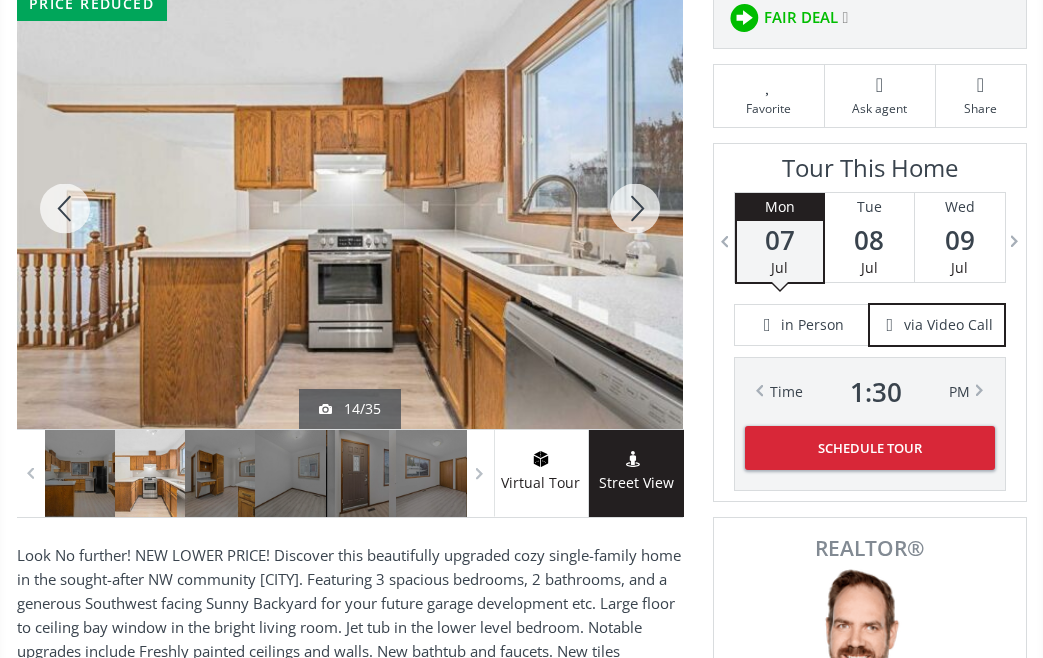 click at bounding box center [635, 208] 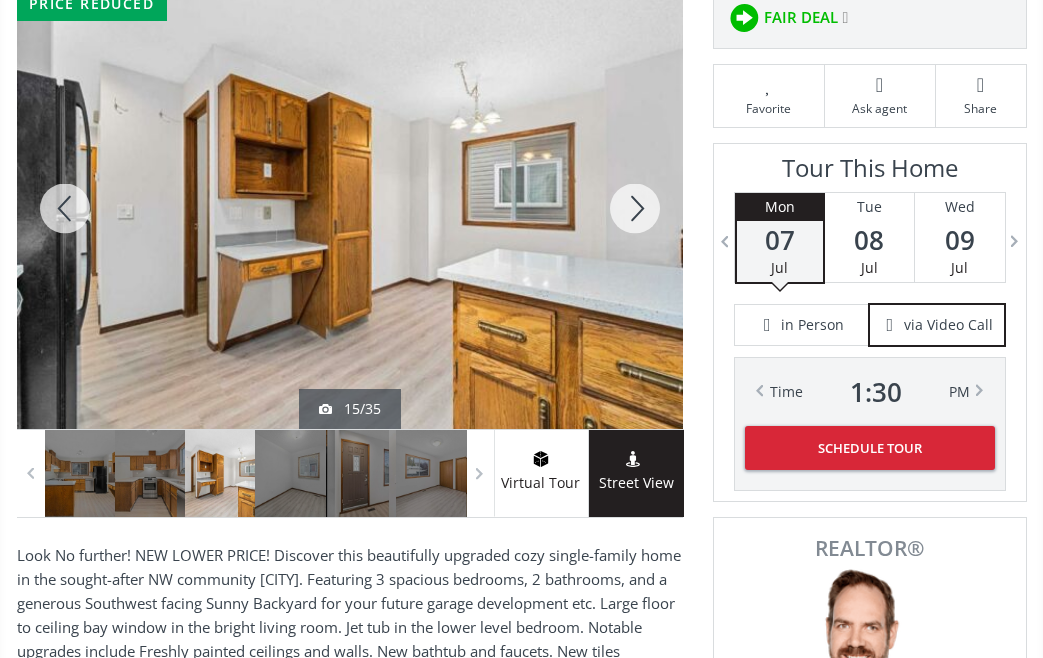 click at bounding box center [635, 208] 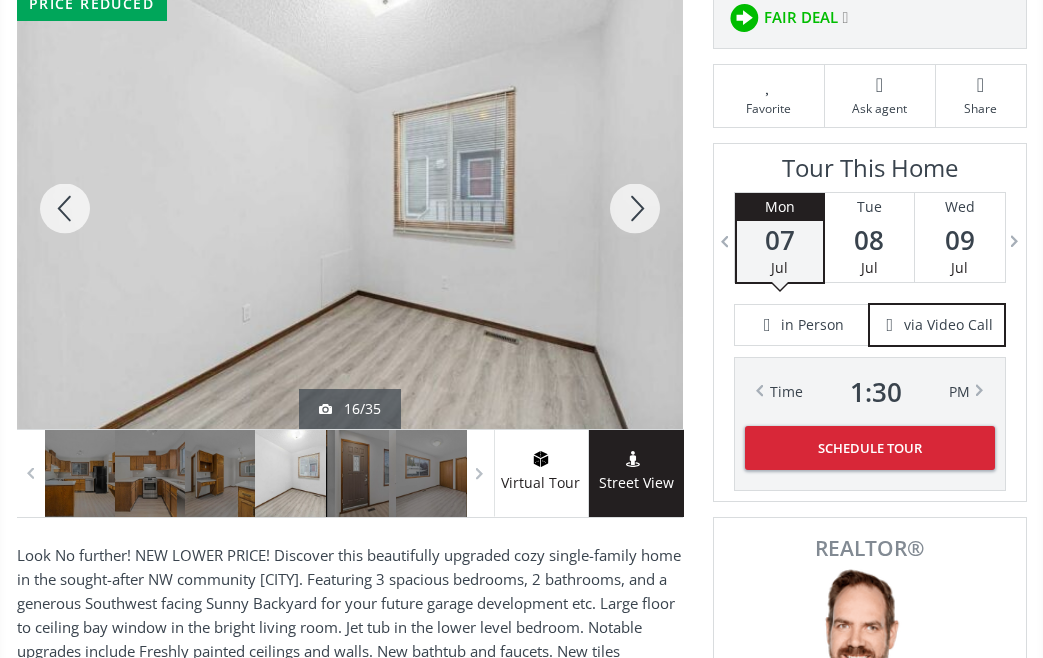 click at bounding box center (635, 208) 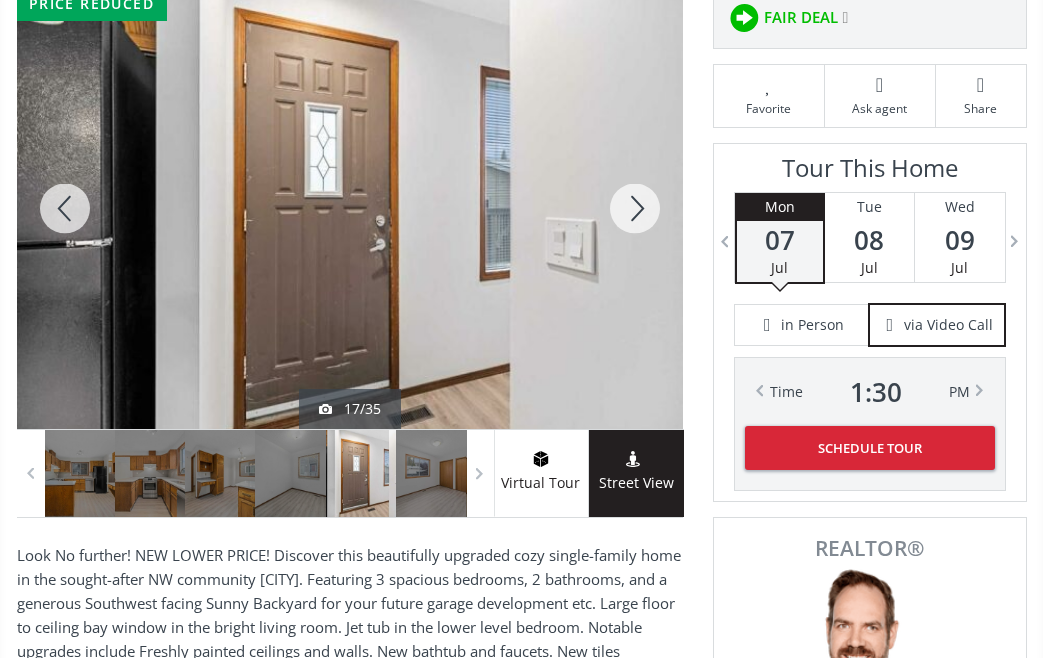 click at bounding box center (635, 208) 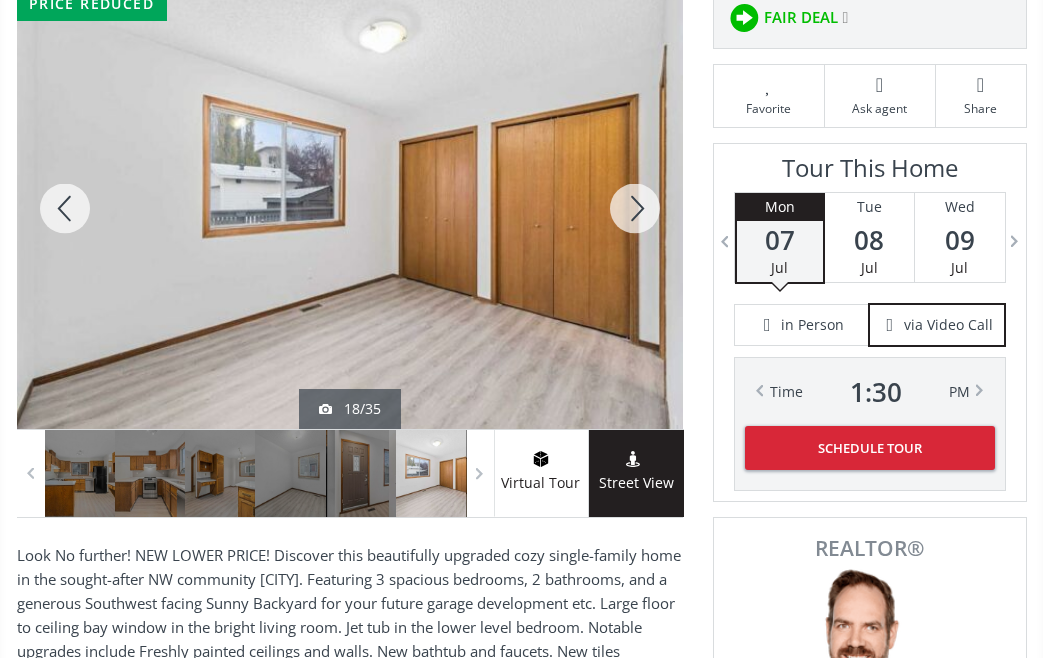 click at bounding box center (635, 208) 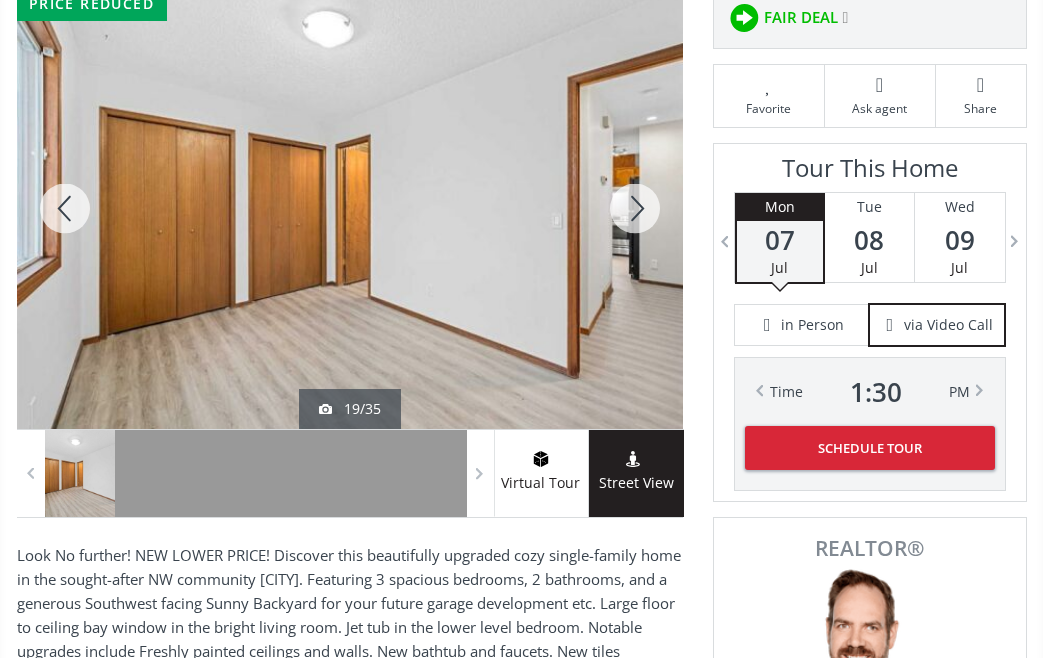 click at bounding box center (635, 208) 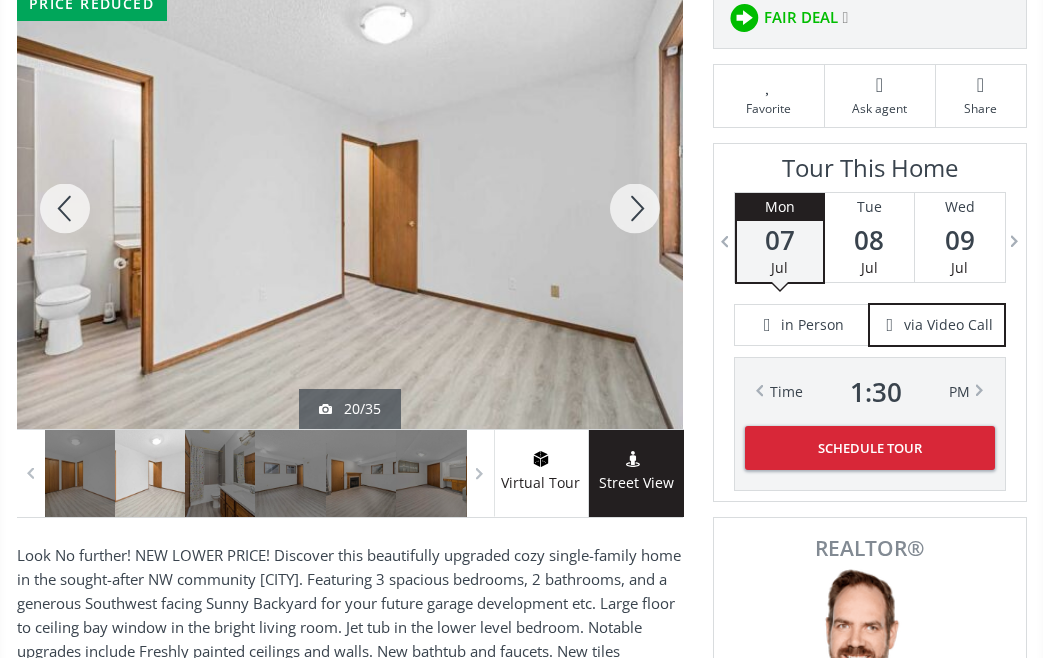 click at bounding box center [635, 208] 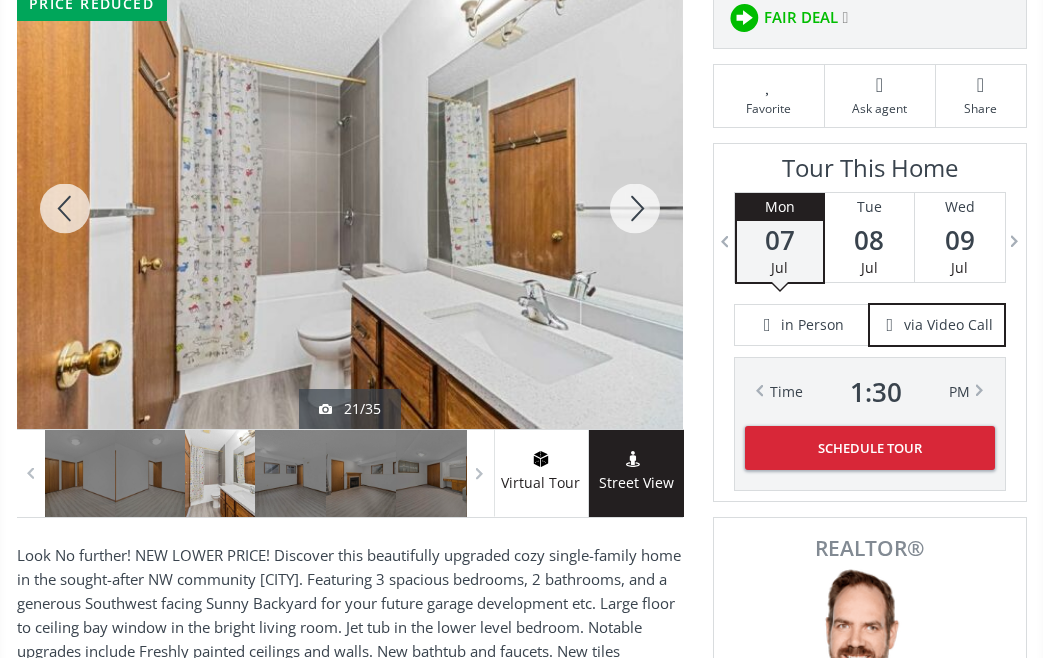 click at bounding box center [635, 208] 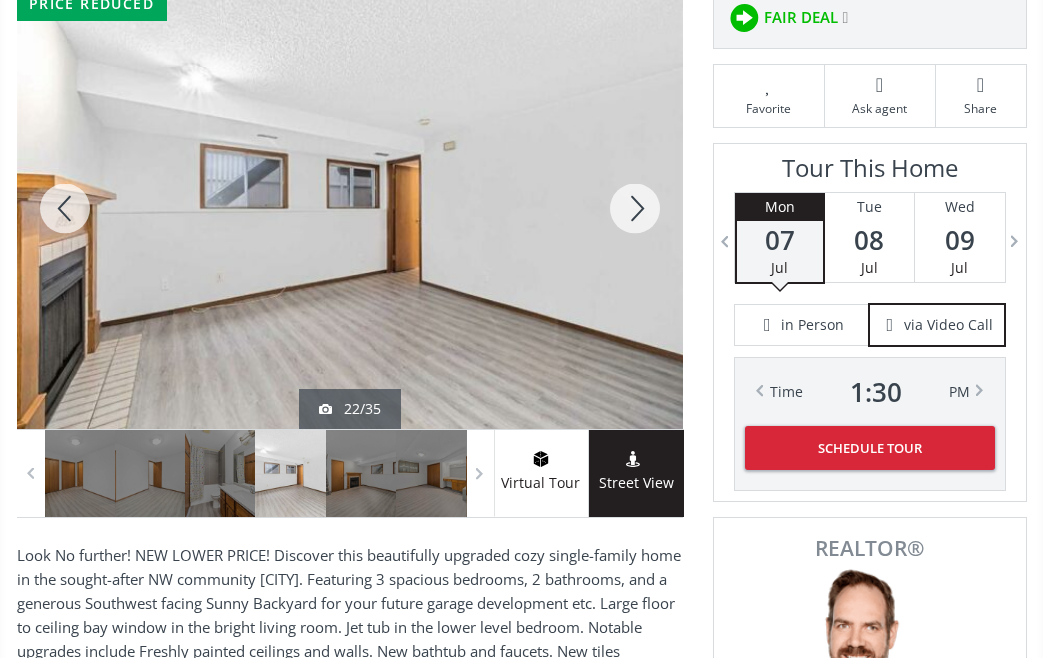 click at bounding box center [635, 208] 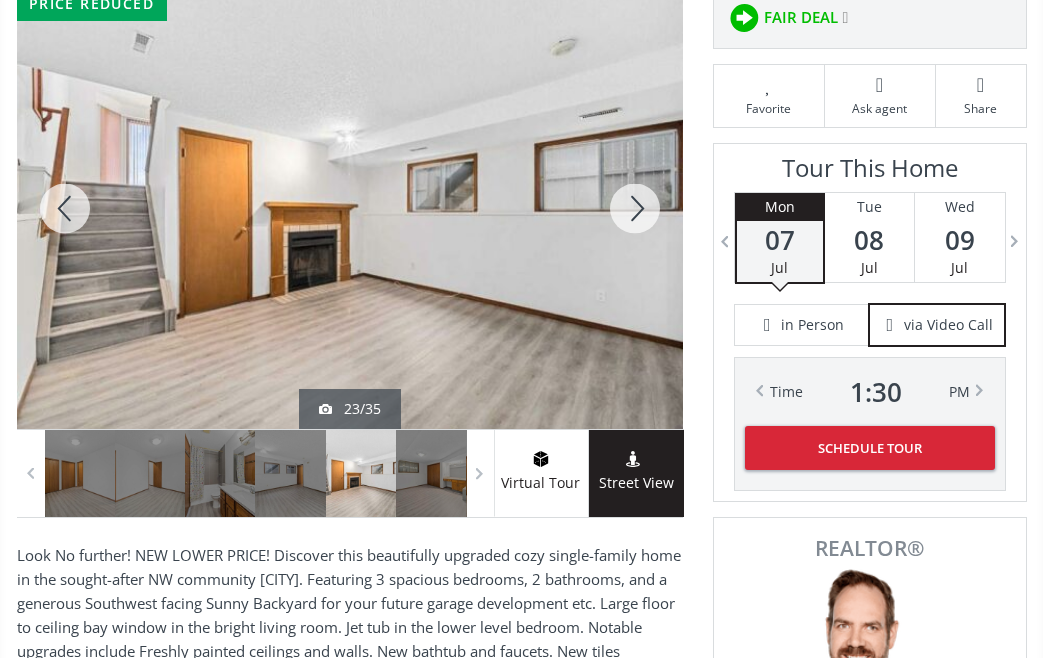 click at bounding box center [635, 208] 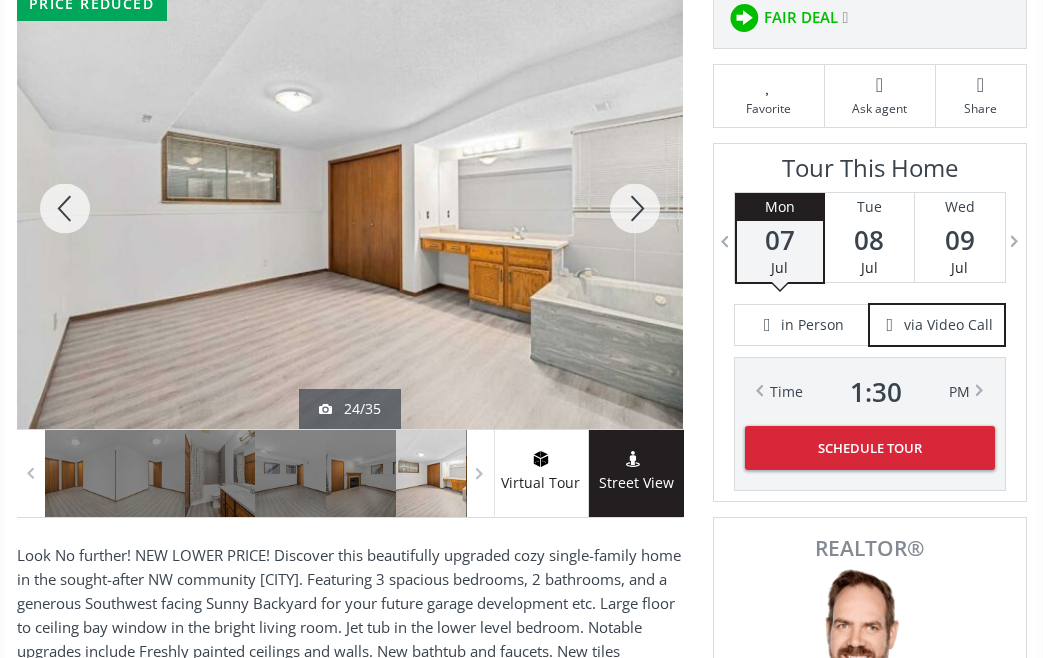 click at bounding box center (635, 208) 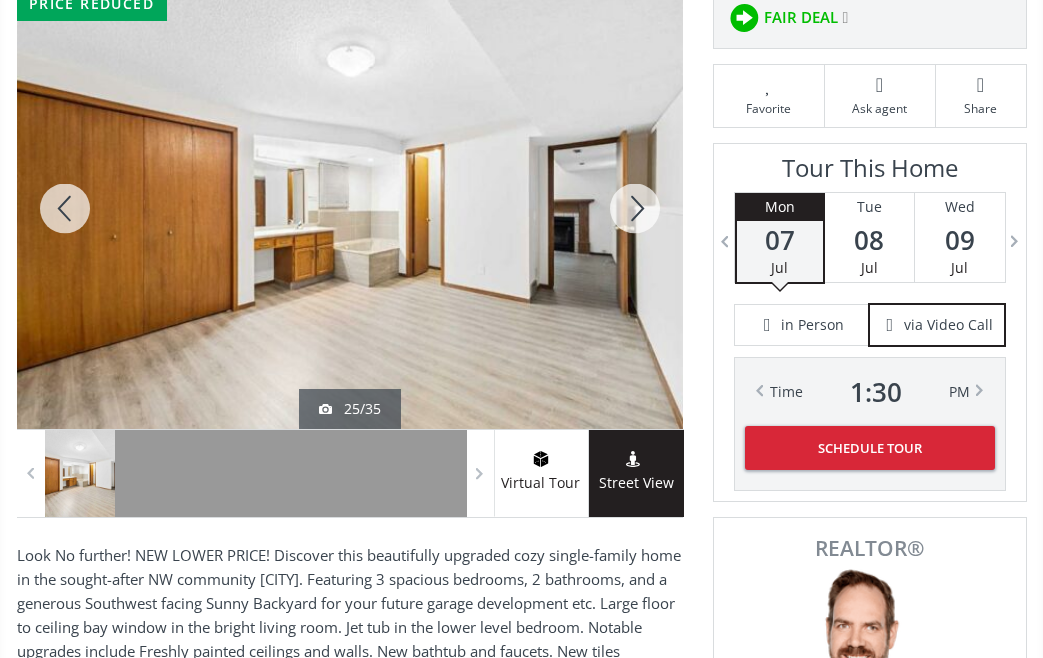 click at bounding box center [635, 208] 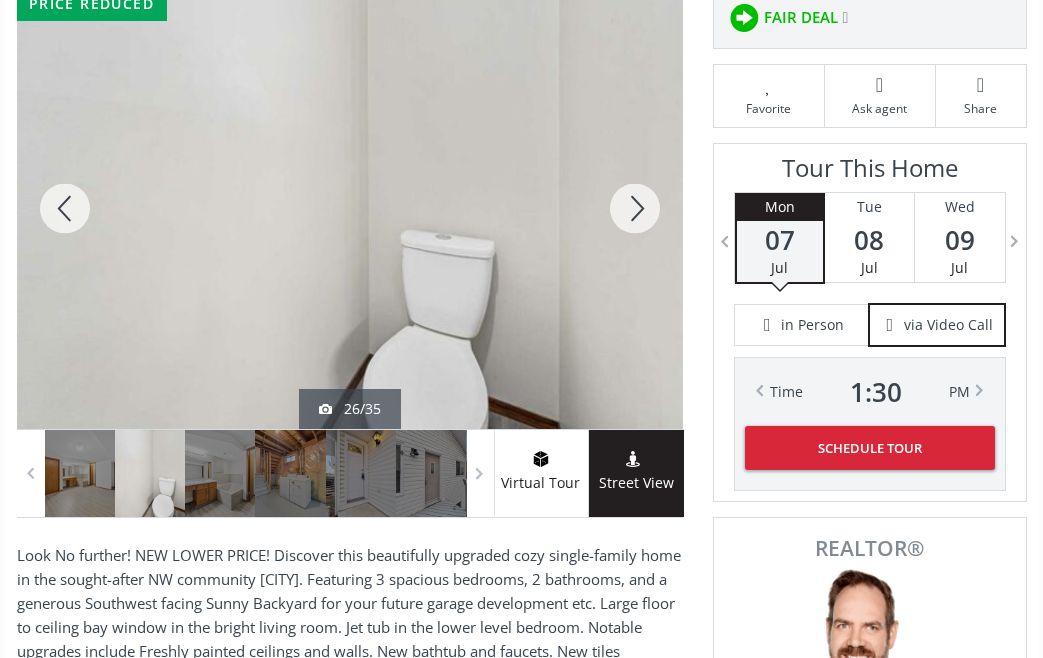 click at bounding box center (635, 208) 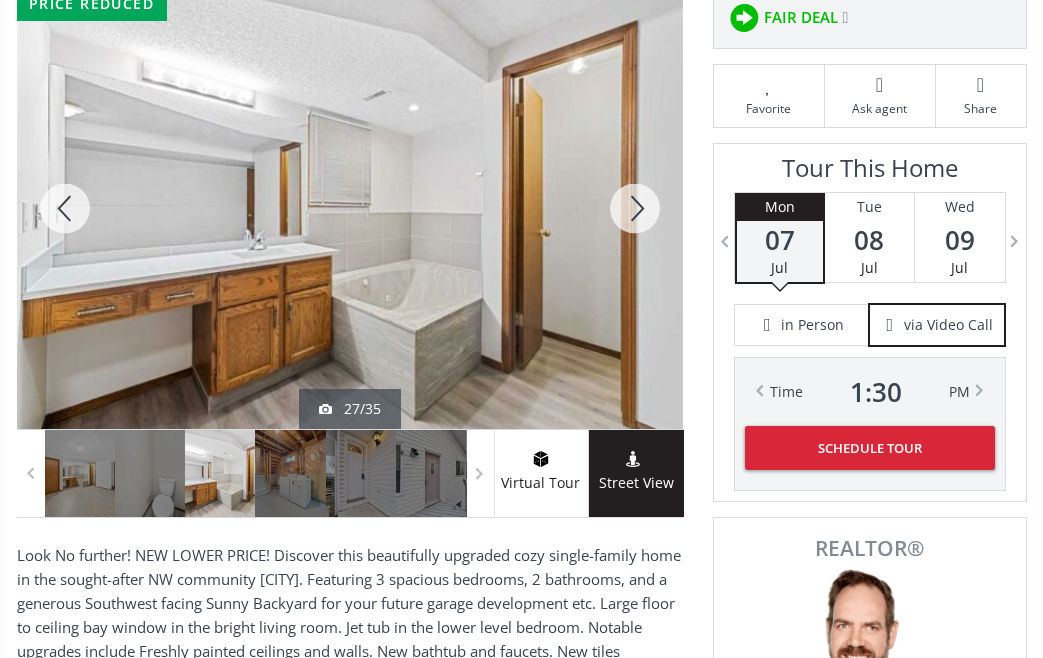 click at bounding box center (635, 208) 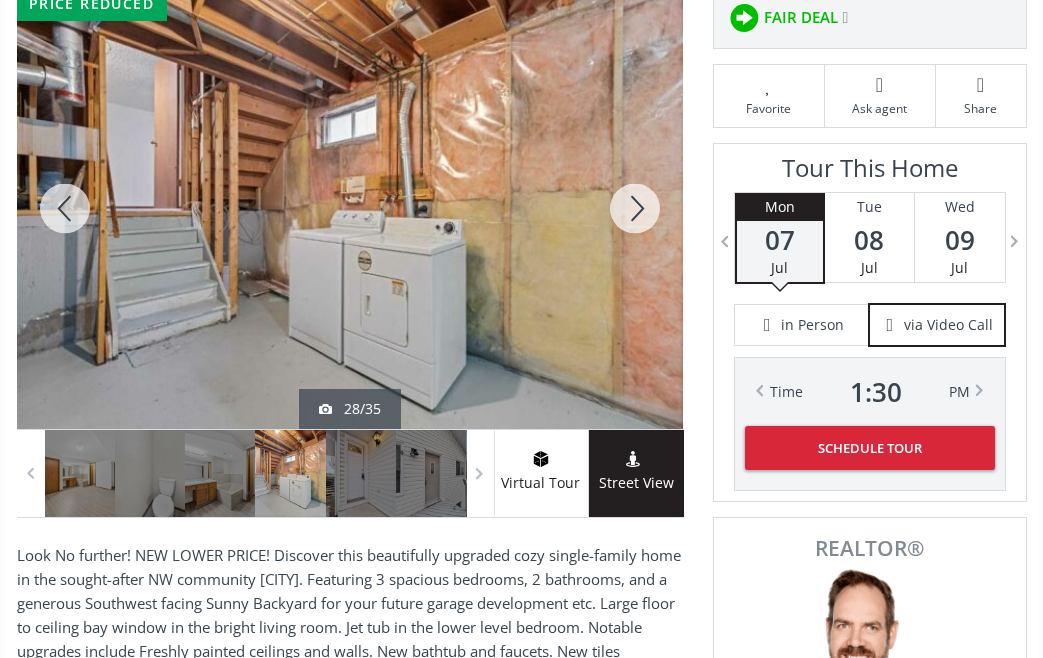 click at bounding box center (635, 208) 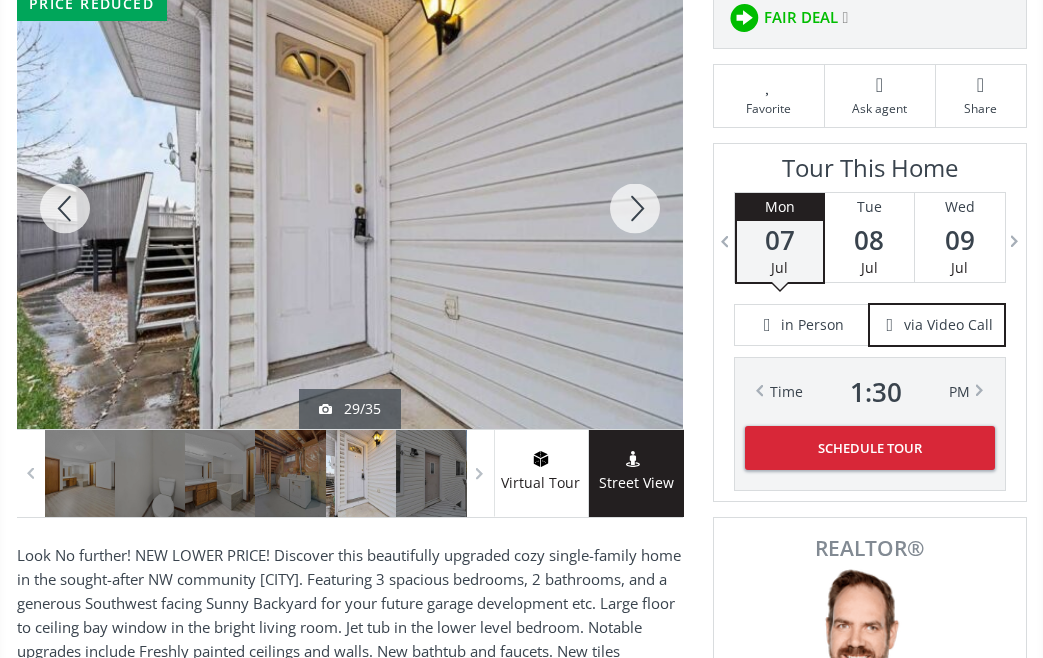 click at bounding box center [635, 208] 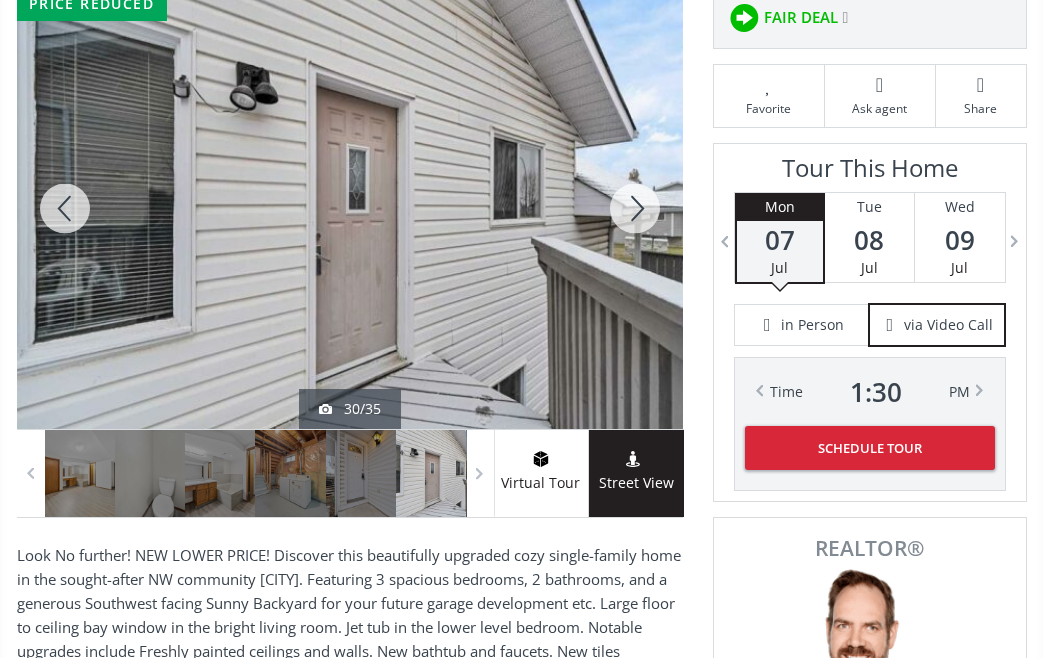 click at bounding box center [635, 208] 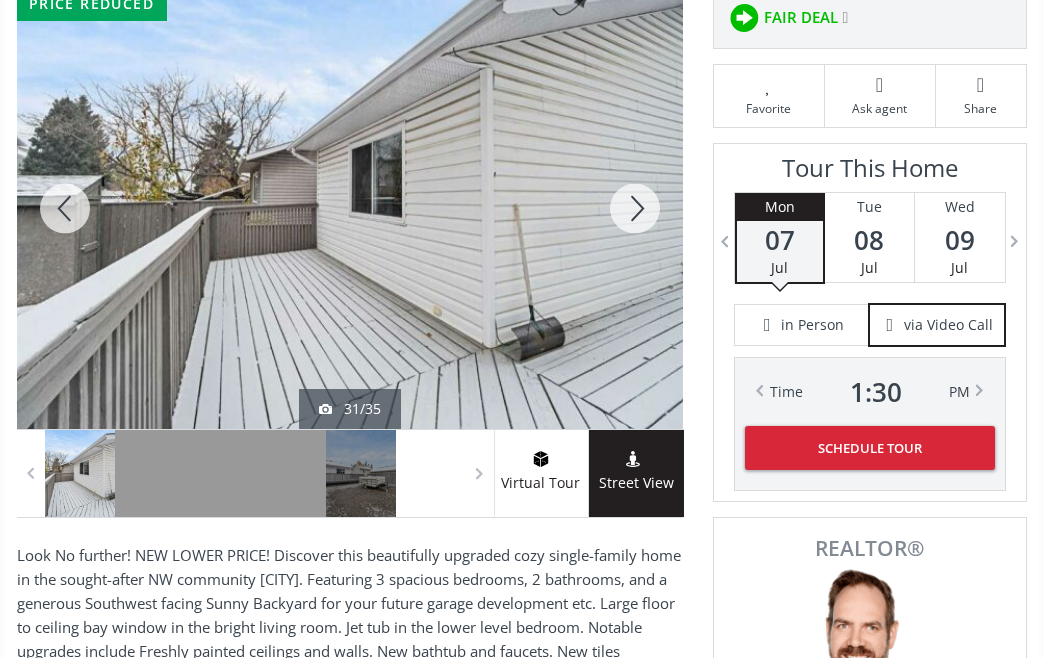 click at bounding box center (635, 208) 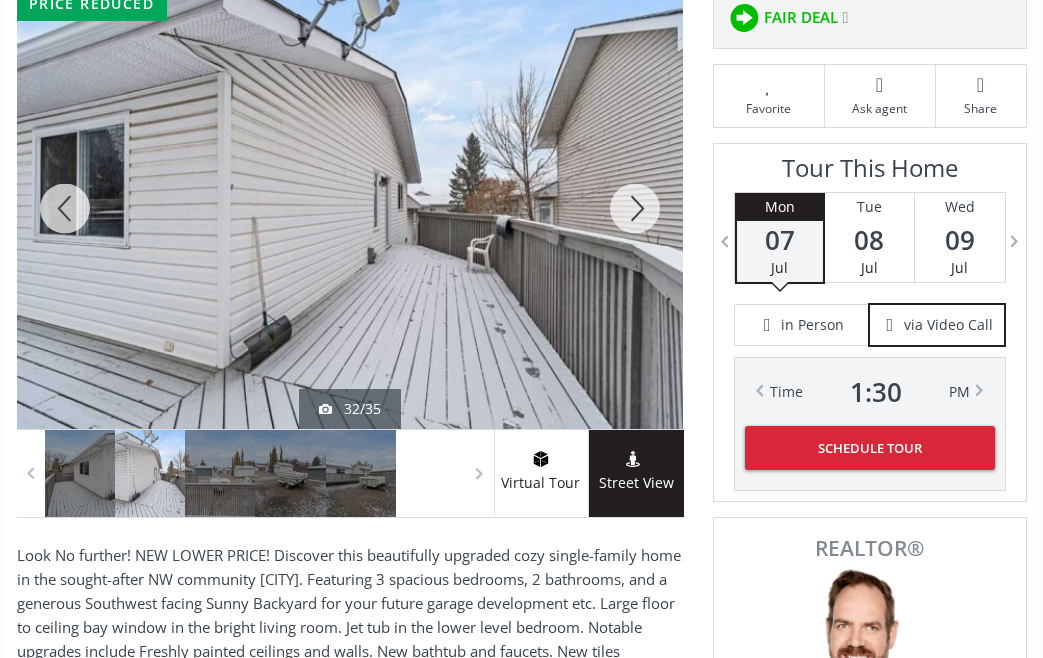 click at bounding box center (635, 208) 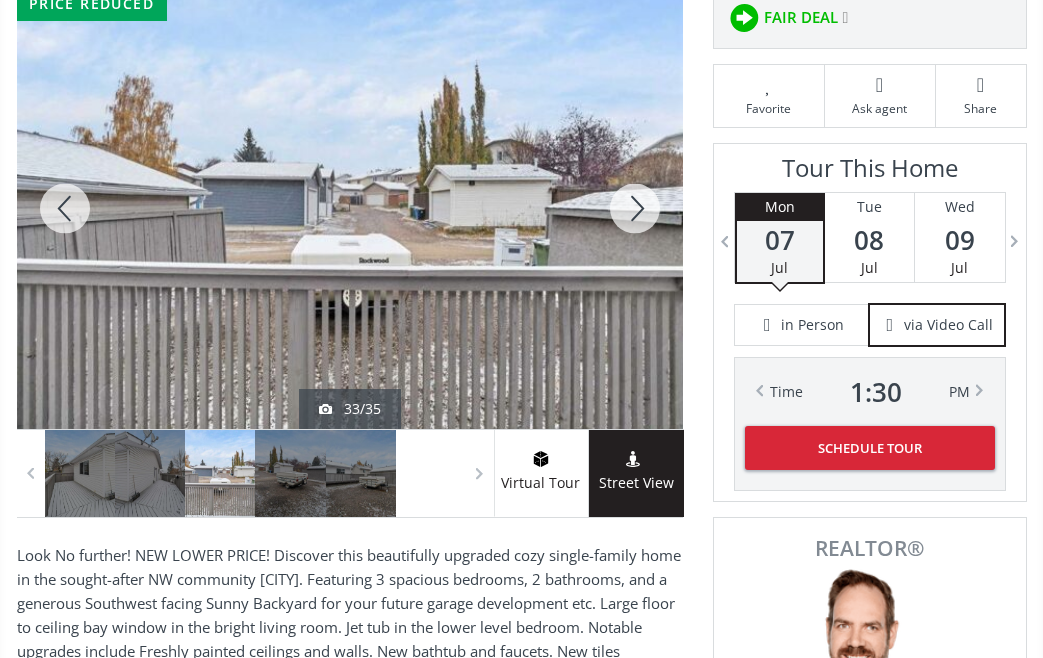 click at bounding box center [635, 208] 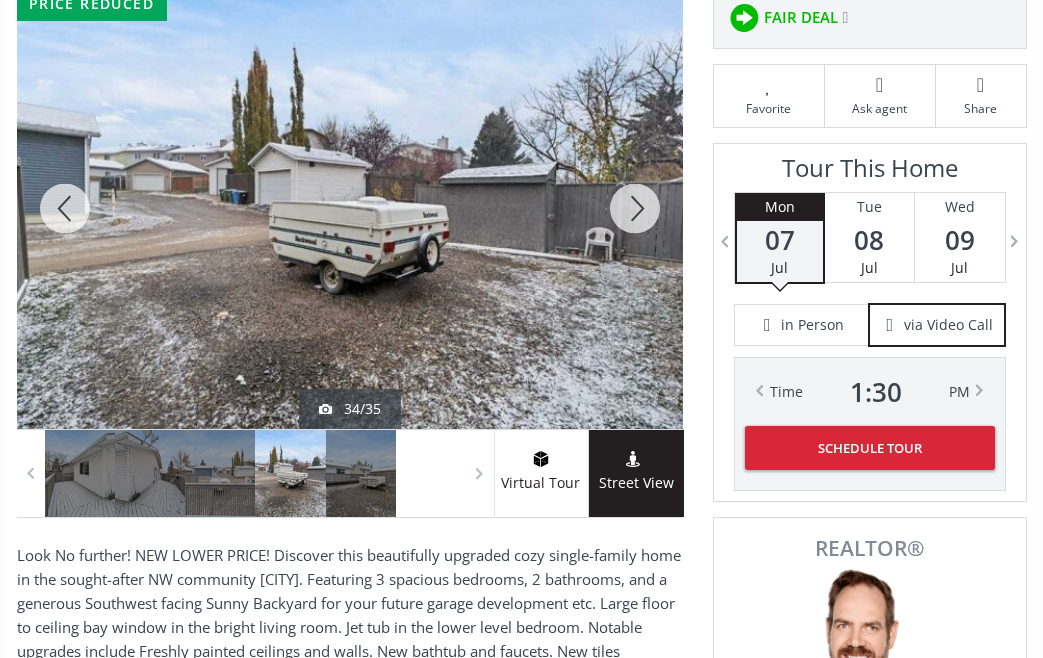 click at bounding box center [635, 208] 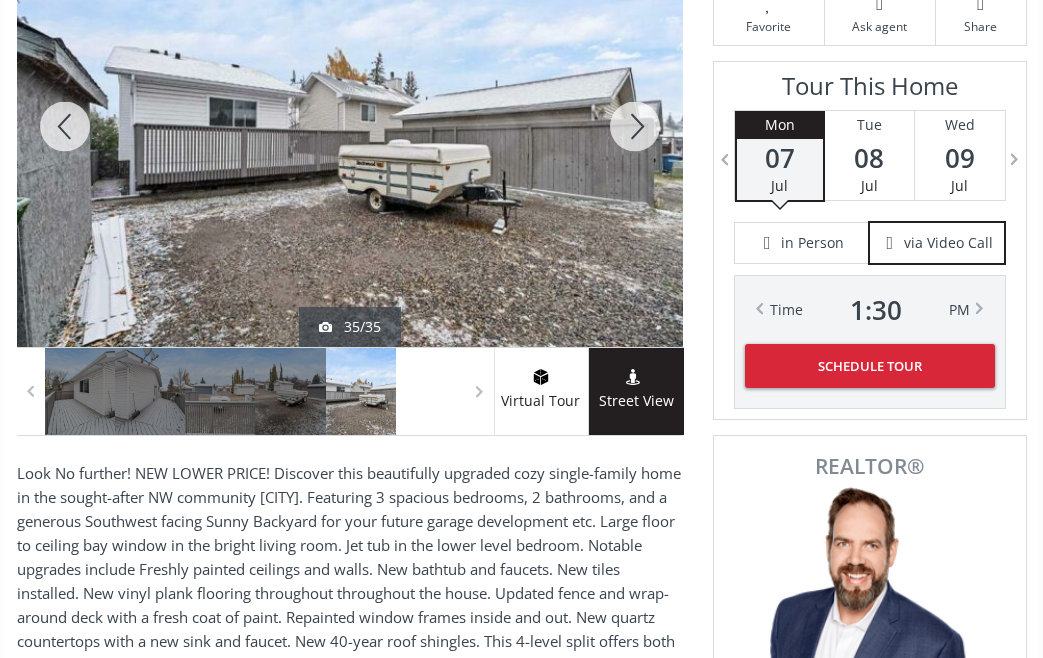 scroll, scrollTop: 0, scrollLeft: 0, axis: both 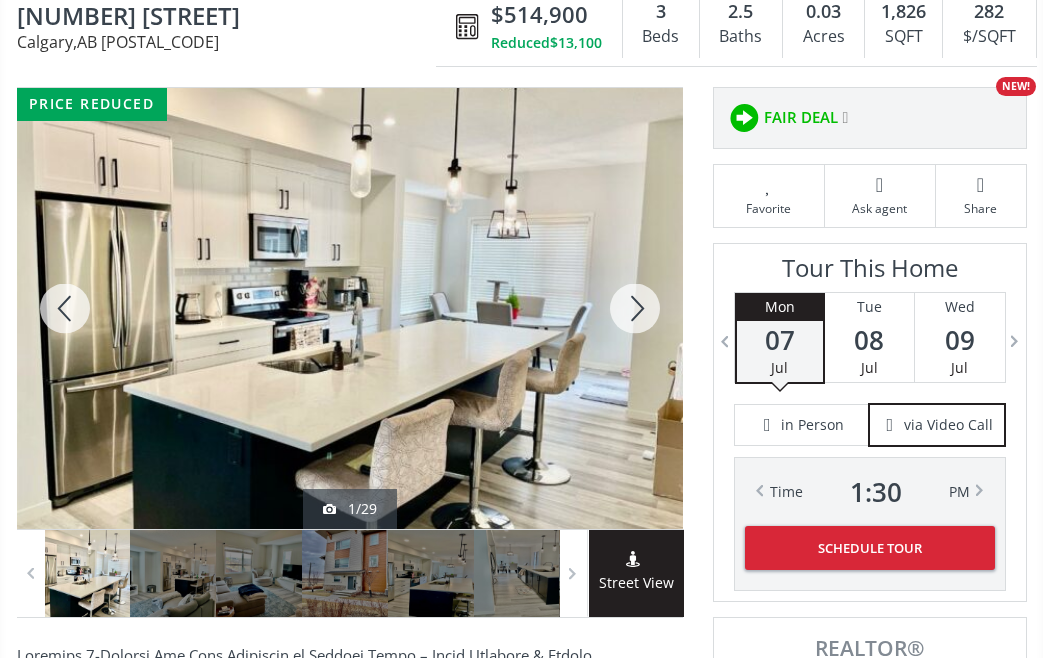 click at bounding box center [635, 308] 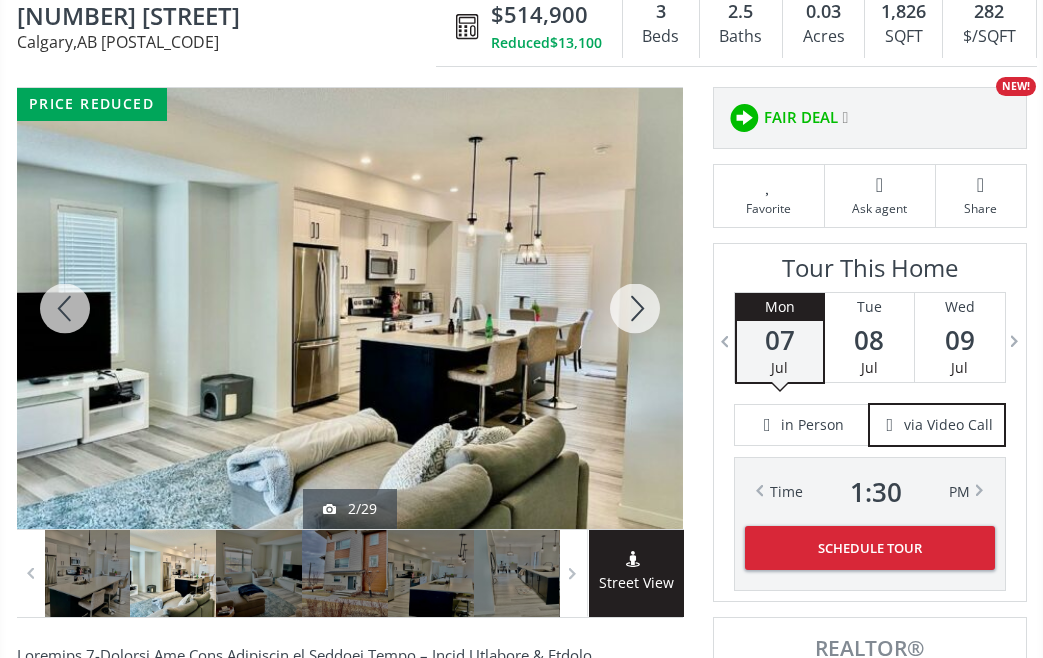 click at bounding box center (635, 308) 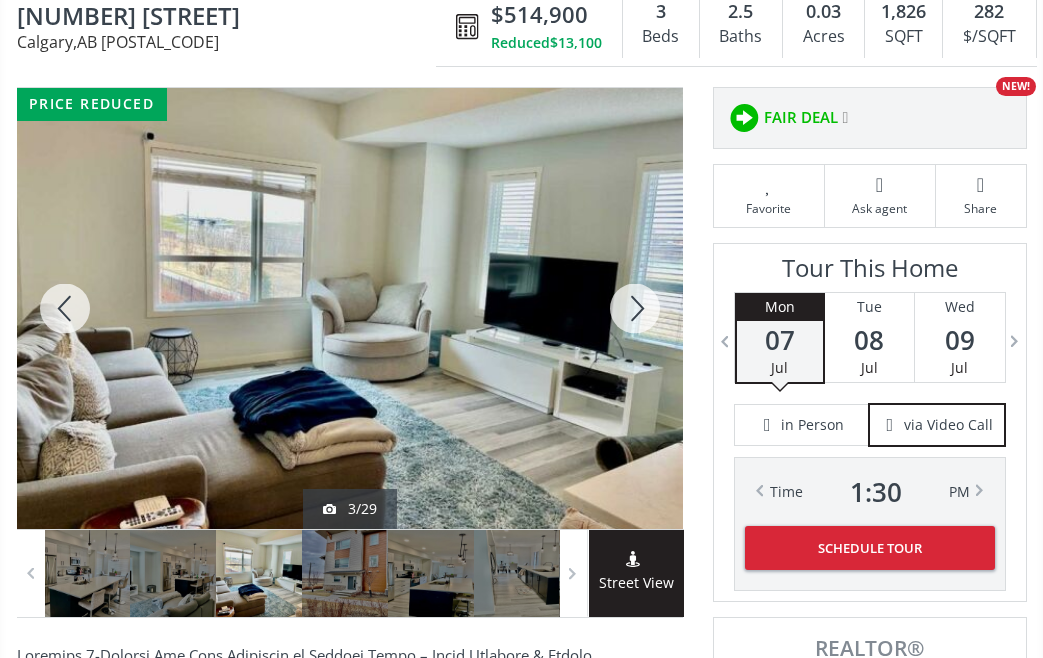 click at bounding box center [635, 308] 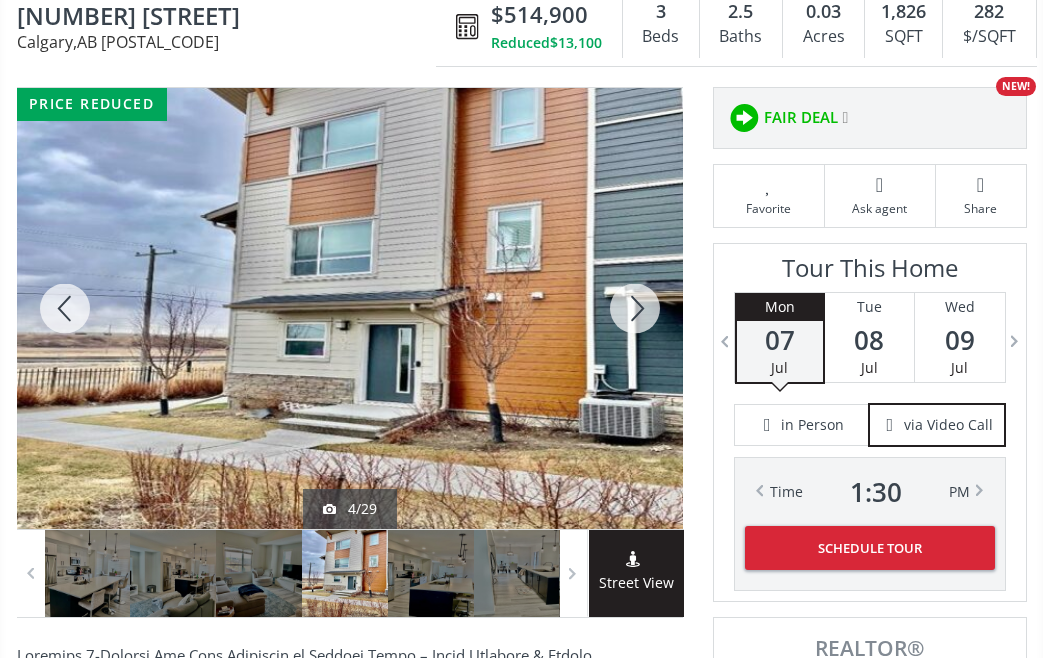 click at bounding box center (635, 308) 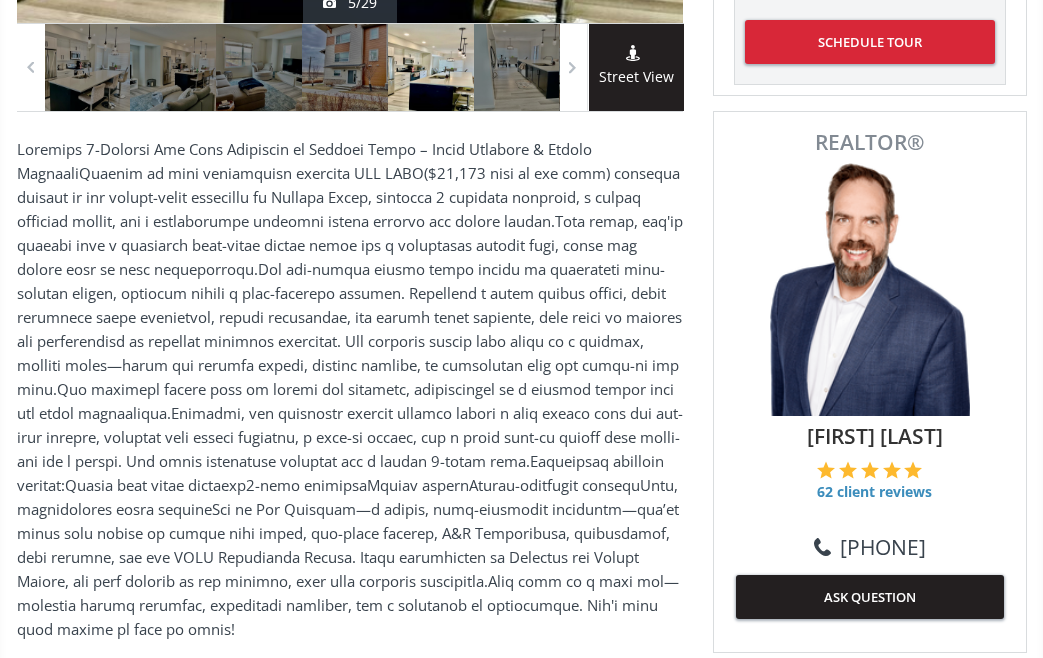 scroll, scrollTop: 800, scrollLeft: 0, axis: vertical 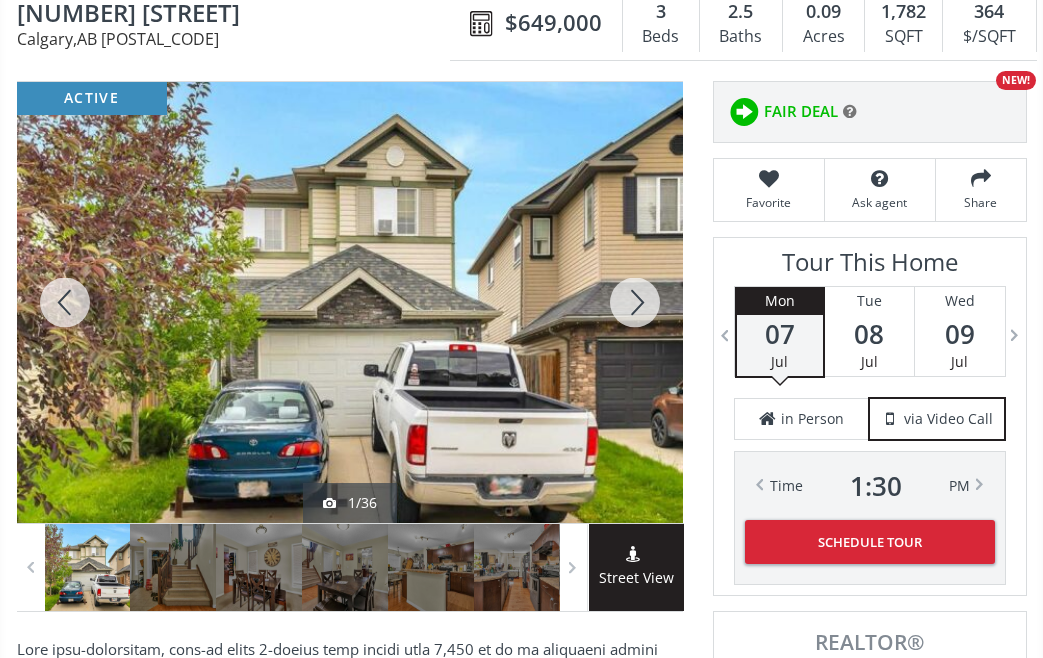 click at bounding box center (635, 302) 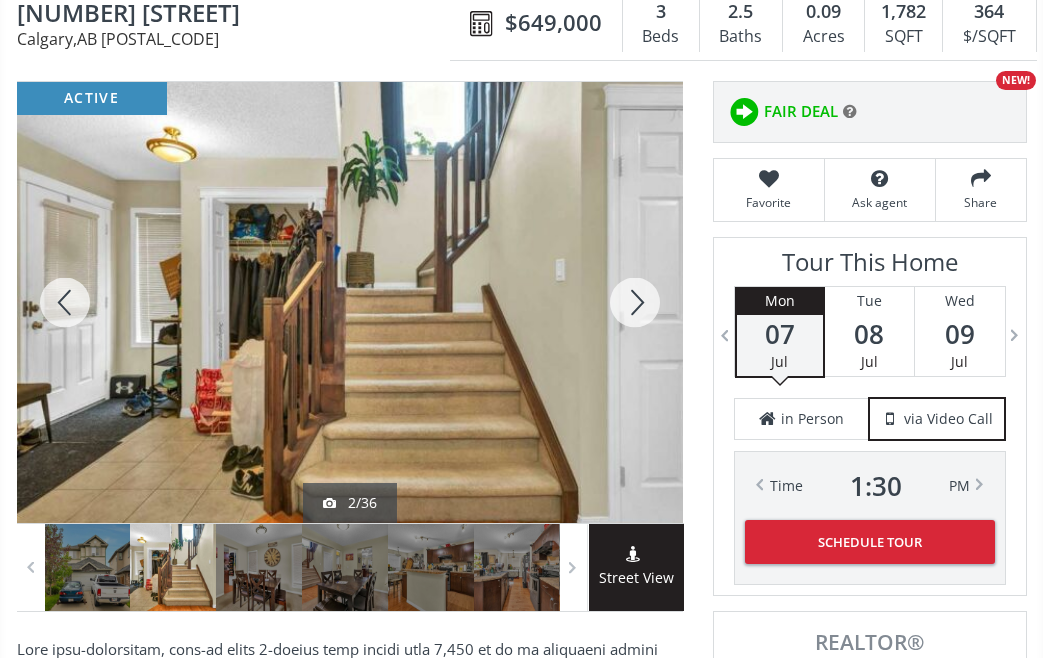 click at bounding box center (635, 302) 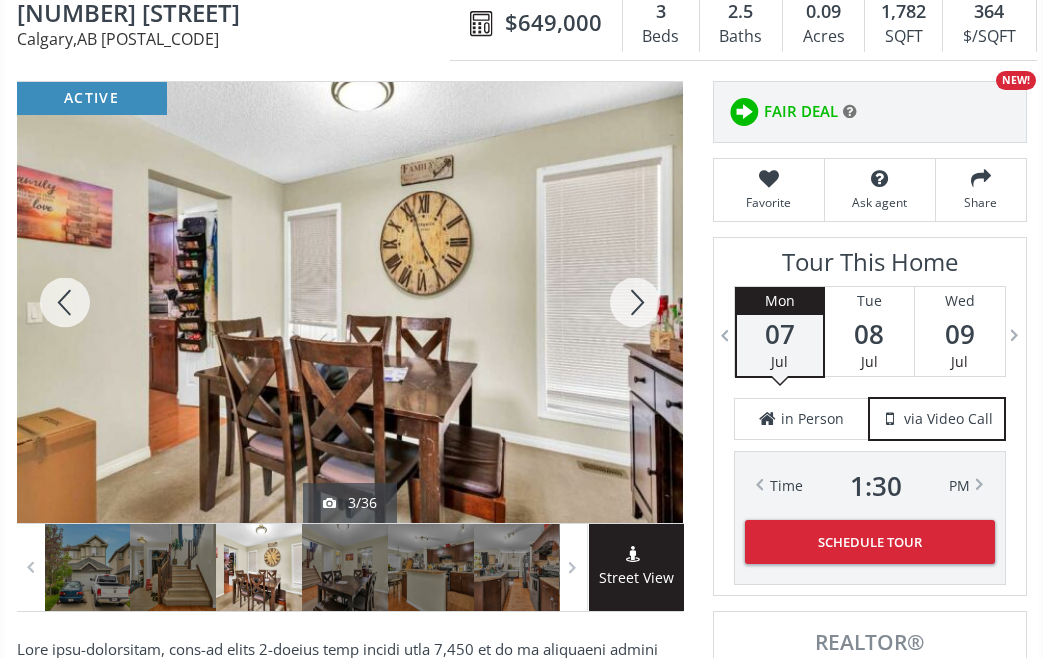 click at bounding box center (635, 302) 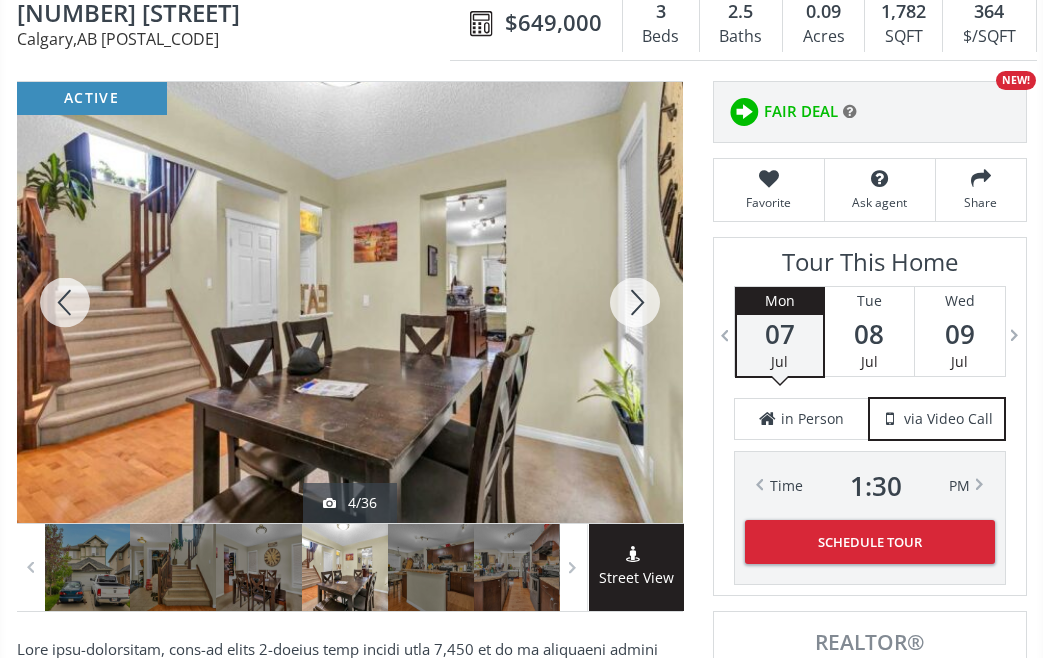 click at bounding box center [635, 302] 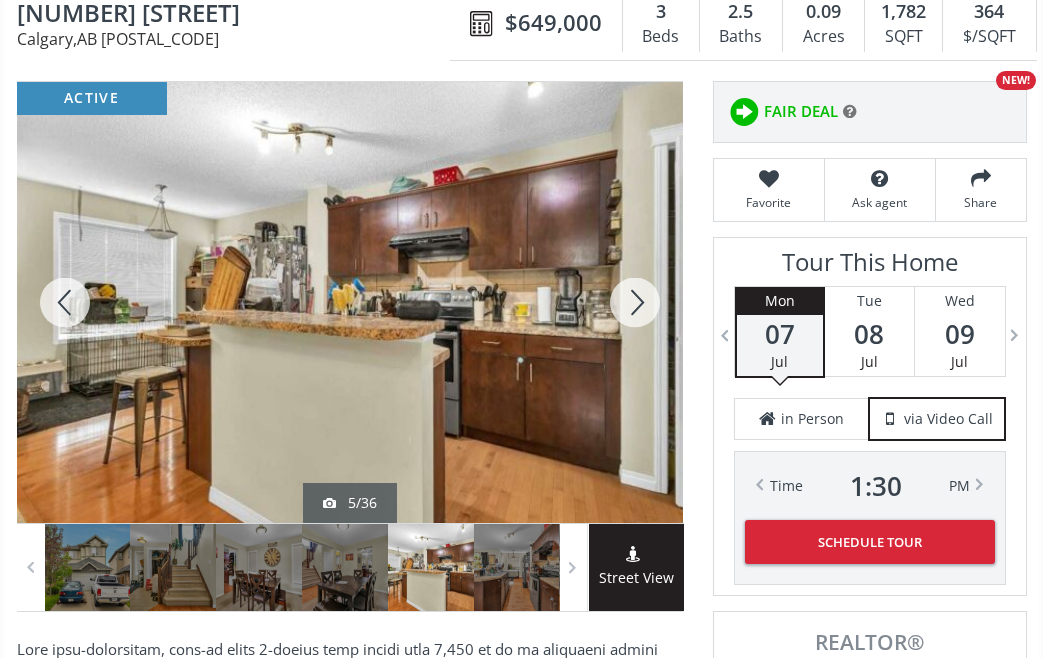 click at bounding box center (635, 302) 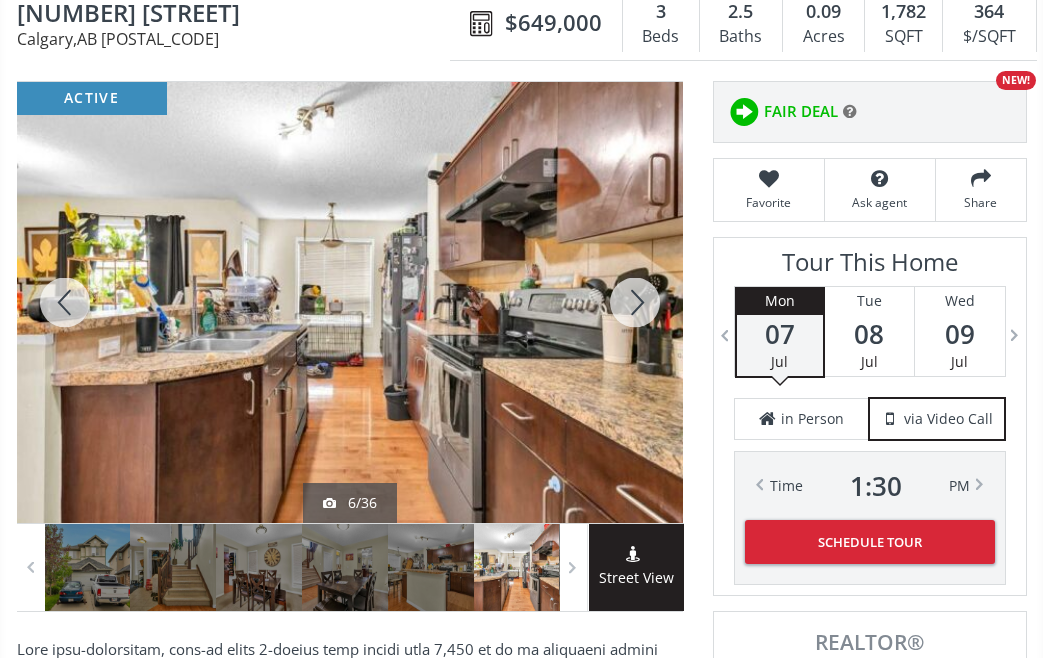 click at bounding box center (635, 302) 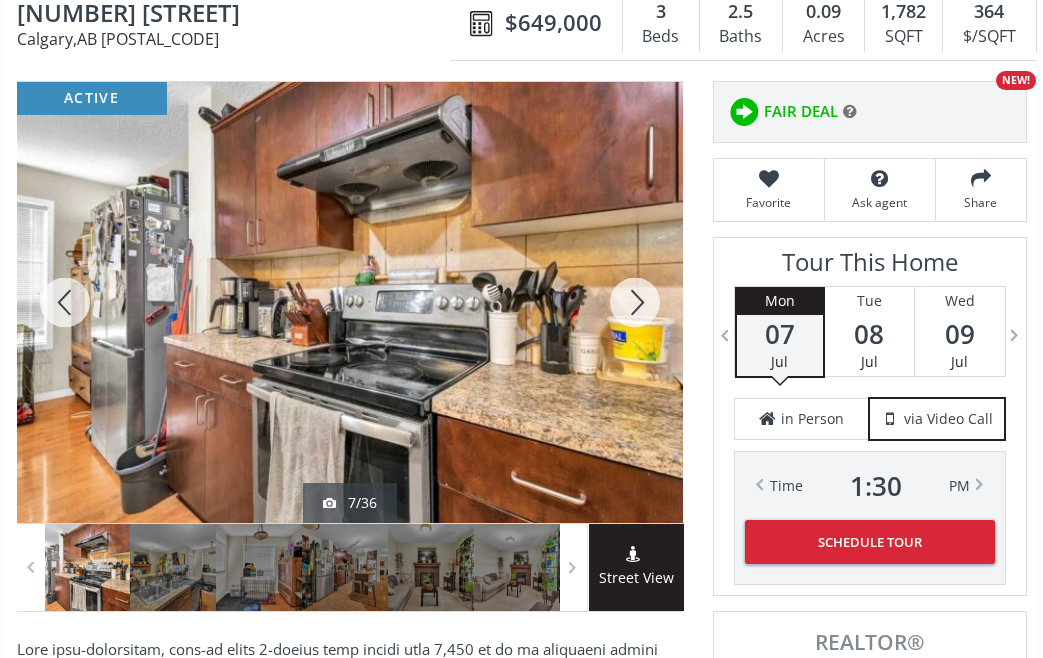 click at bounding box center [635, 302] 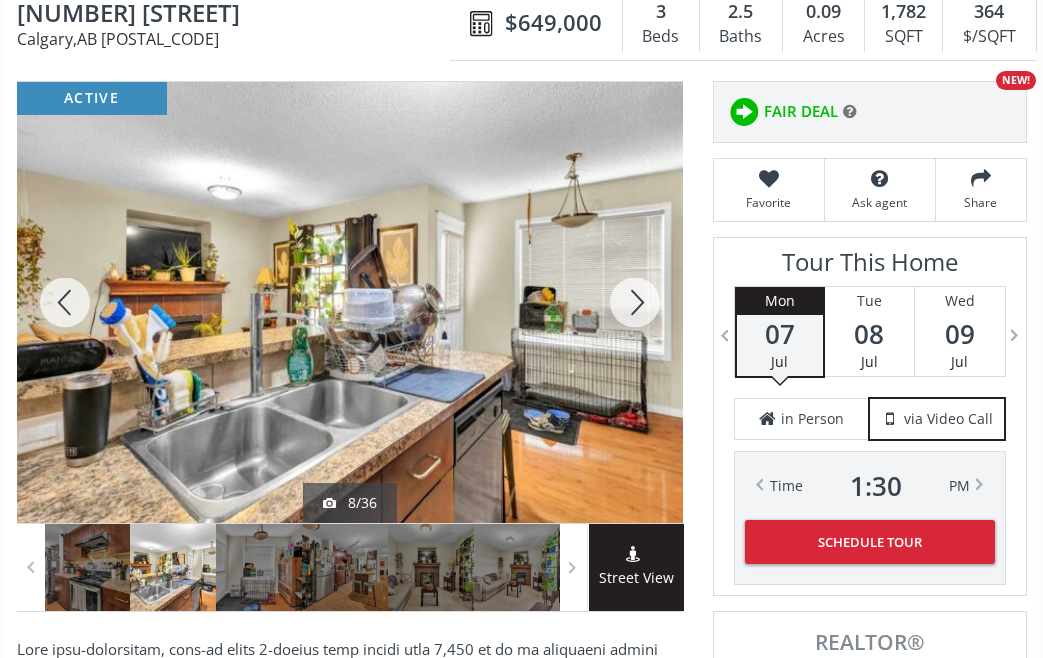click at bounding box center (635, 302) 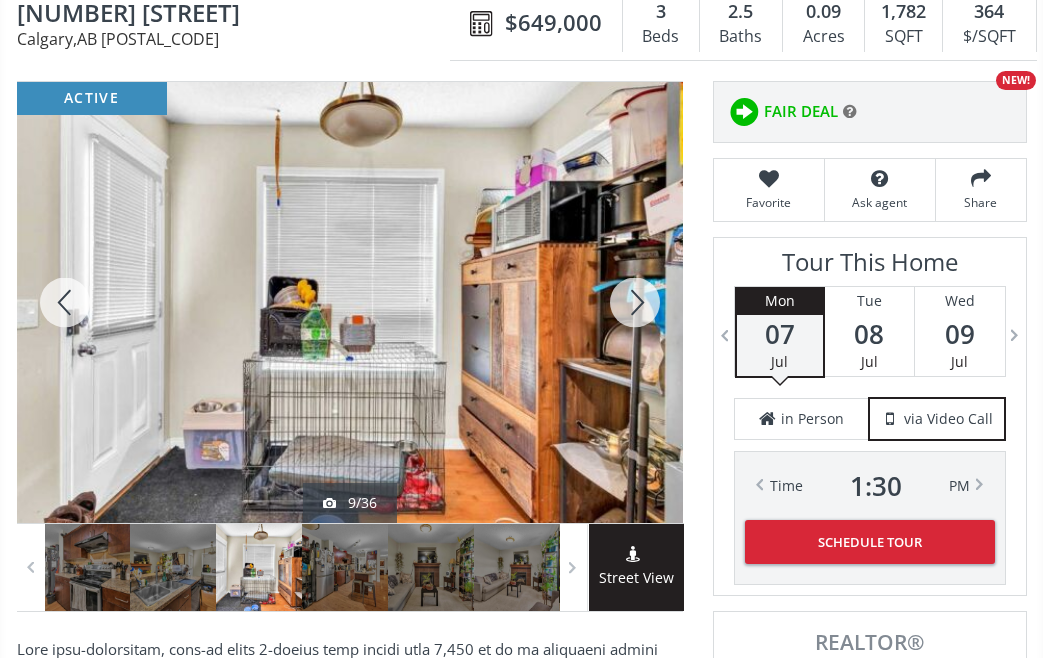 click at bounding box center [635, 302] 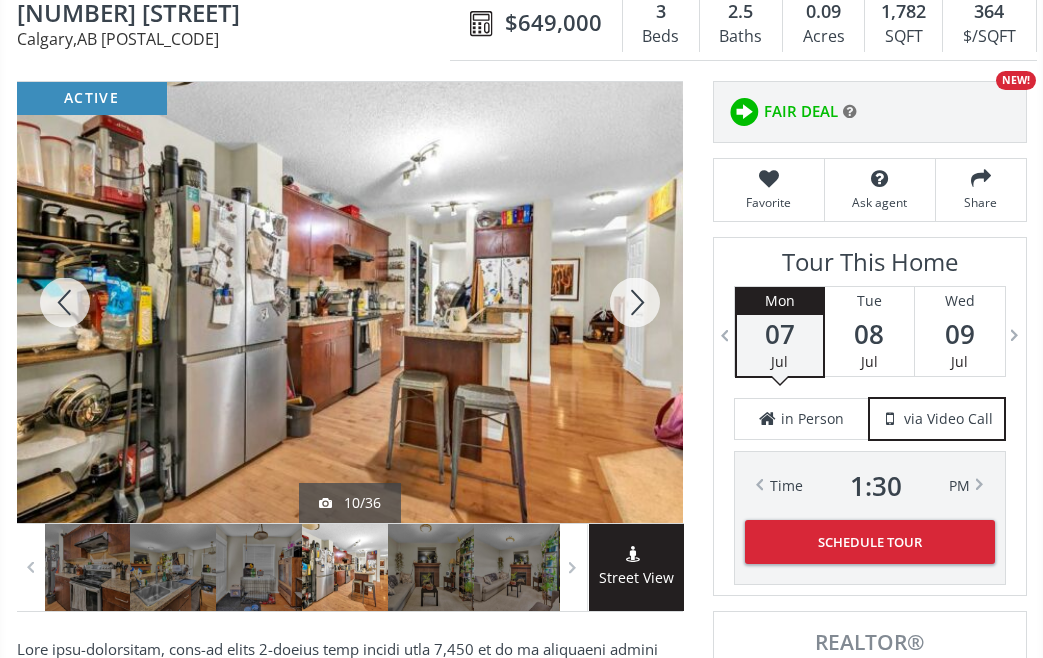 click at bounding box center (635, 302) 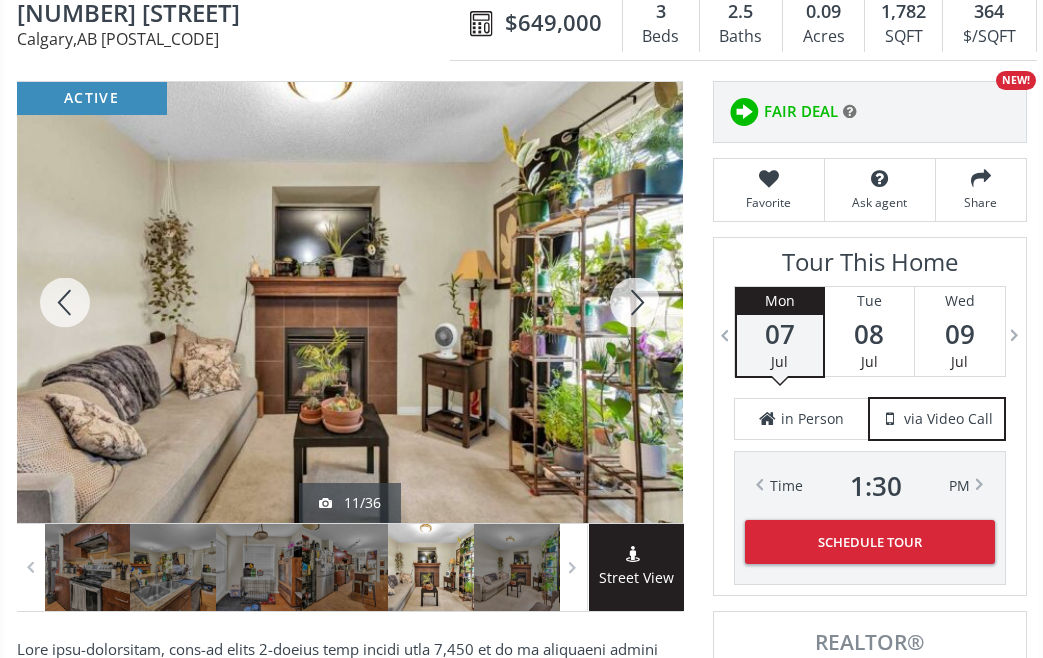 click at bounding box center [635, 302] 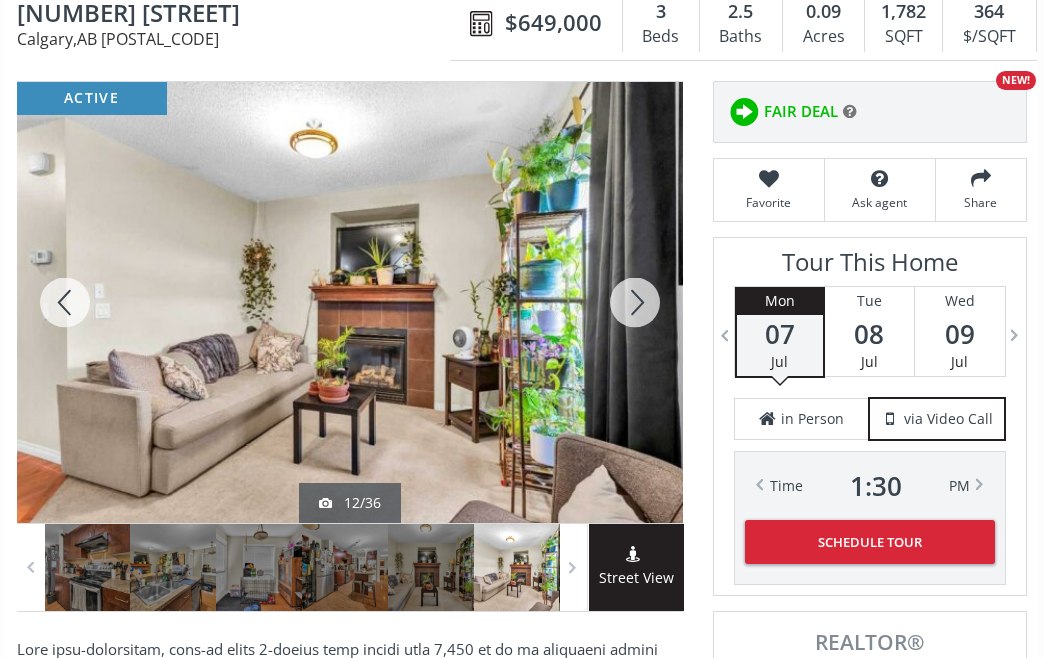 click at bounding box center (635, 302) 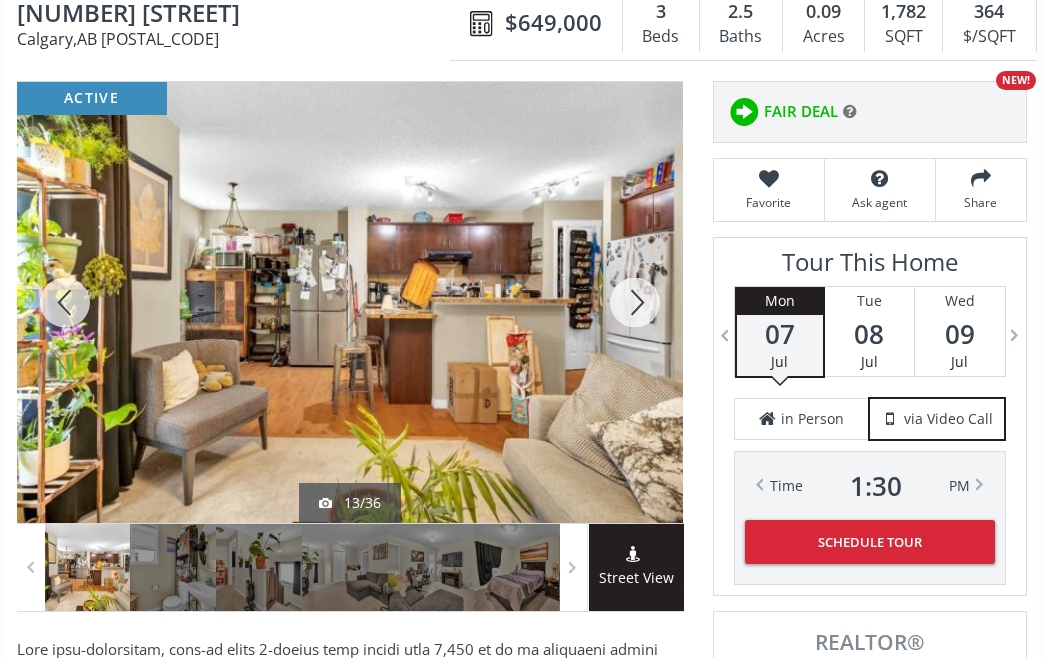 click at bounding box center (635, 302) 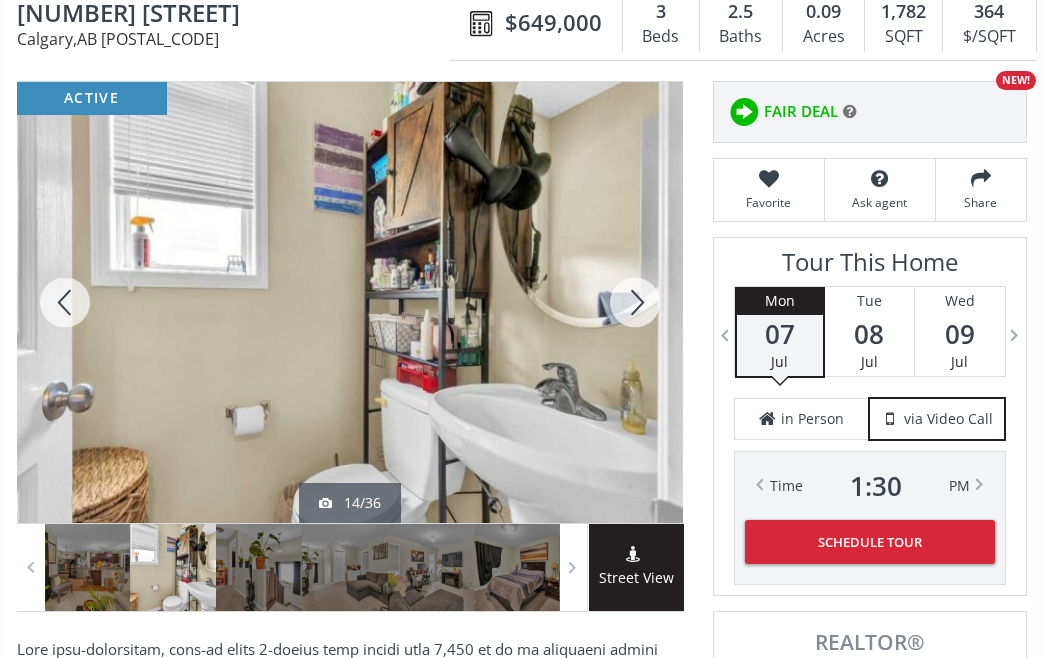 click at bounding box center [635, 302] 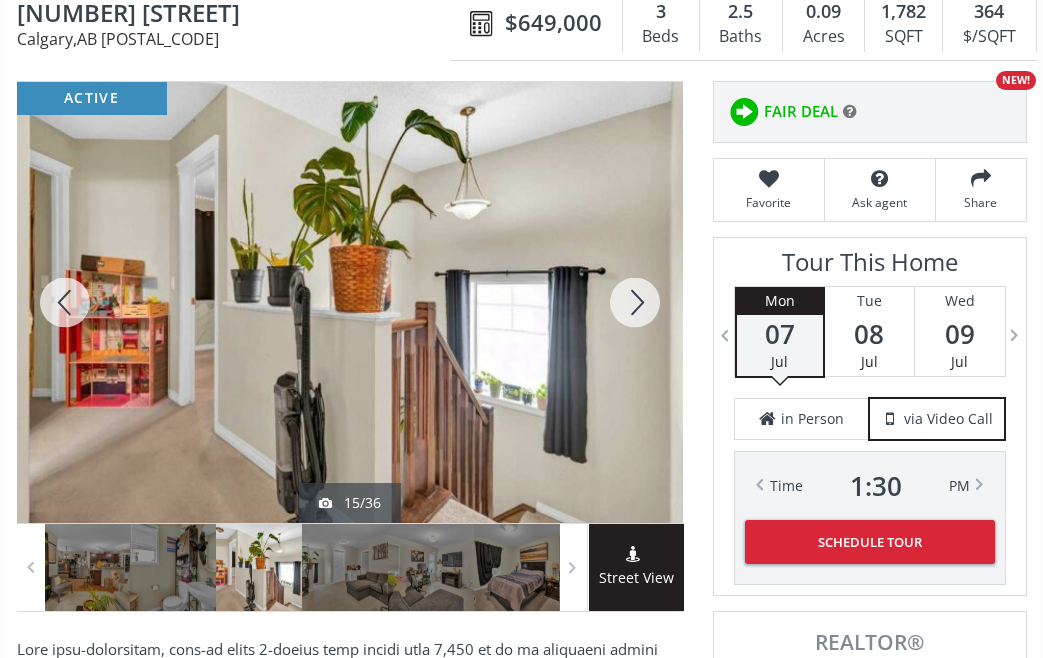 click at bounding box center [635, 302] 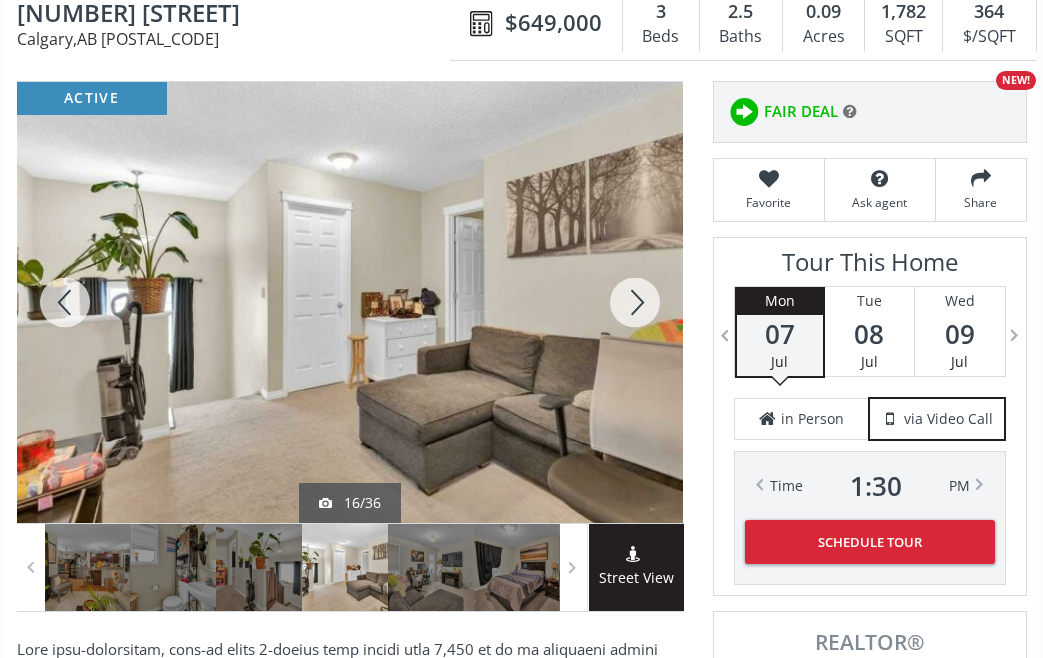 click at bounding box center (635, 302) 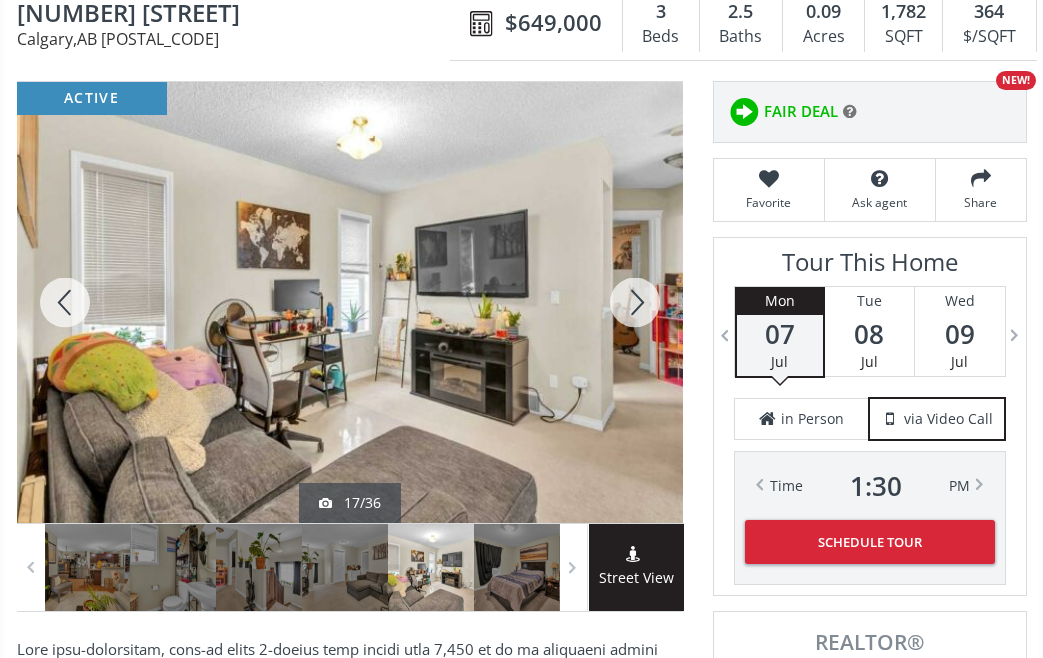 click at bounding box center (635, 302) 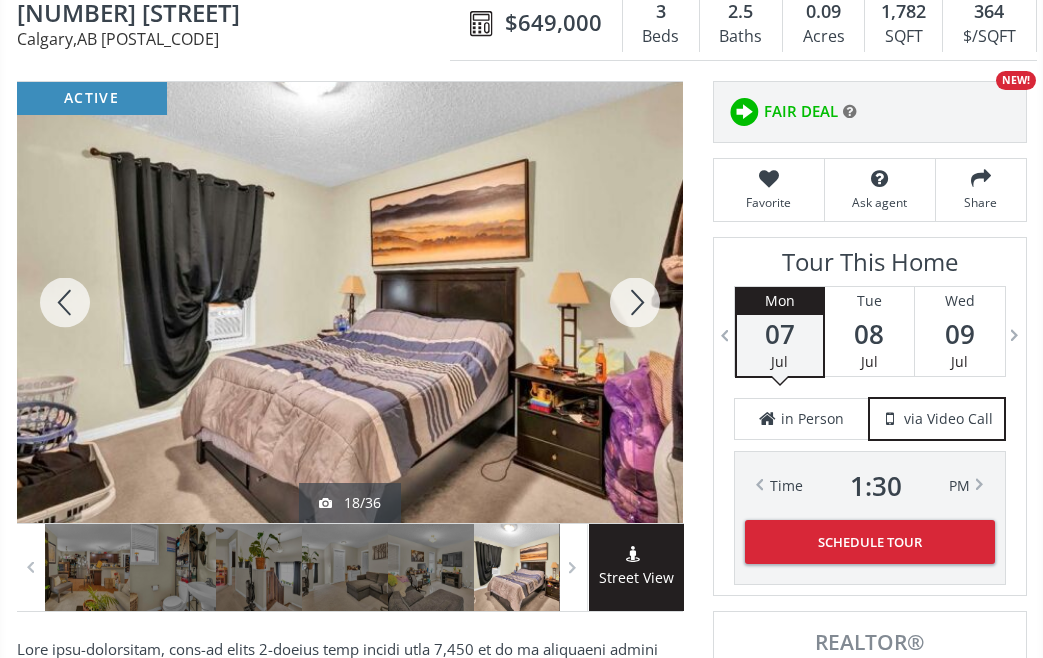 click at bounding box center [635, 302] 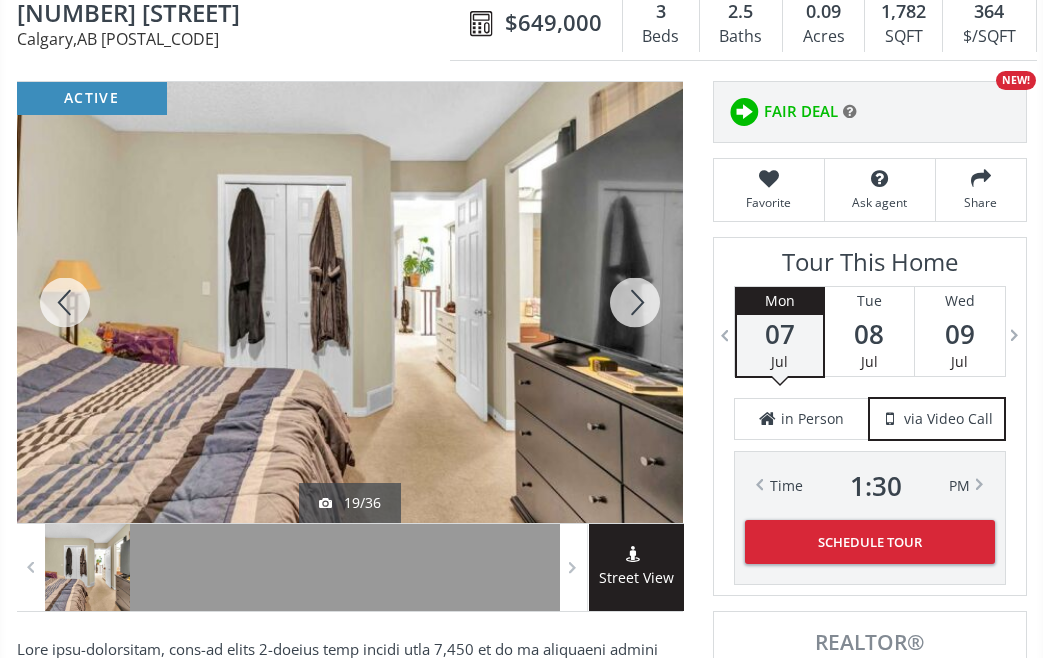 click at bounding box center (635, 302) 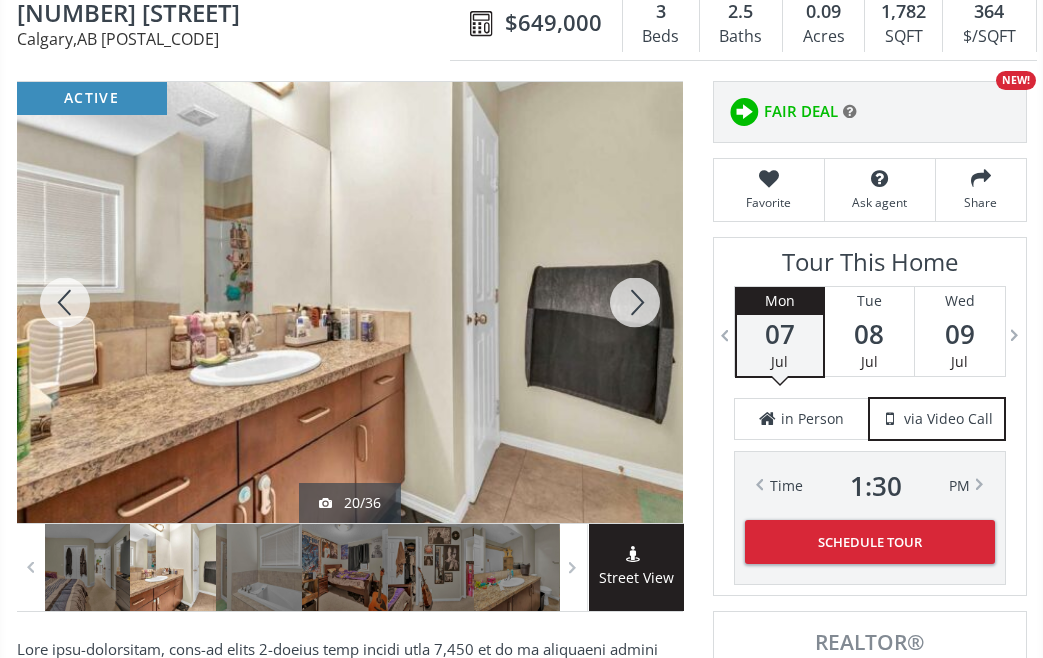 click at bounding box center (635, 302) 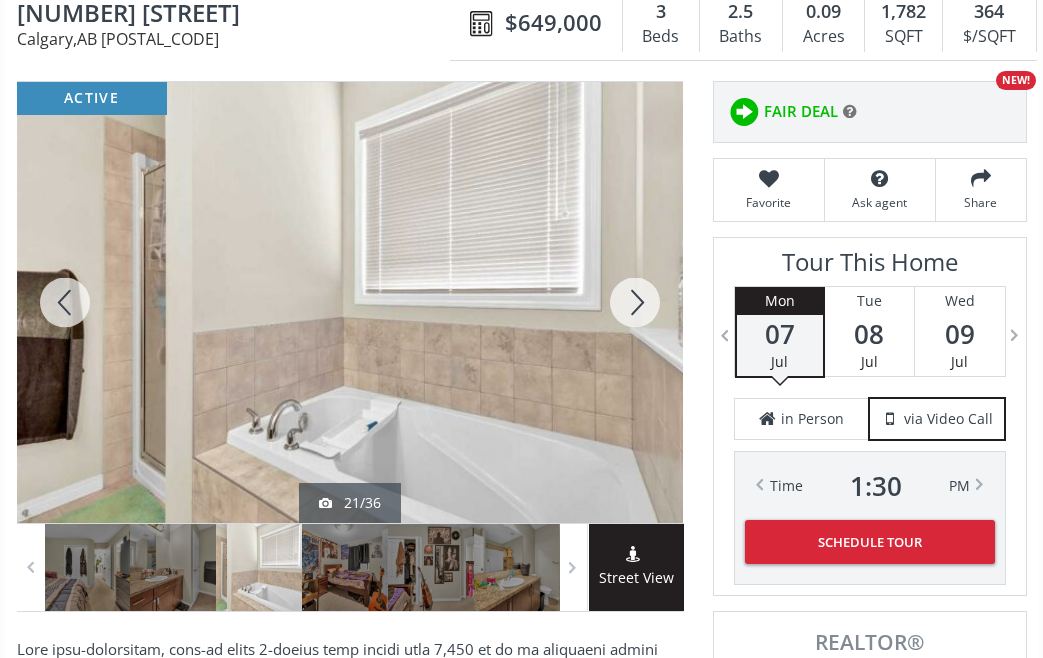 click at bounding box center [635, 302] 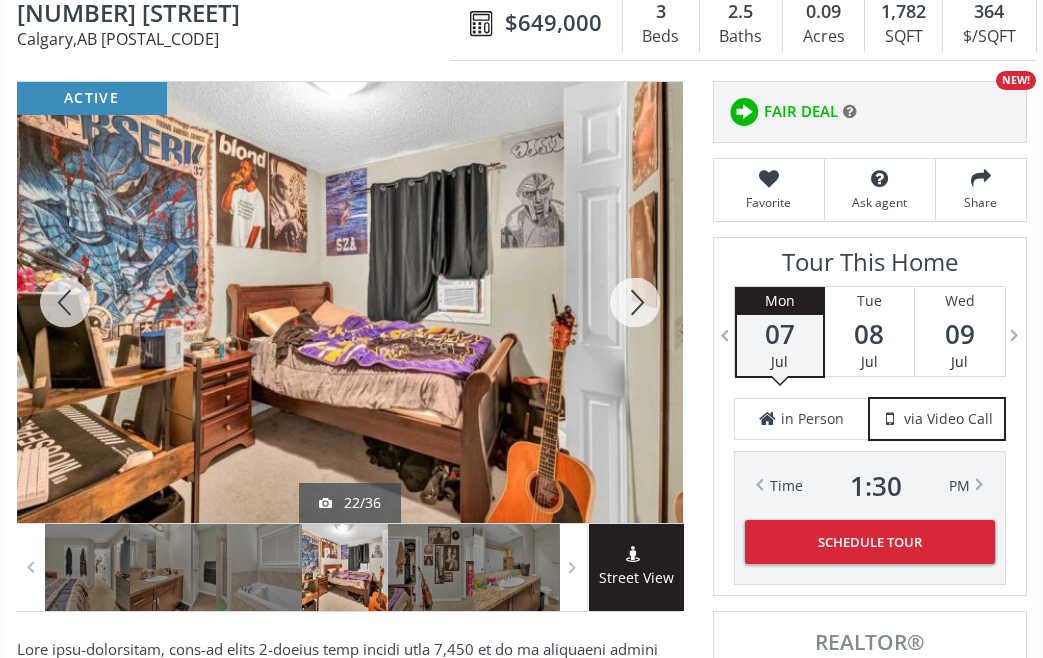 click at bounding box center [635, 302] 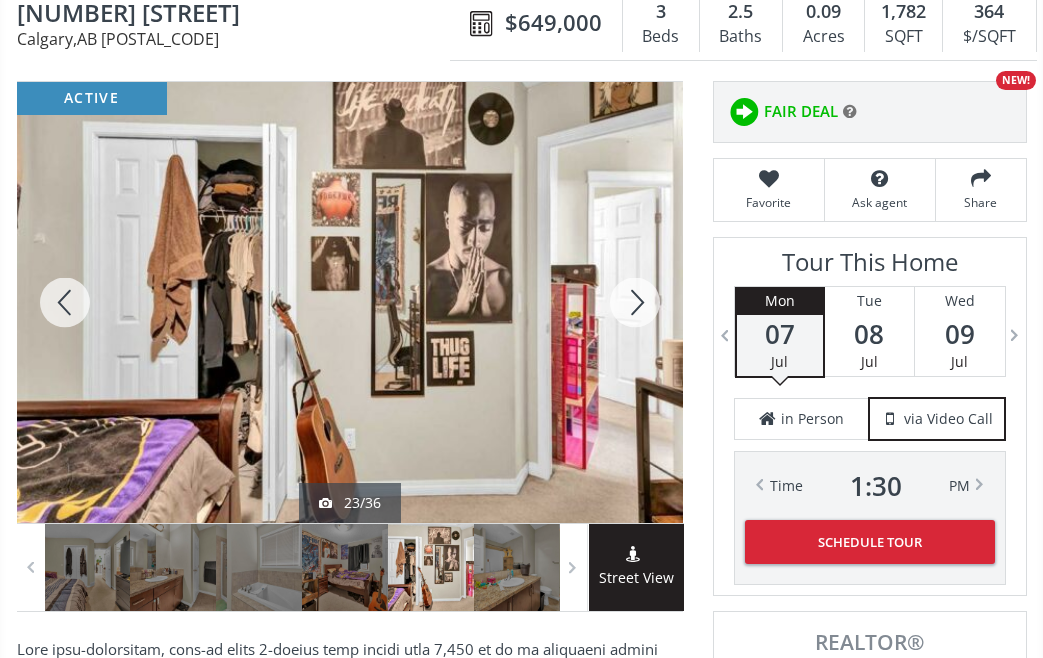 click at bounding box center [635, 302] 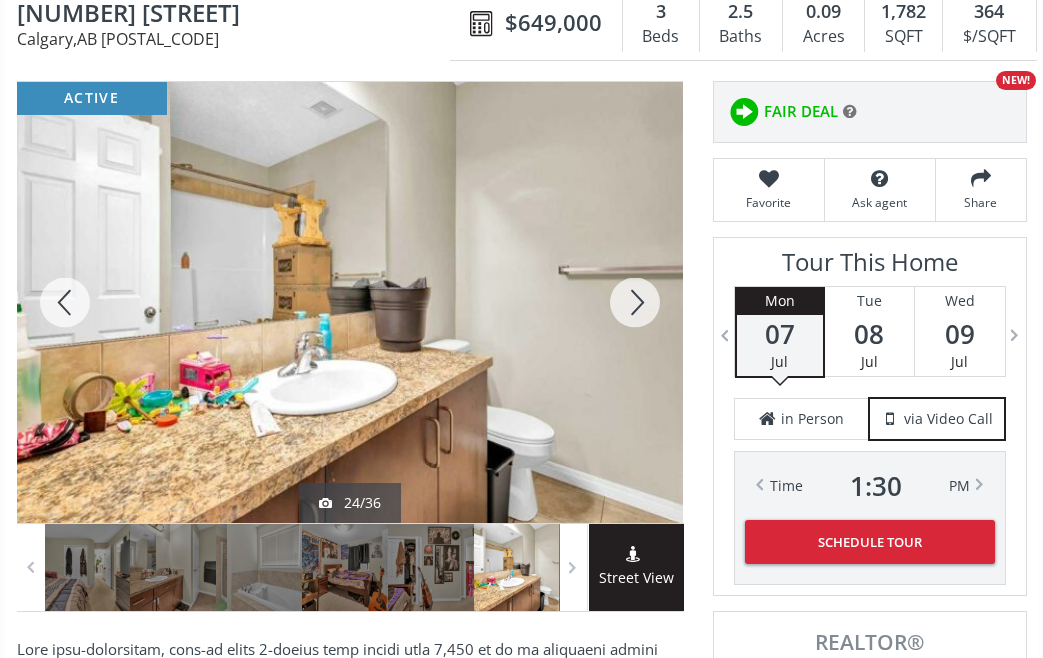 click at bounding box center (635, 302) 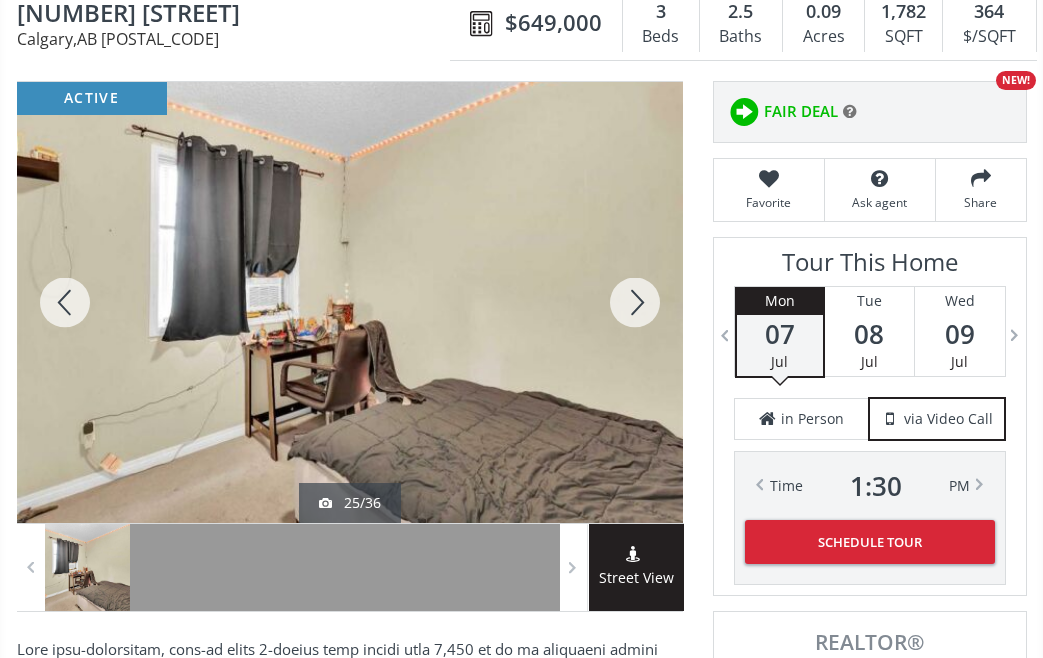 click at bounding box center (635, 302) 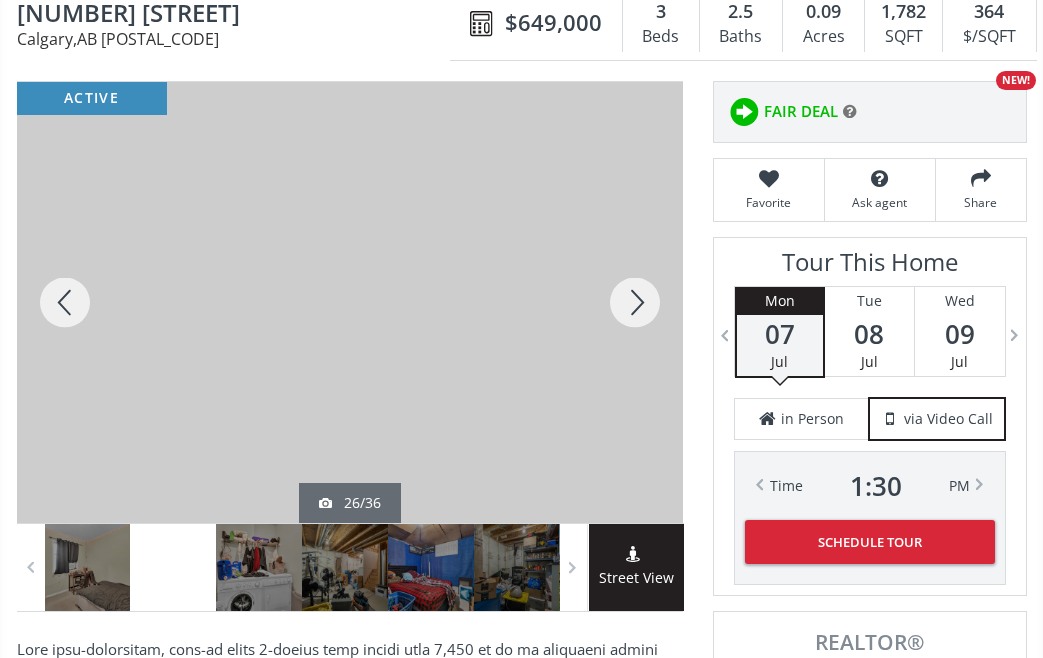 click at bounding box center (635, 302) 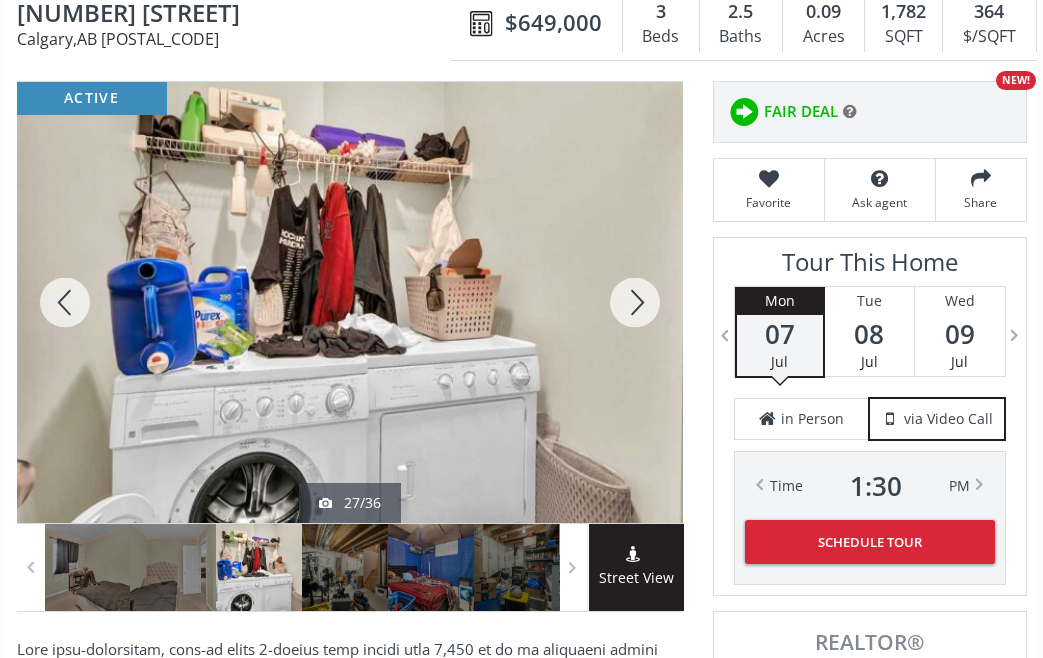 click at bounding box center (635, 302) 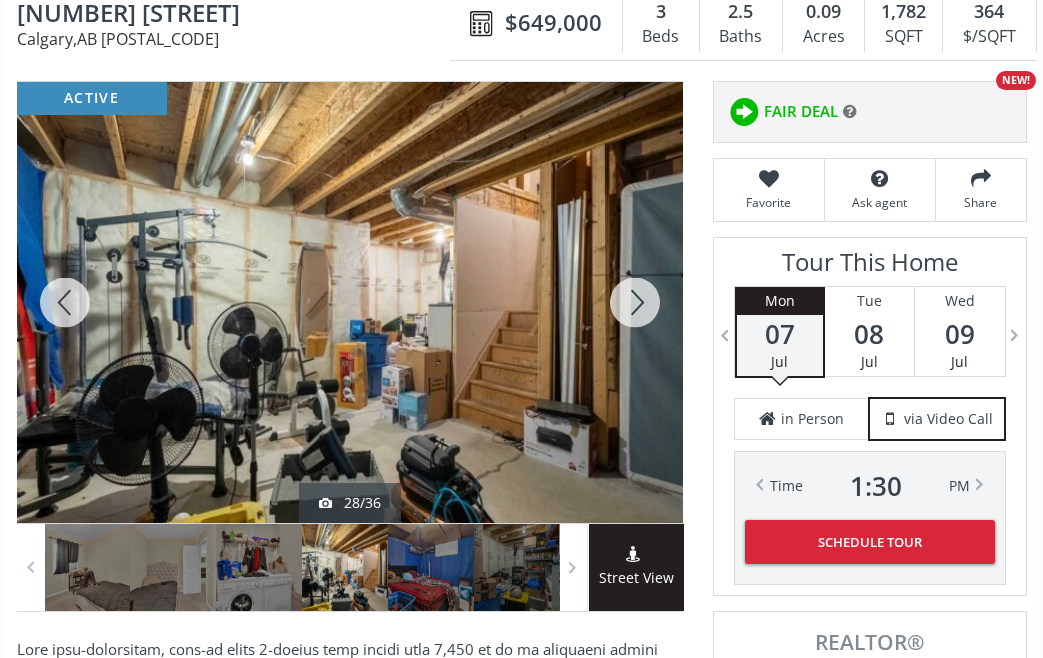click at bounding box center (635, 302) 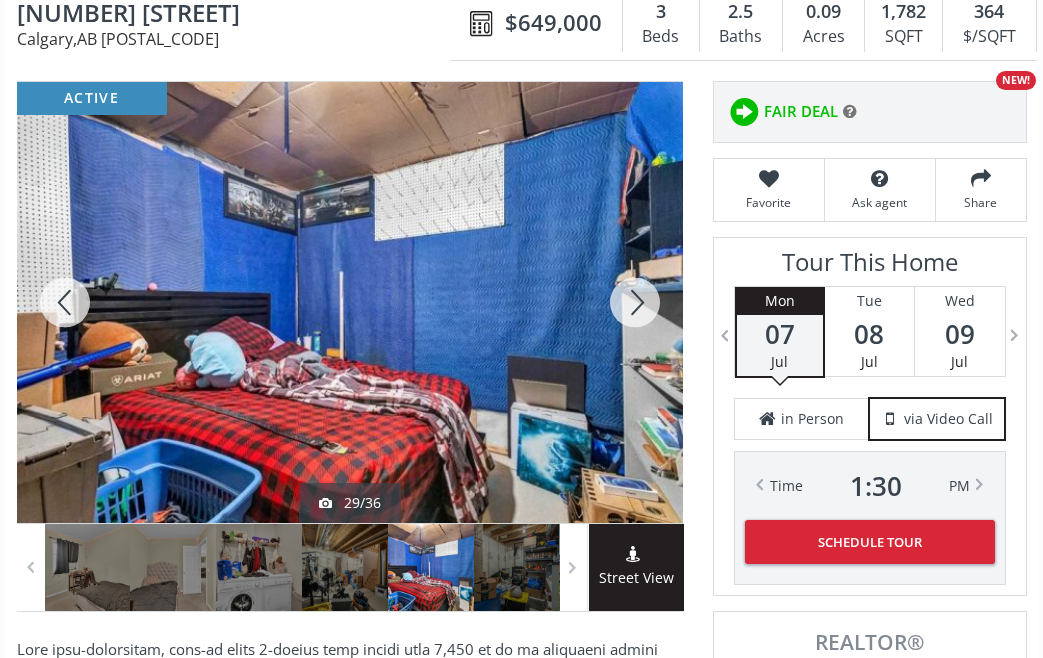 click at bounding box center [635, 302] 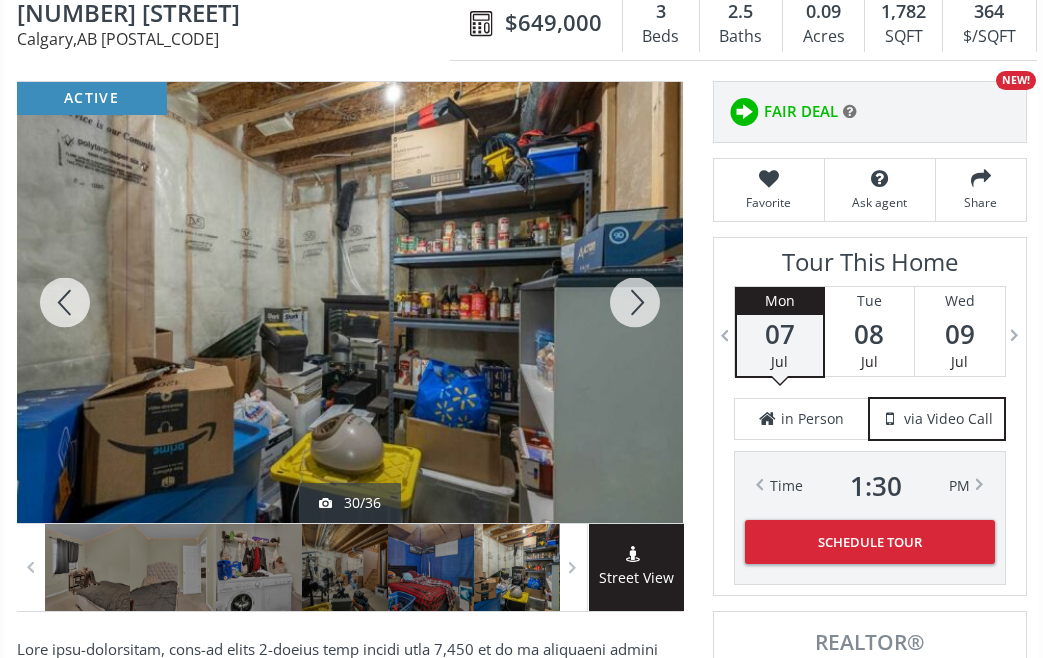 click at bounding box center (635, 302) 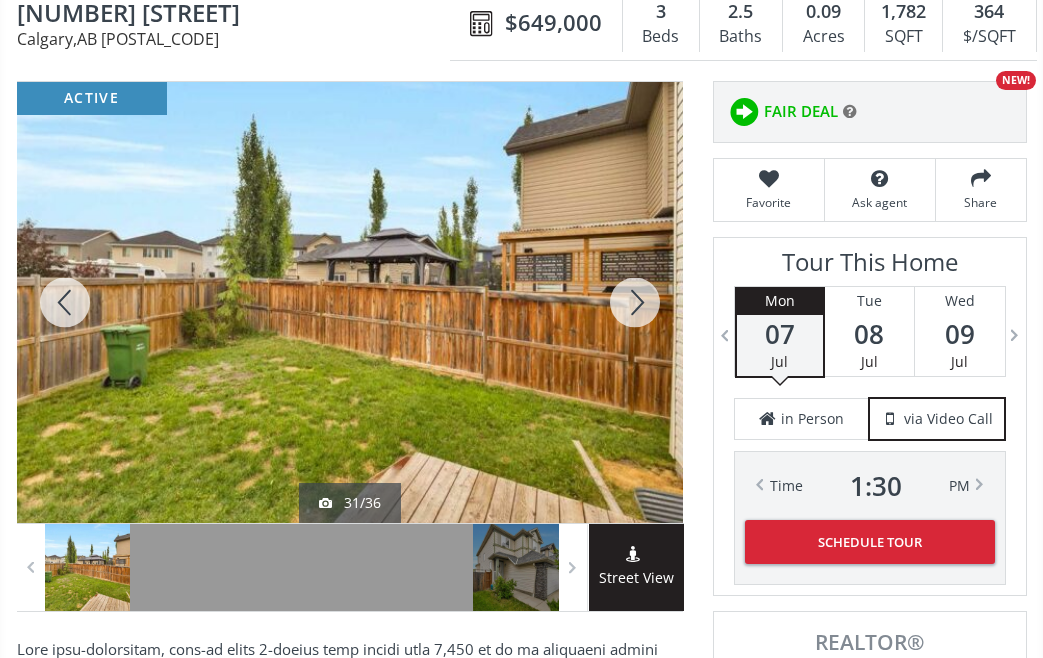 click at bounding box center [635, 302] 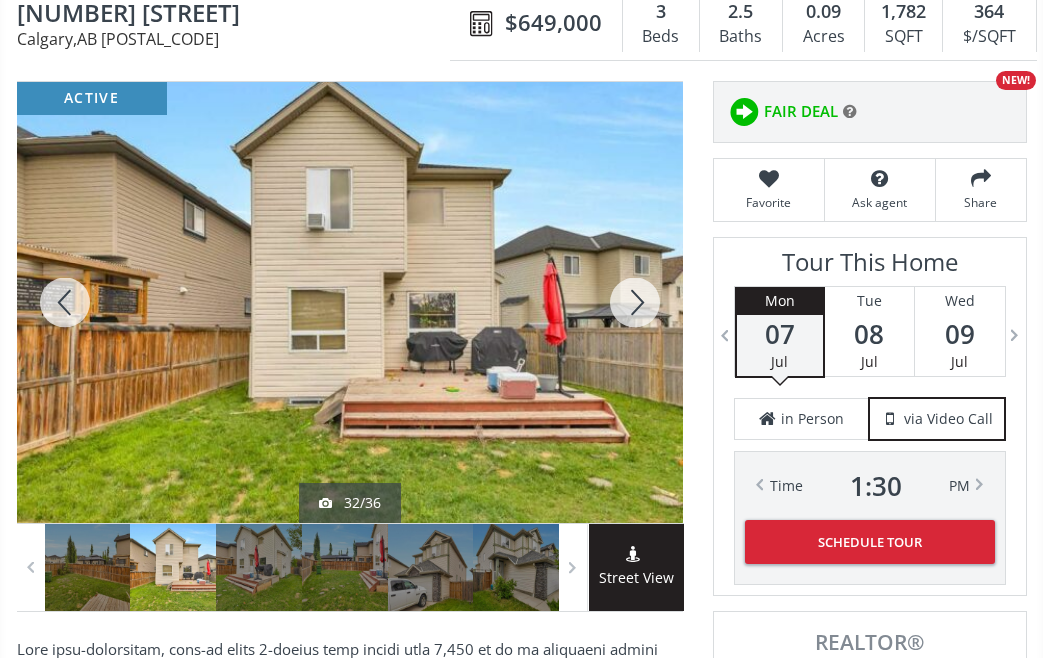 click at bounding box center (635, 302) 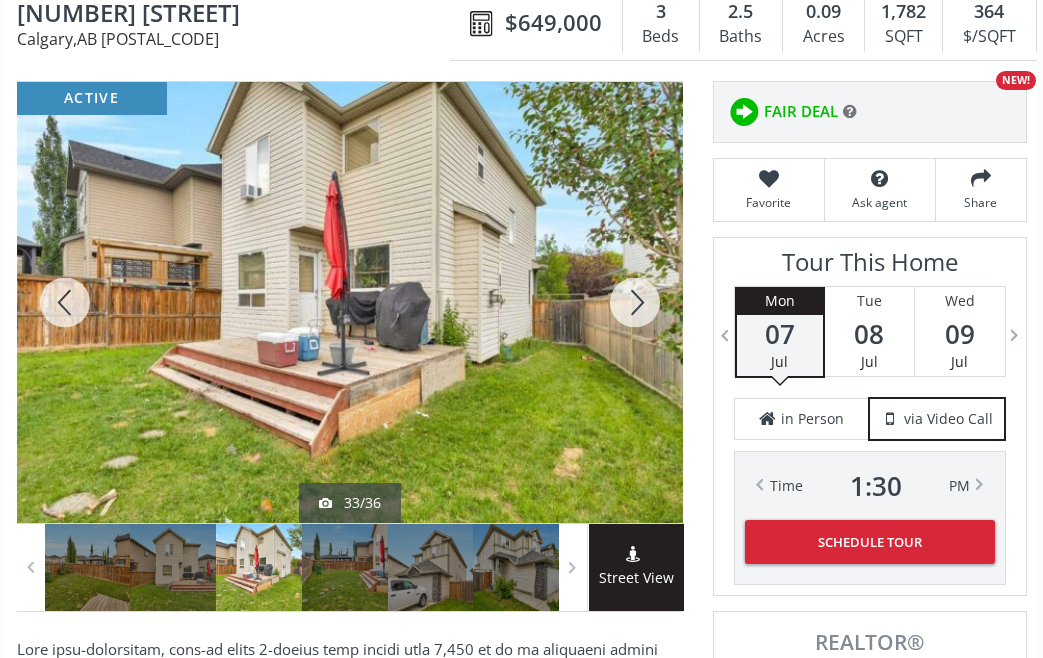 click at bounding box center [635, 302] 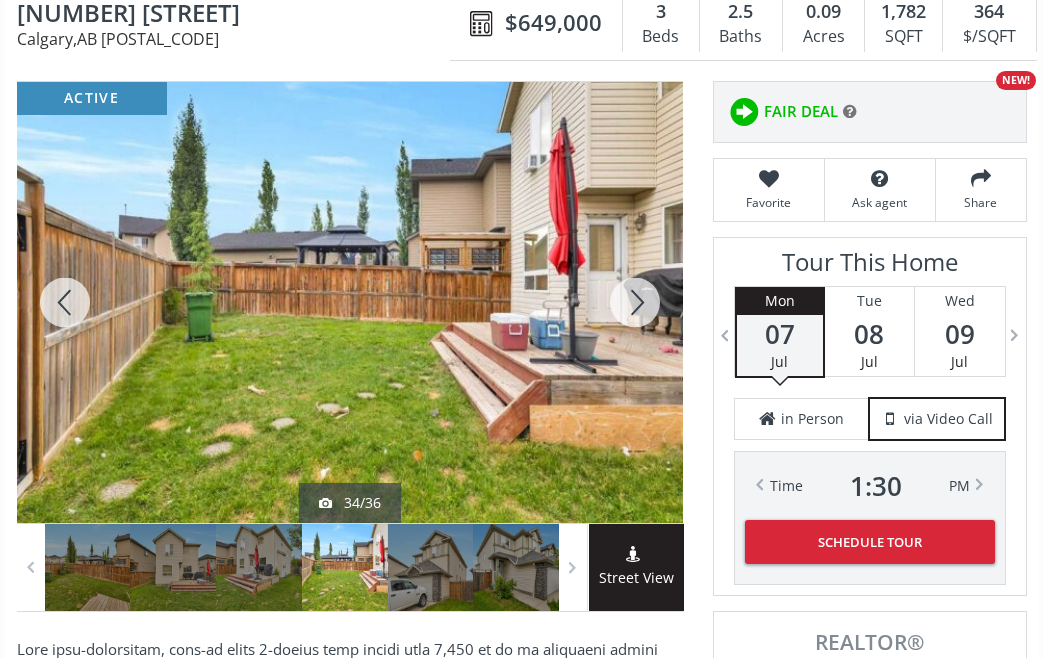 click at bounding box center (635, 302) 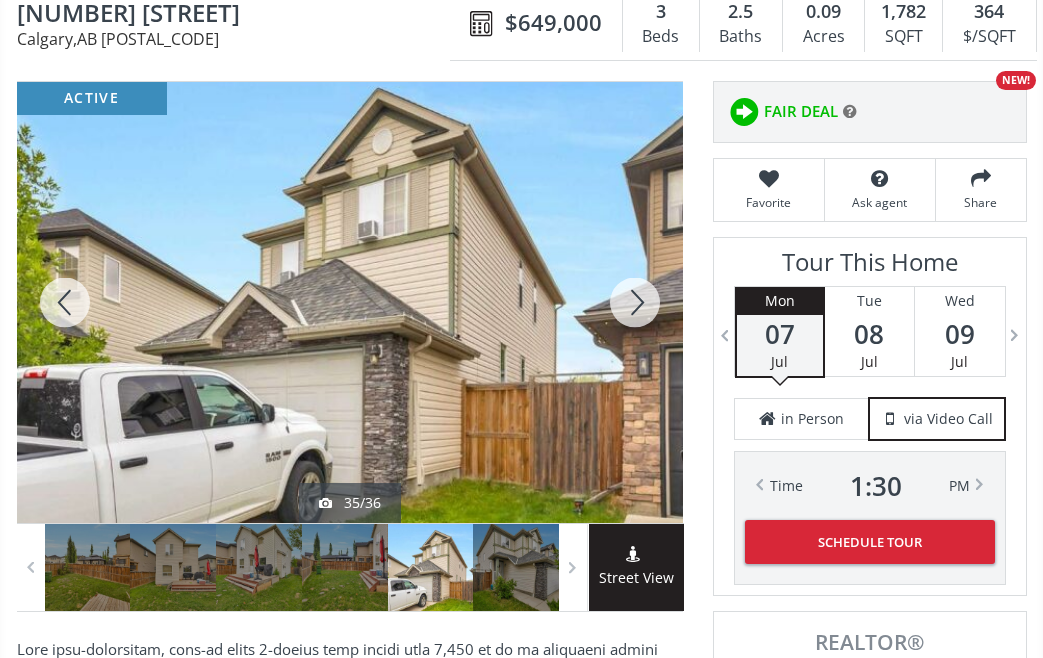 click at bounding box center (635, 302) 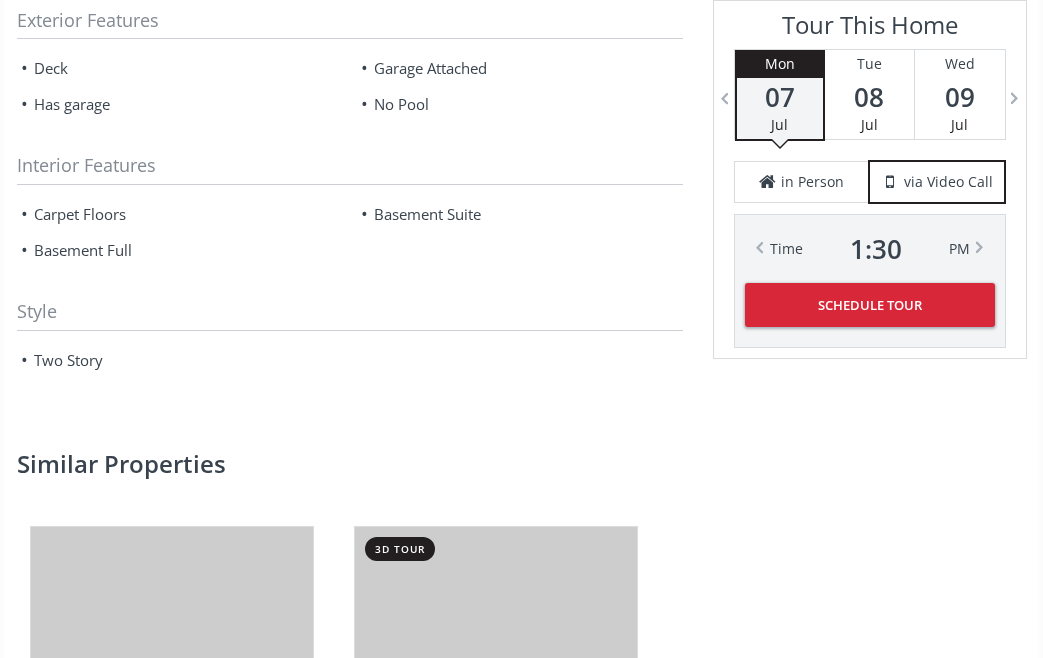 scroll, scrollTop: 2800, scrollLeft: 0, axis: vertical 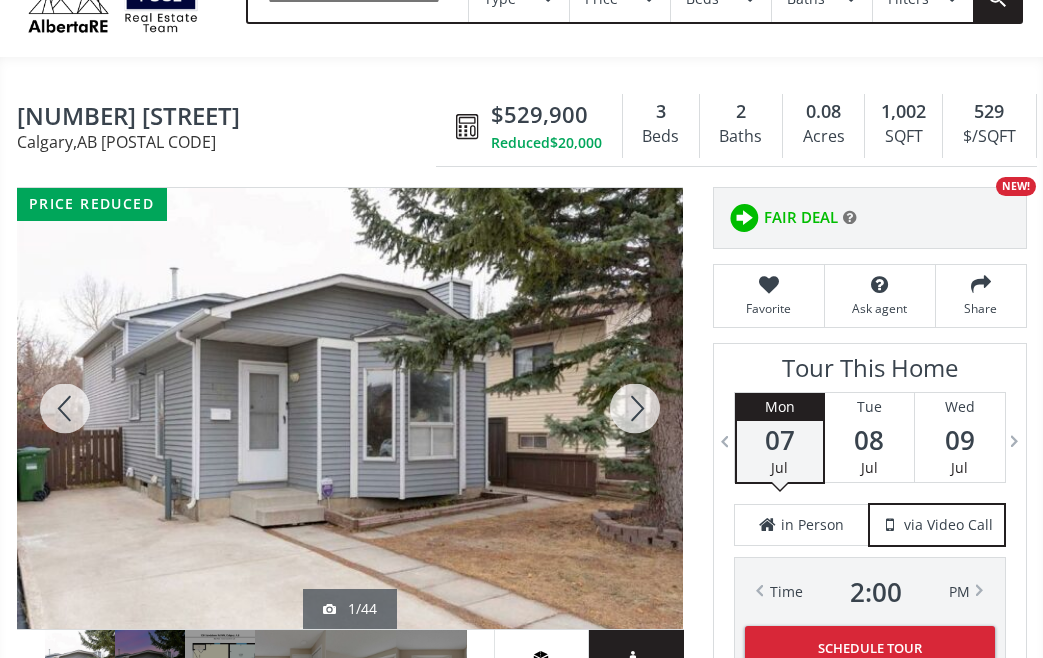 click at bounding box center (635, 408) 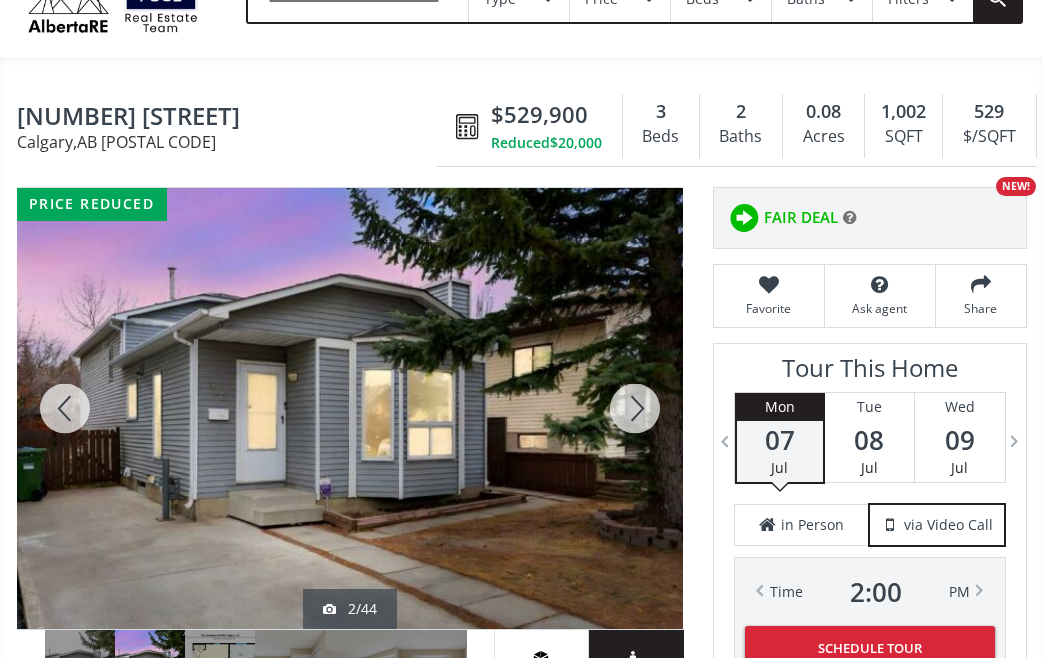 click at bounding box center [635, 408] 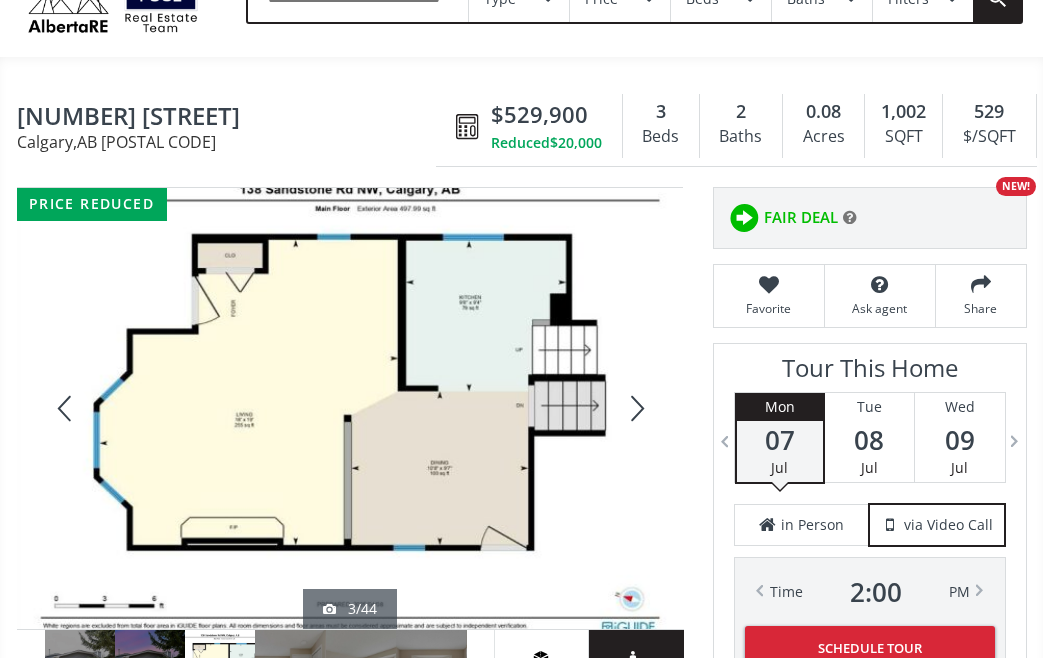 click at bounding box center [635, 408] 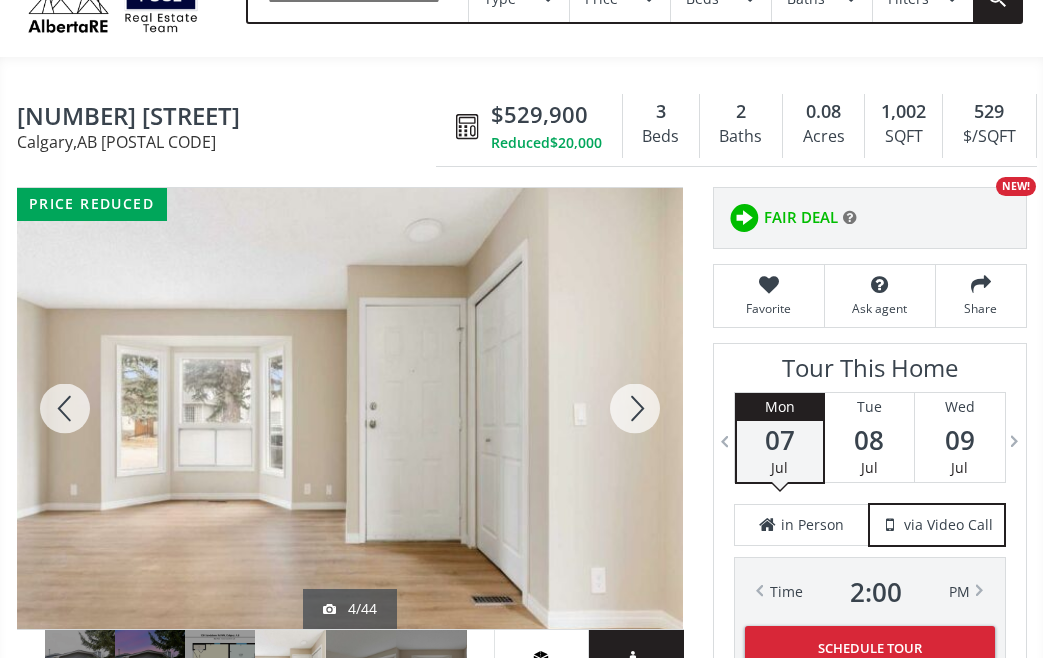 click at bounding box center [635, 408] 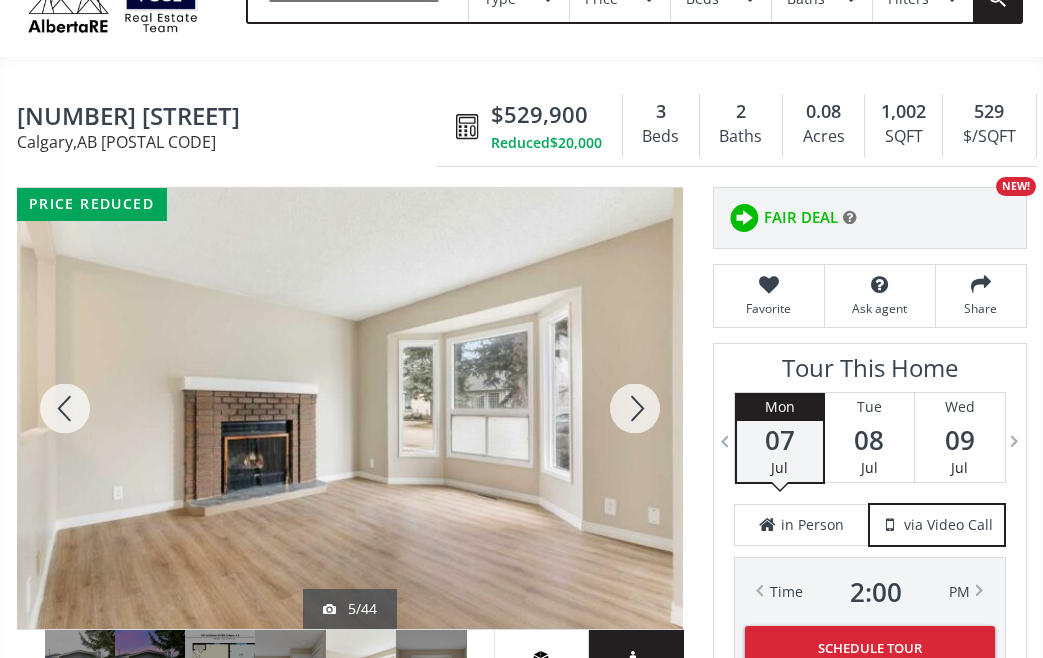 click at bounding box center (635, 408) 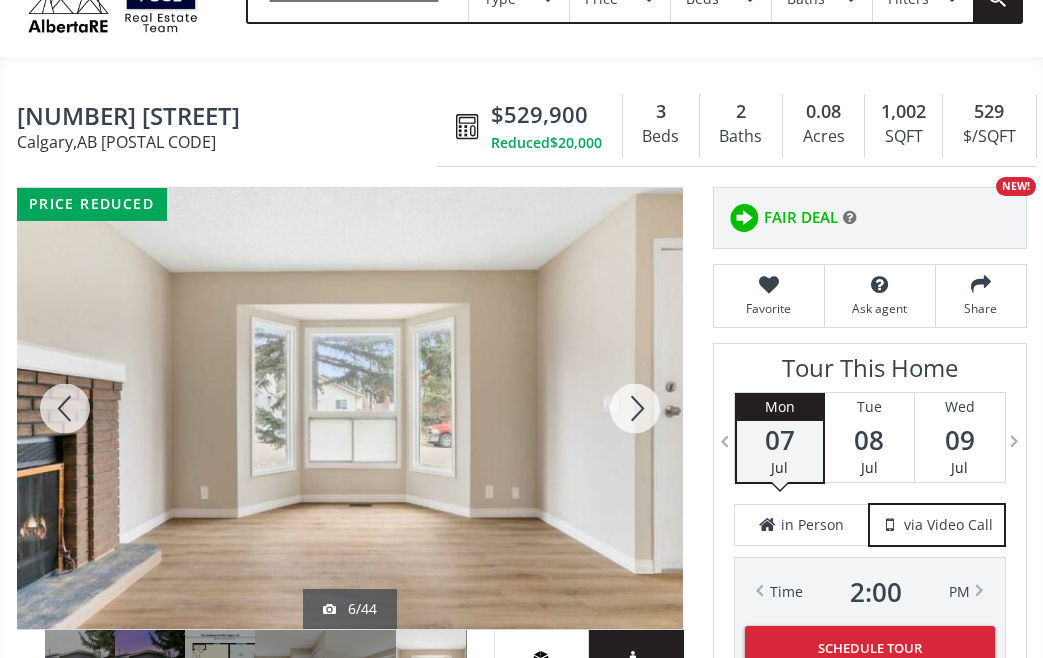 click at bounding box center (635, 408) 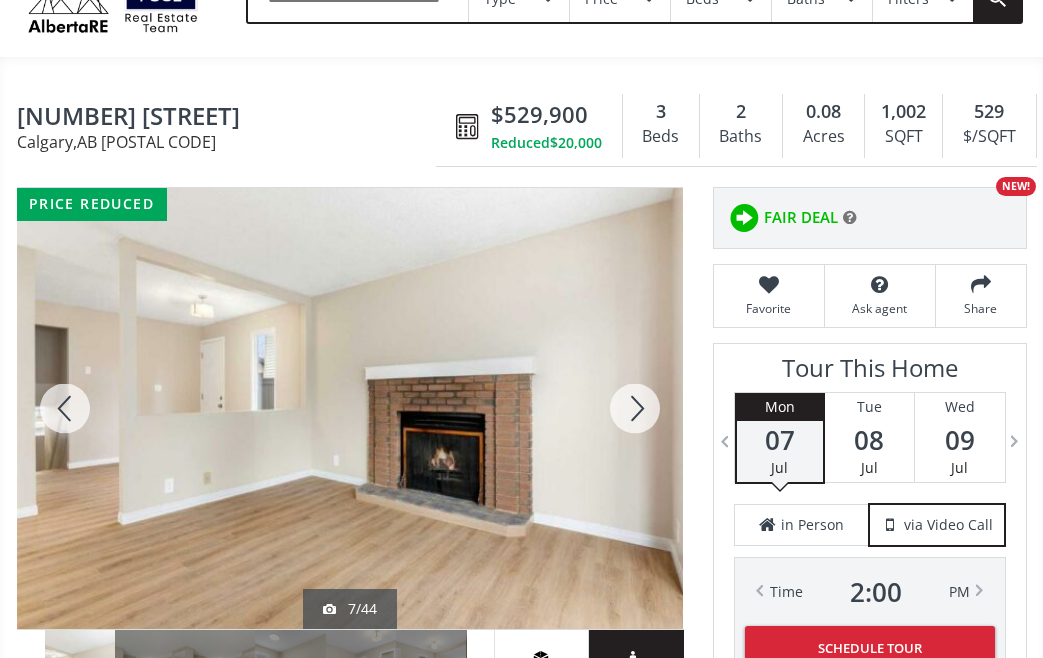 click at bounding box center [635, 408] 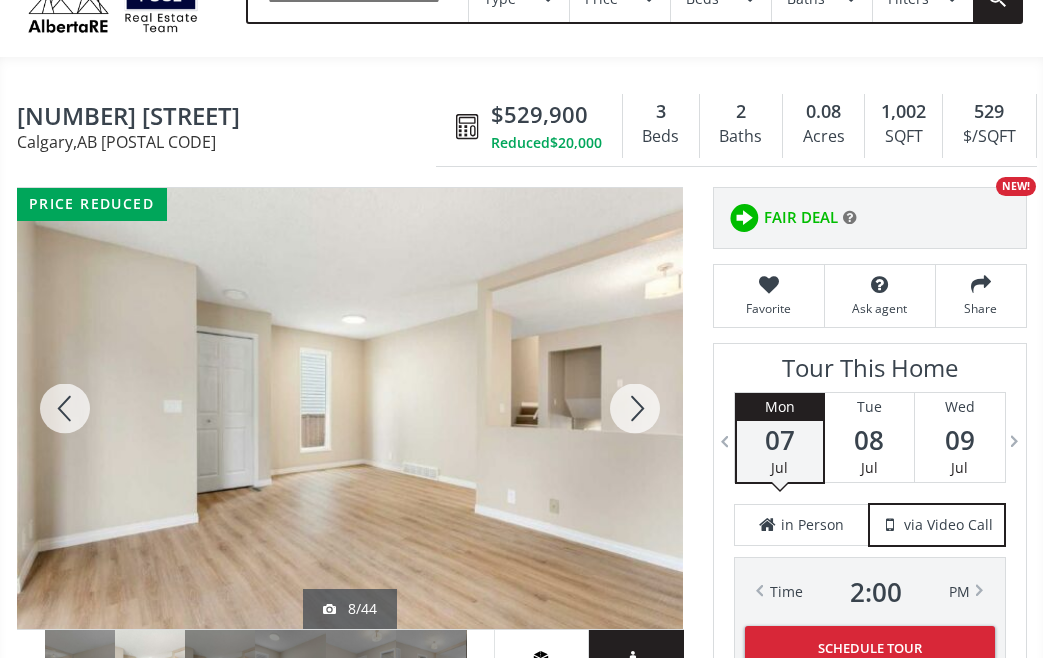 click at bounding box center (635, 408) 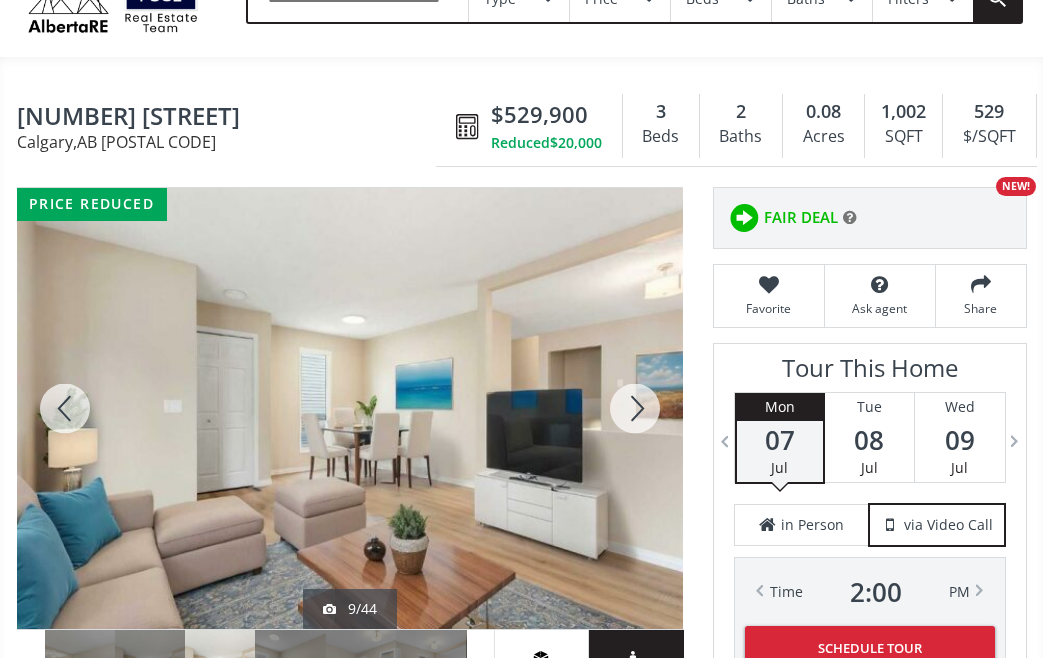 click at bounding box center (635, 408) 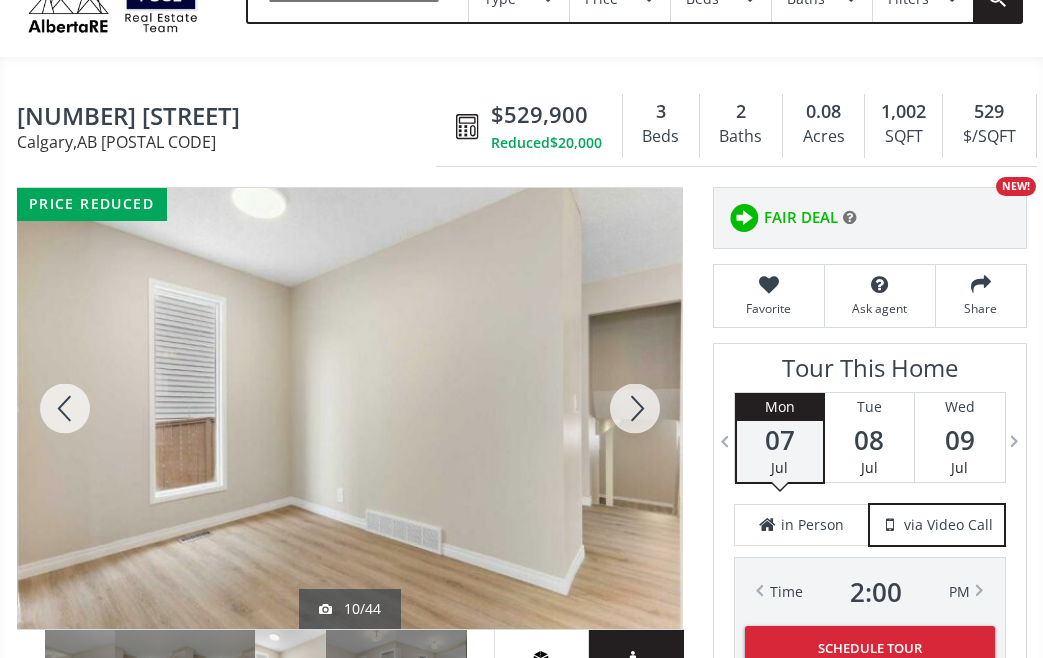 click at bounding box center [635, 408] 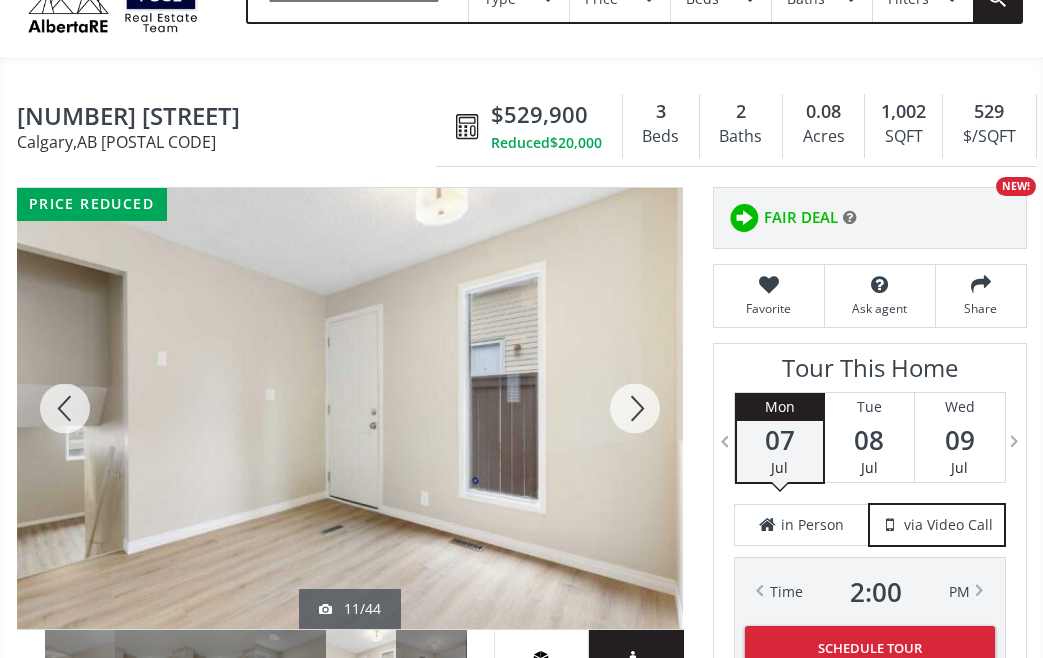 click at bounding box center [635, 408] 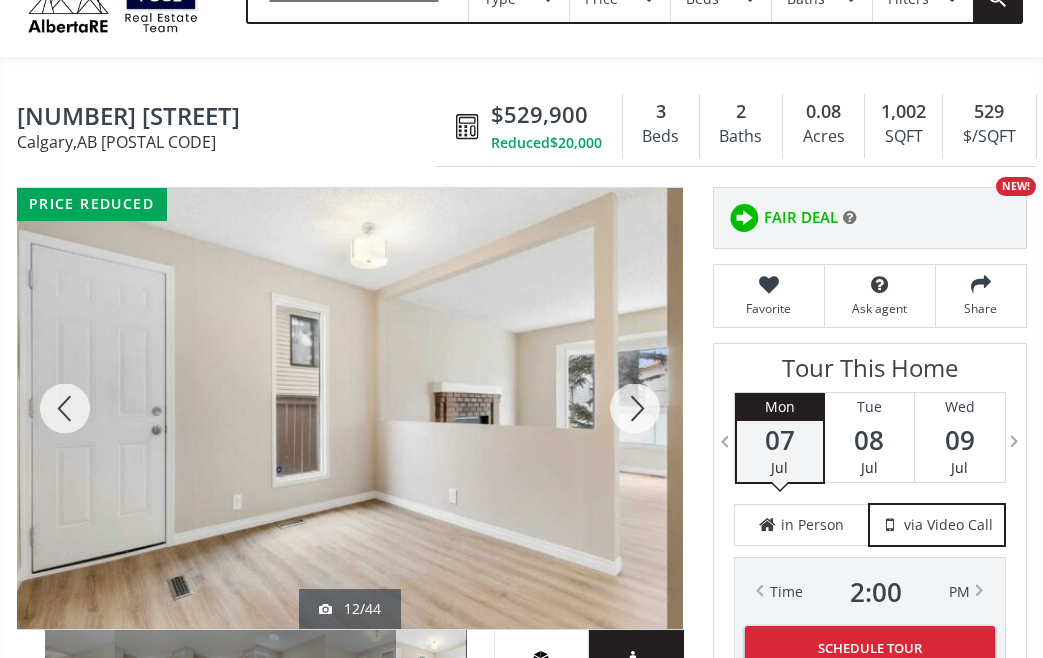 click at bounding box center [635, 408] 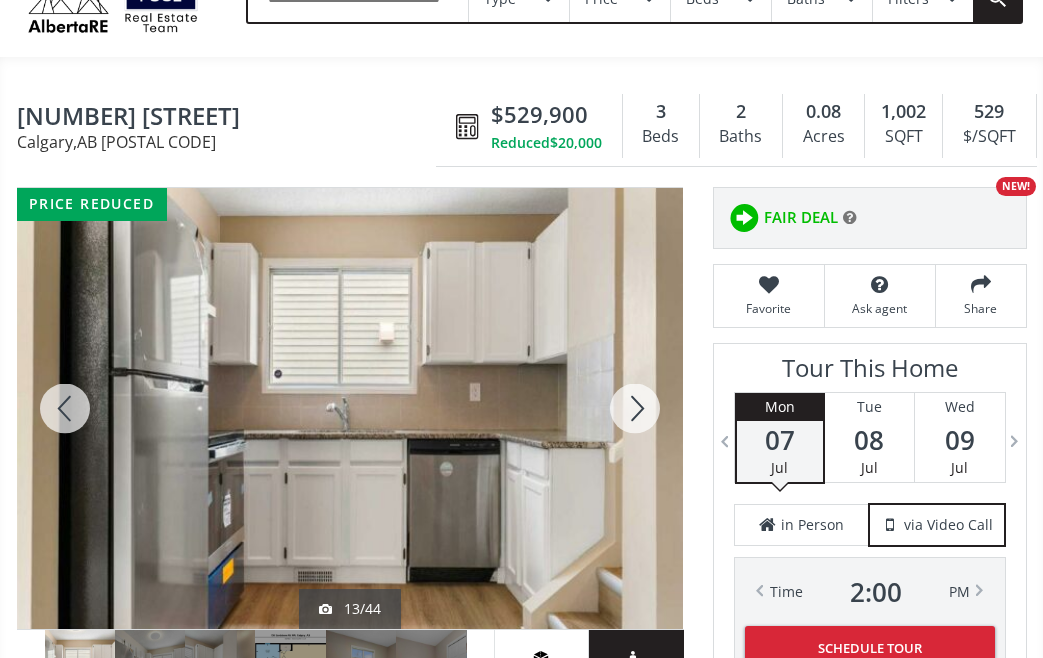 click at bounding box center (635, 408) 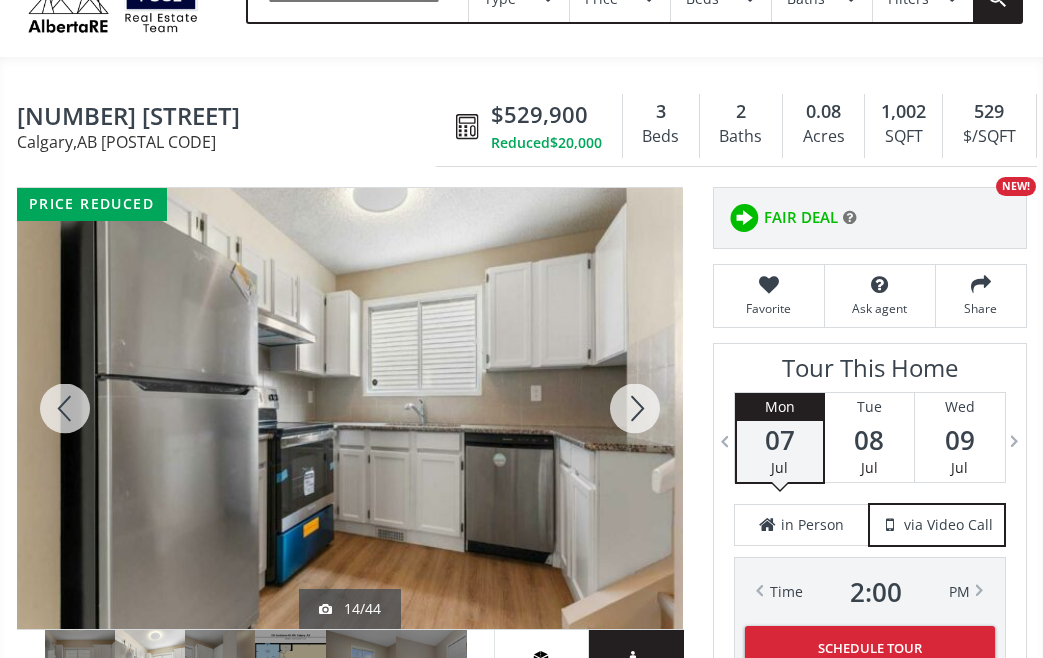 click at bounding box center [635, 408] 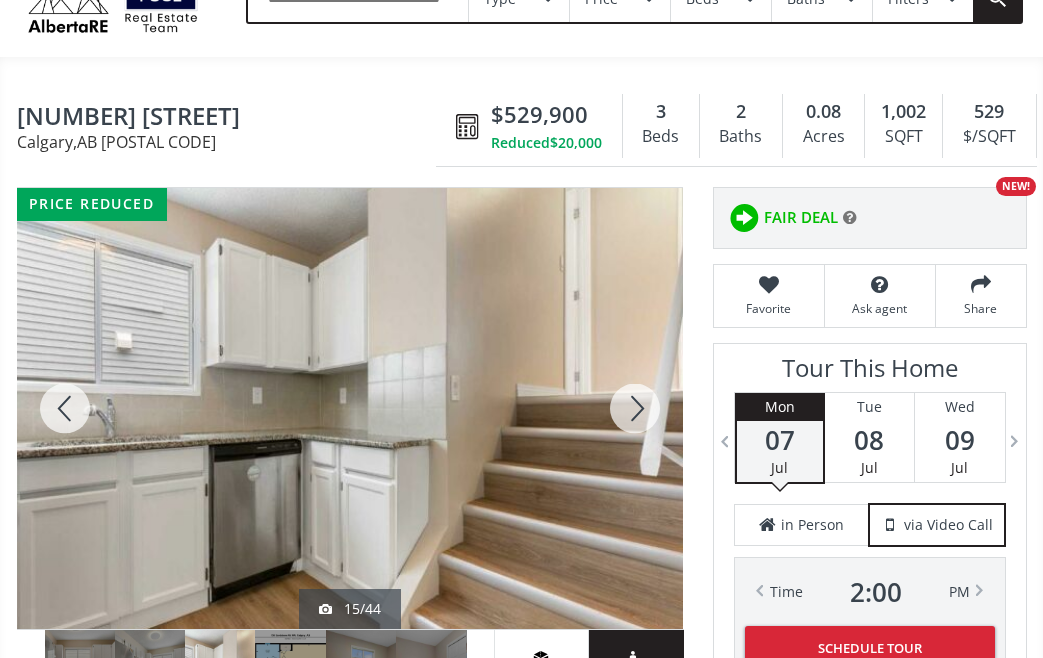 click at bounding box center [635, 408] 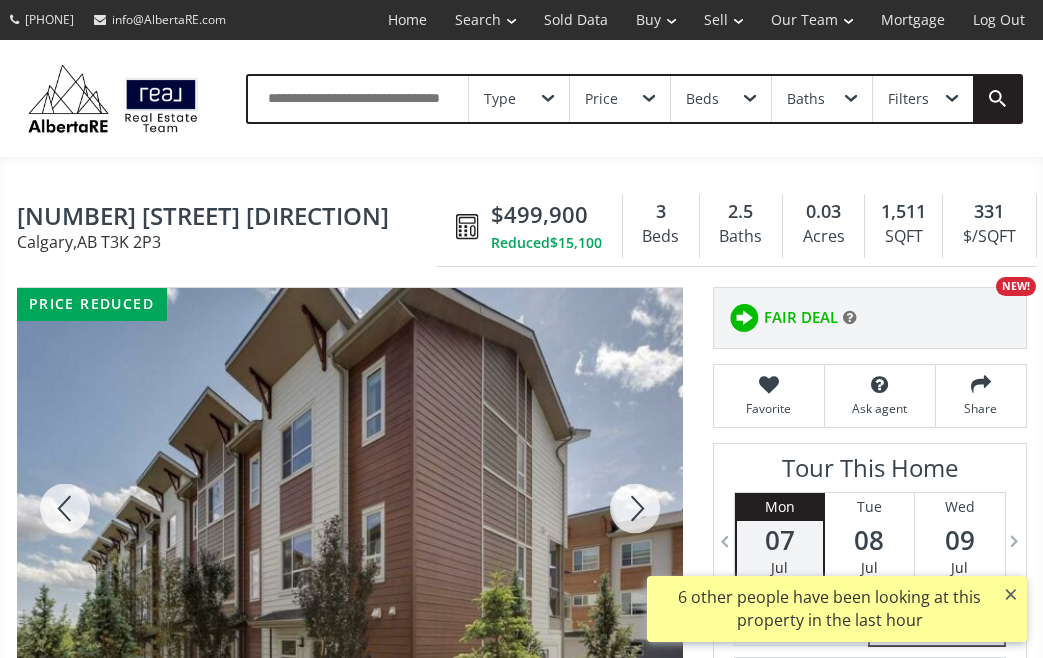 scroll, scrollTop: 0, scrollLeft: 0, axis: both 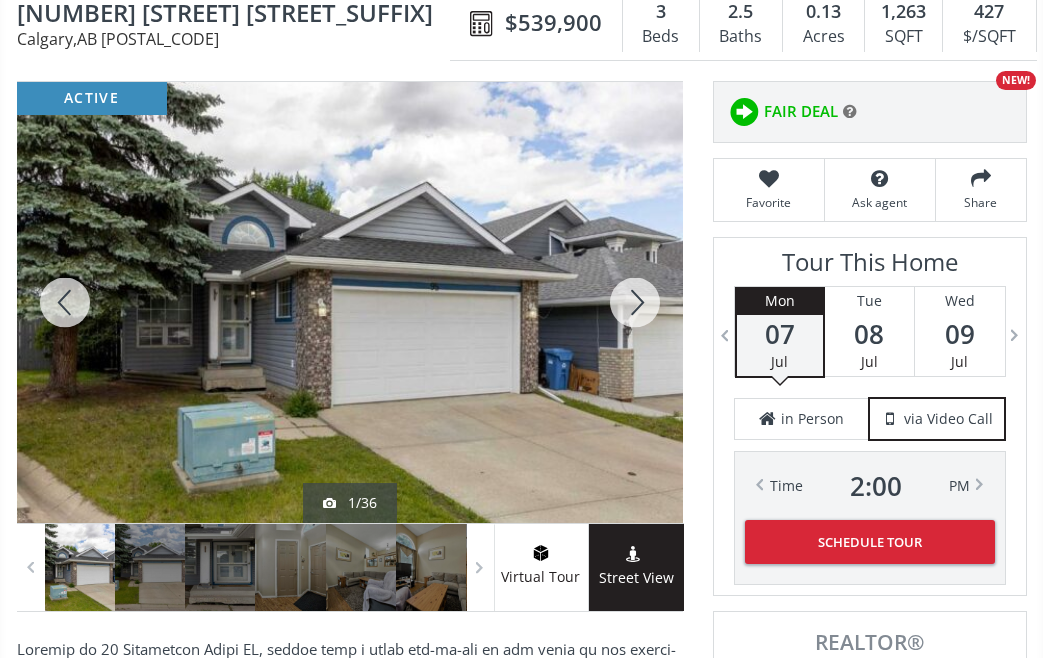 click at bounding box center (635, 302) 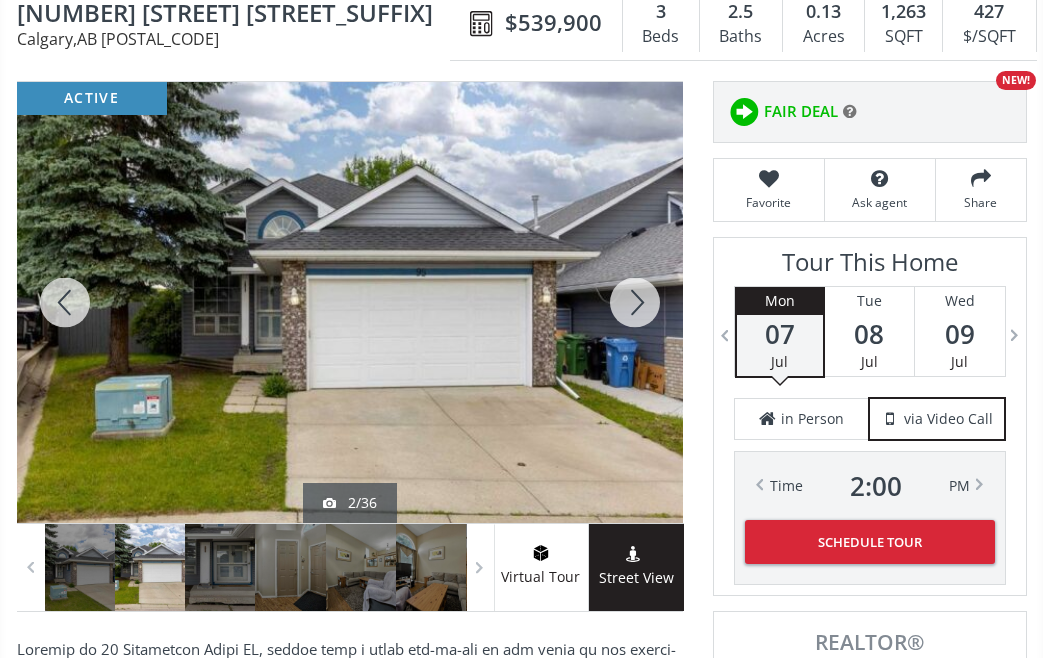 click at bounding box center (635, 302) 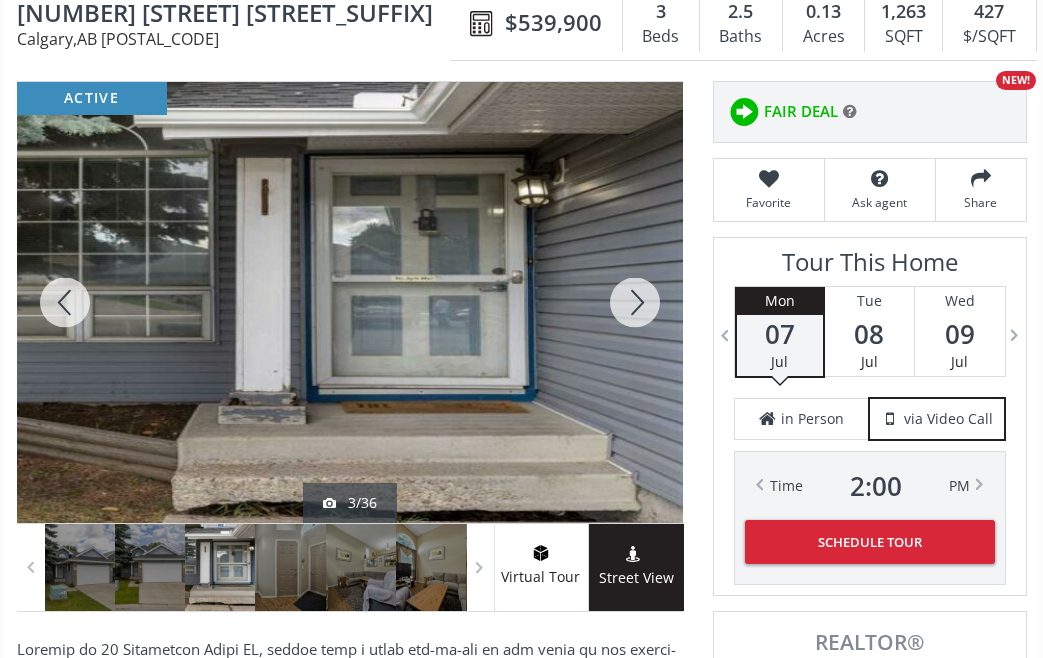 click at bounding box center (635, 302) 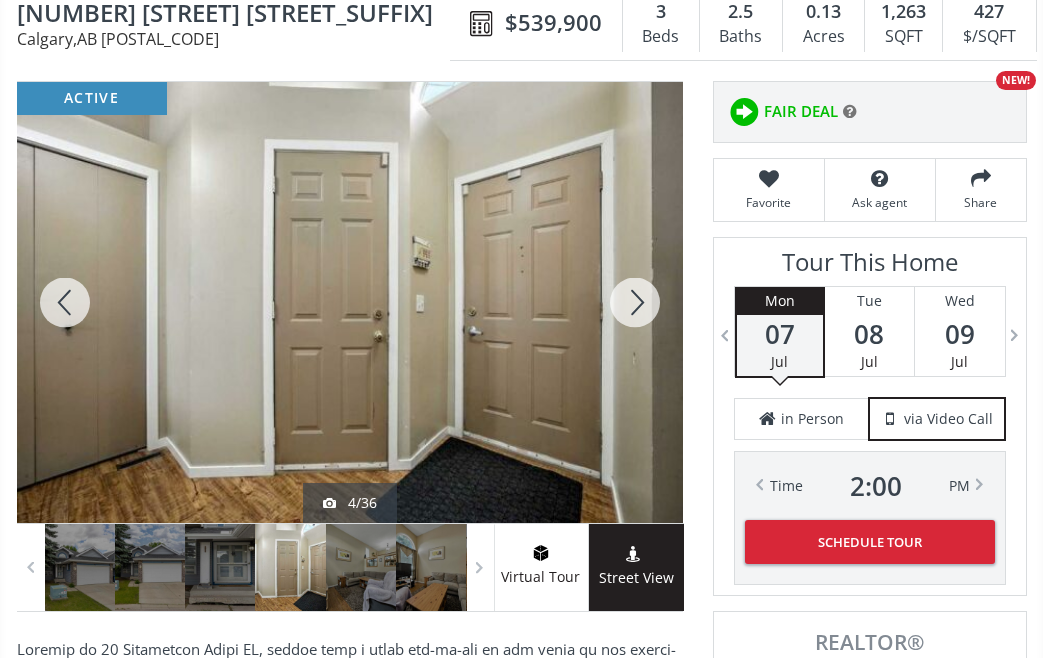 click at bounding box center [635, 302] 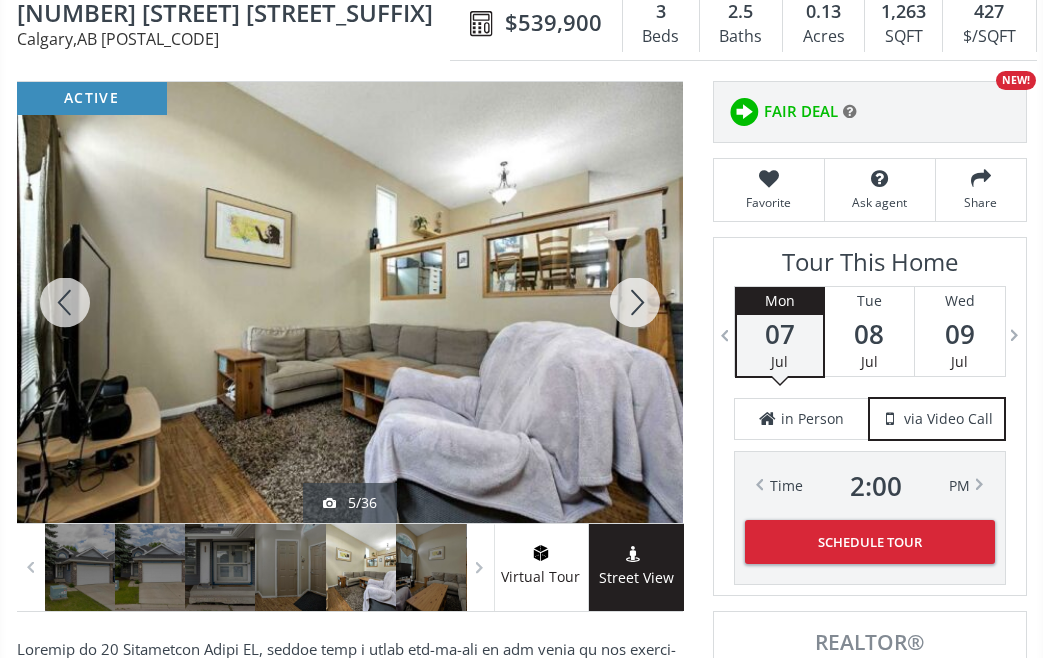 click at bounding box center (635, 302) 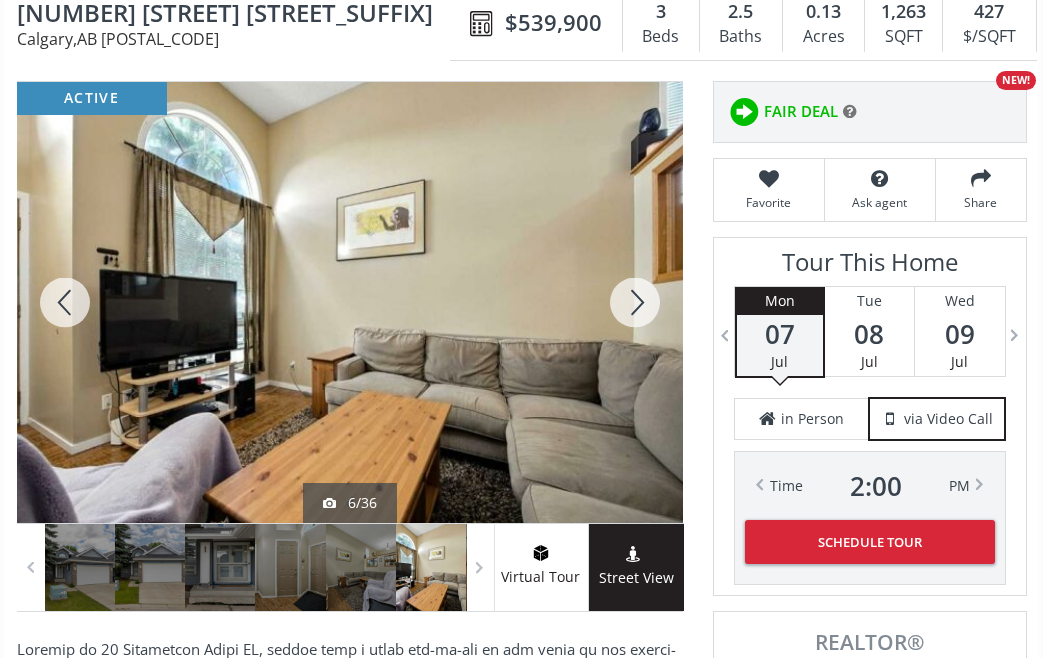 click at bounding box center [635, 302] 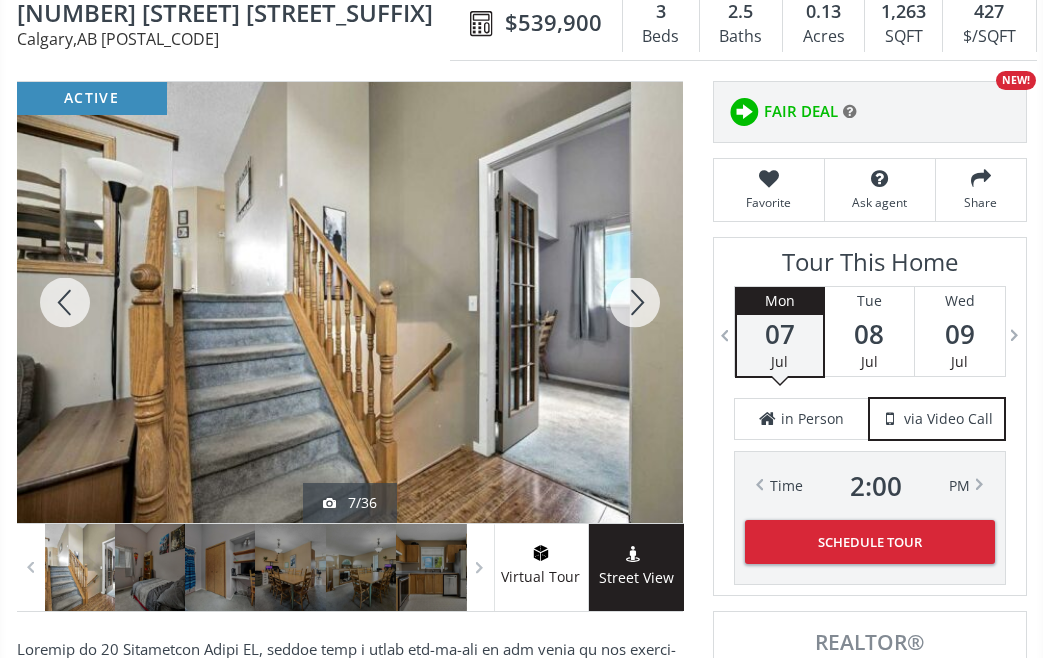 click at bounding box center (635, 302) 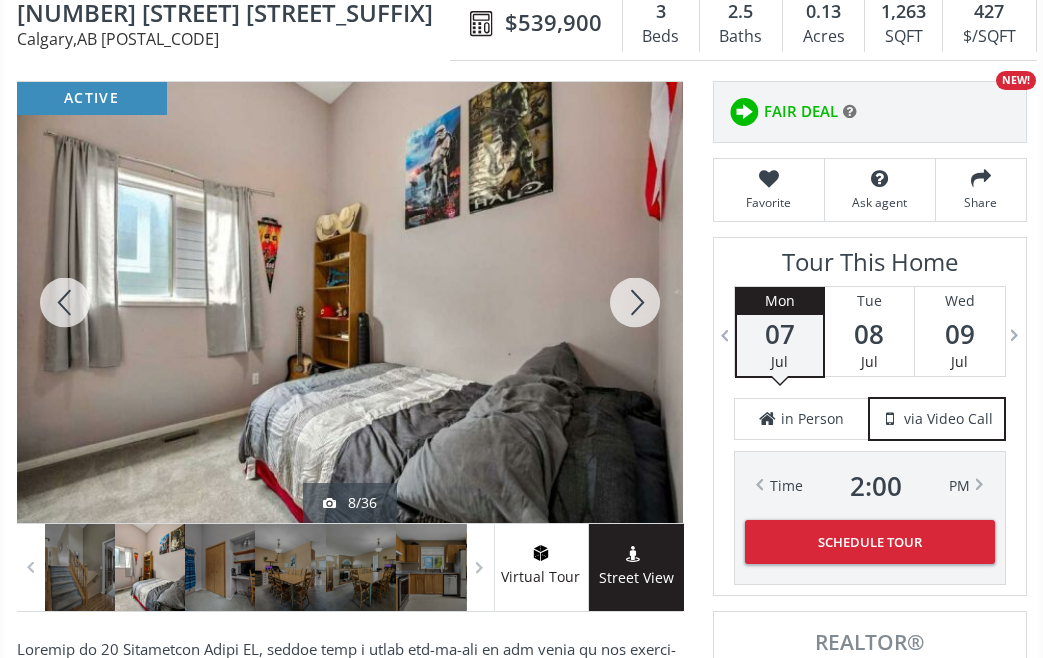 click at bounding box center [635, 302] 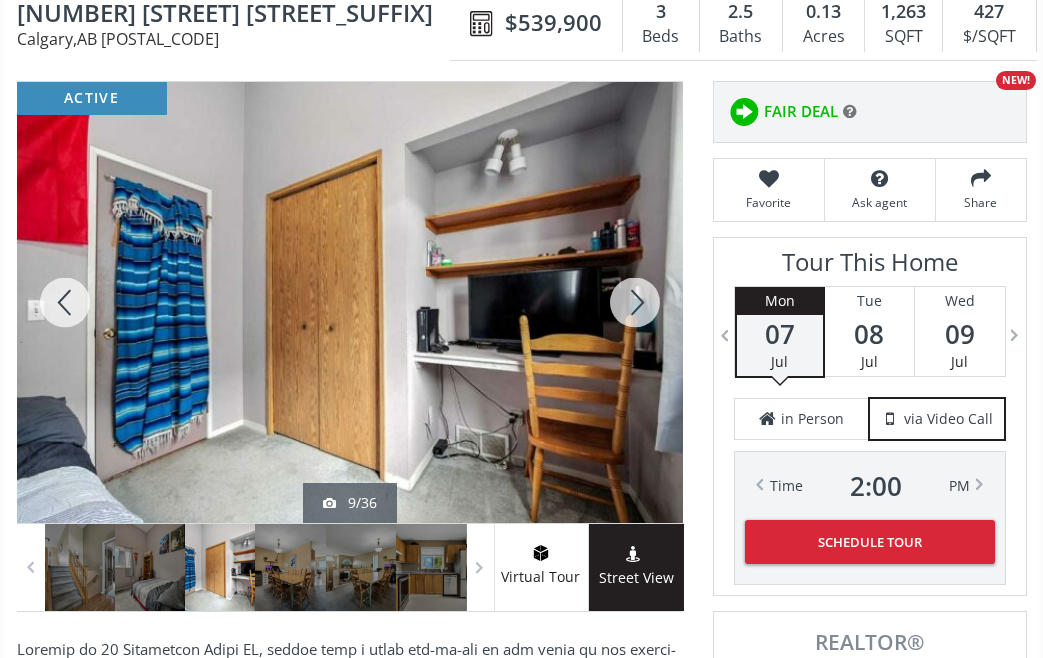 click at bounding box center [635, 302] 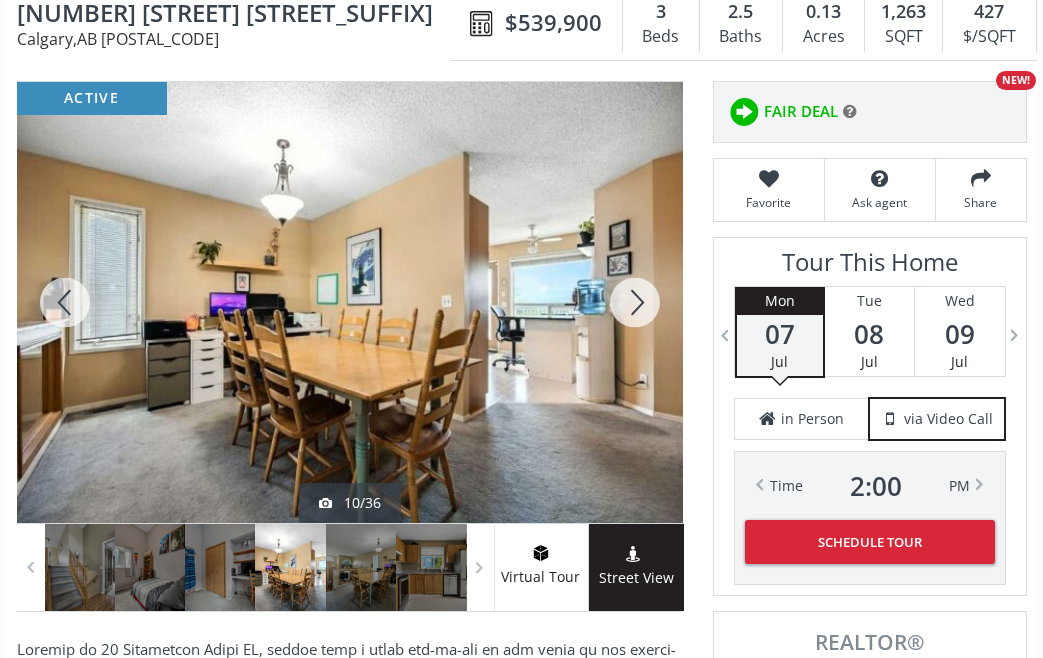 click at bounding box center [635, 302] 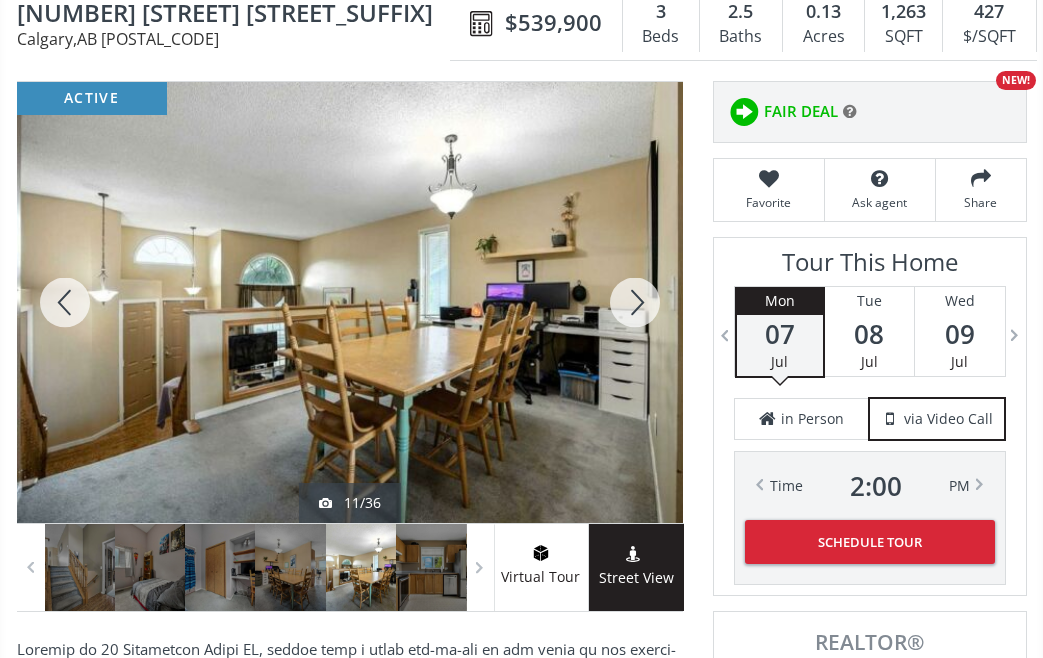 click at bounding box center (635, 302) 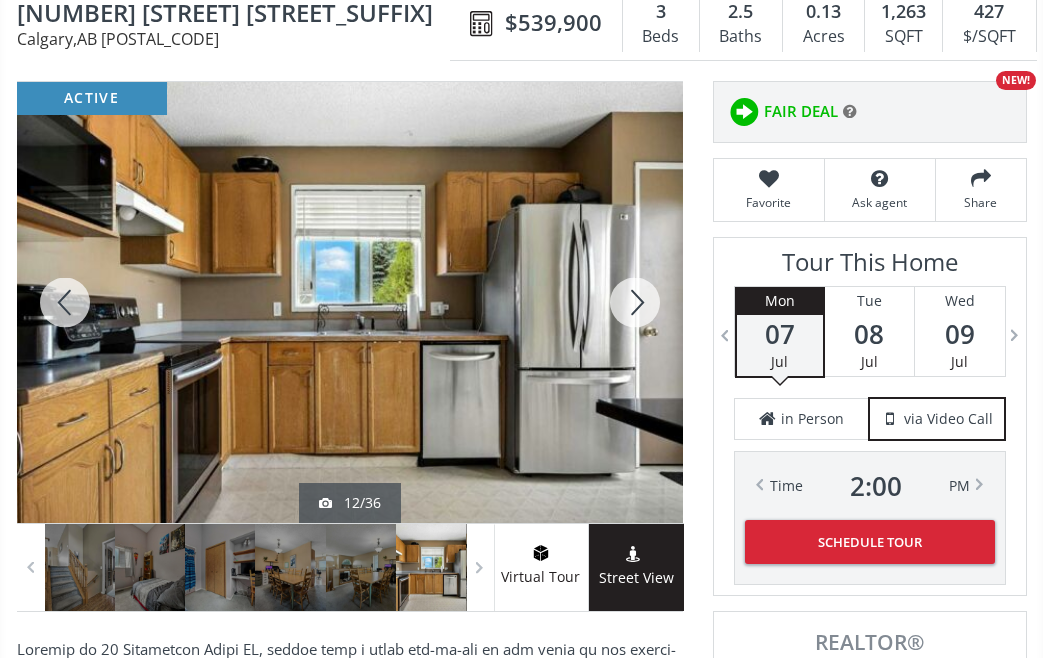 click at bounding box center (635, 302) 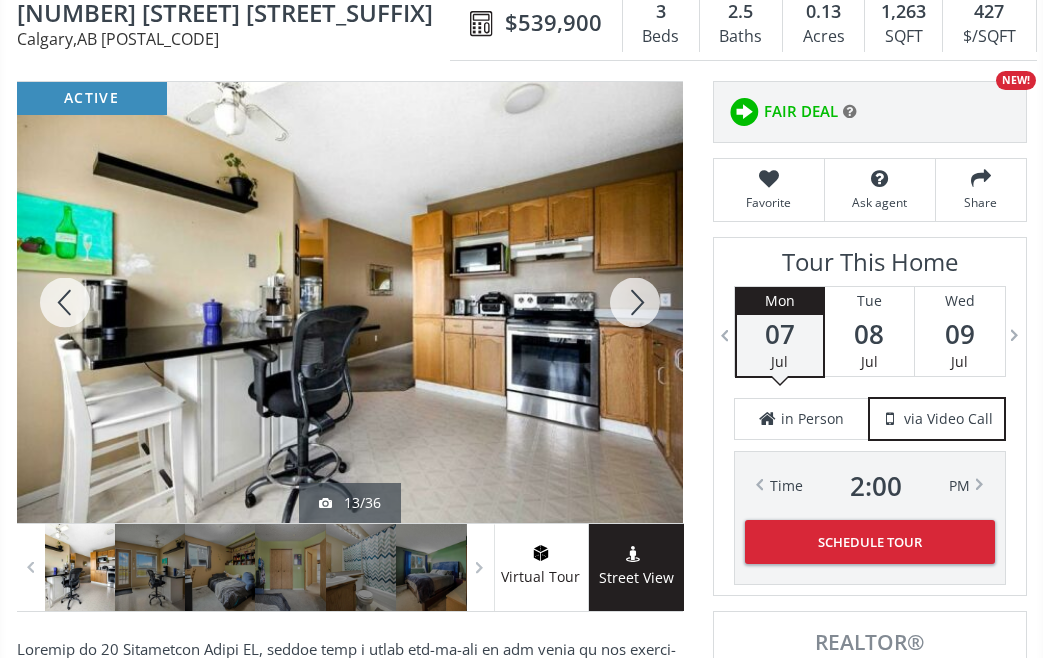 click at bounding box center (635, 302) 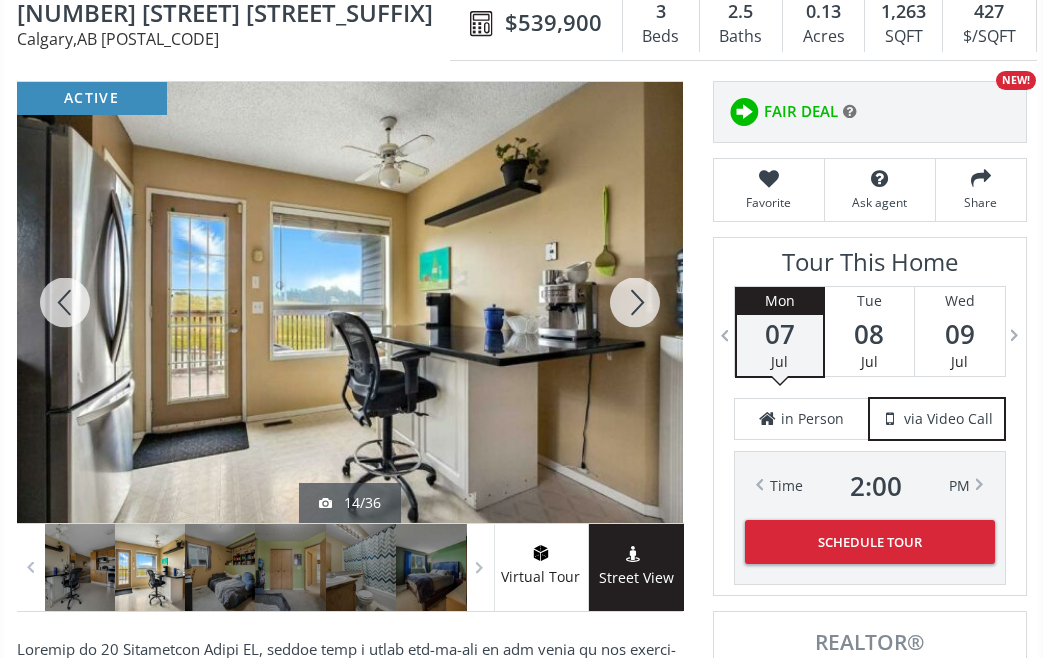 click at bounding box center (635, 302) 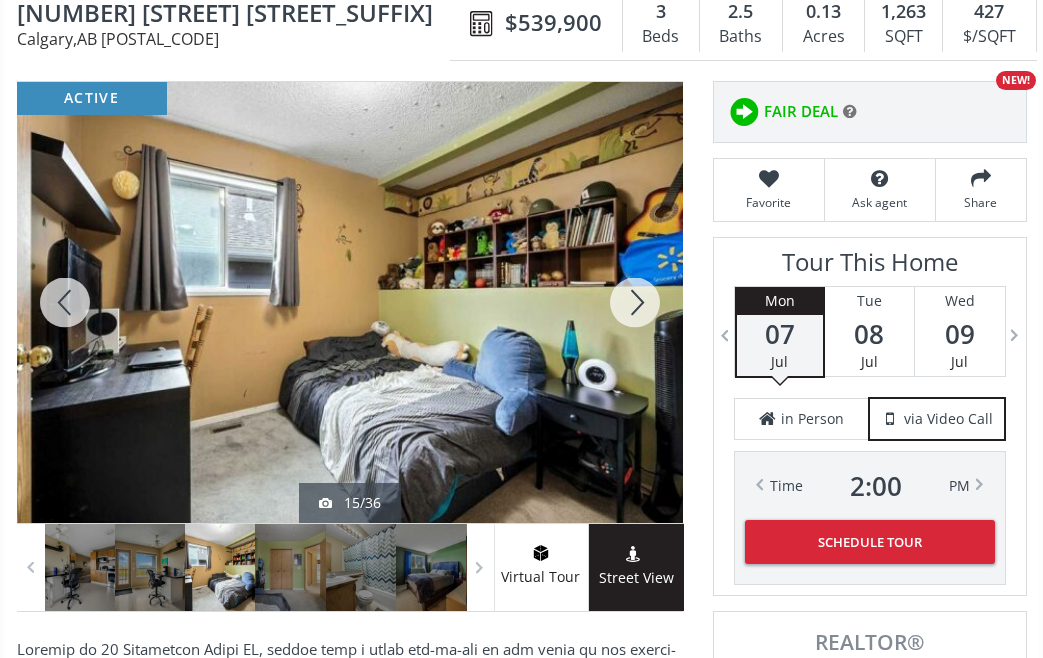 click at bounding box center (635, 302) 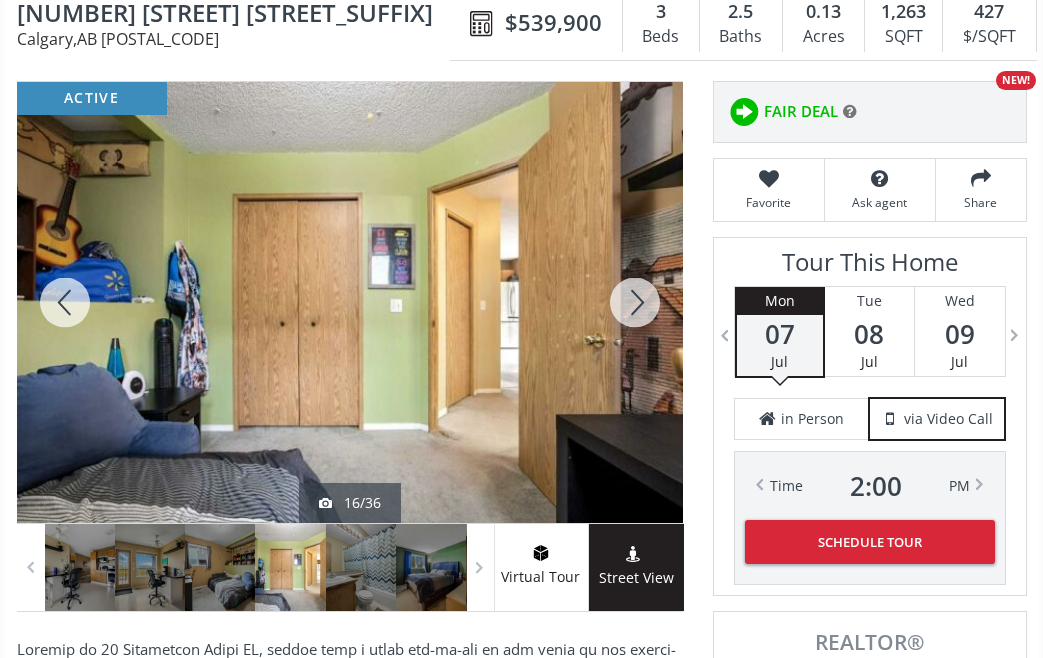 click at bounding box center [635, 302] 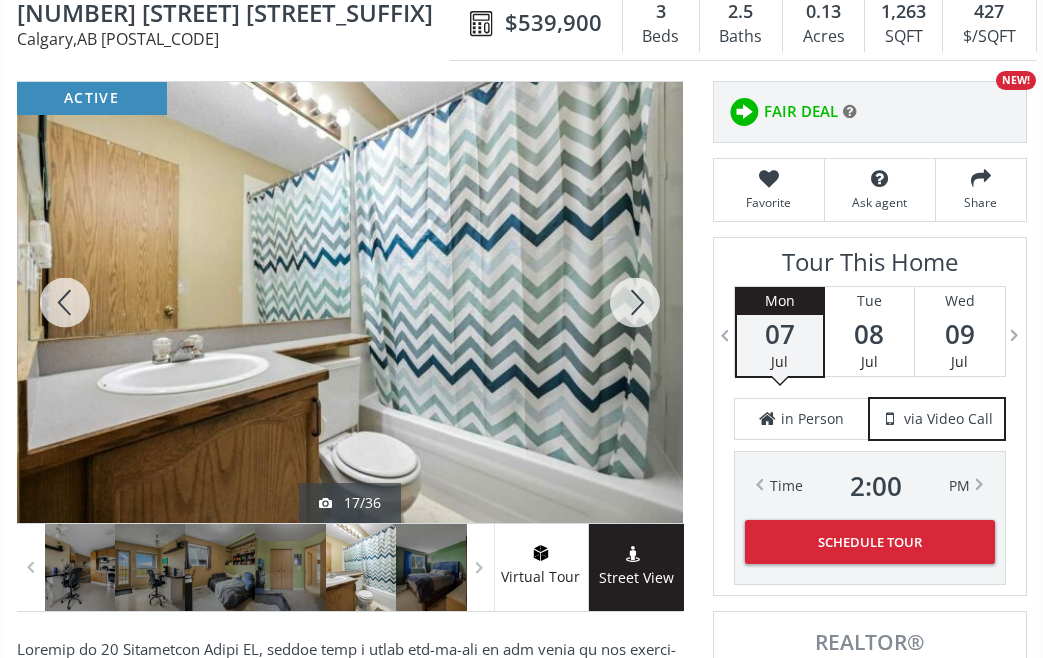 click at bounding box center [635, 302] 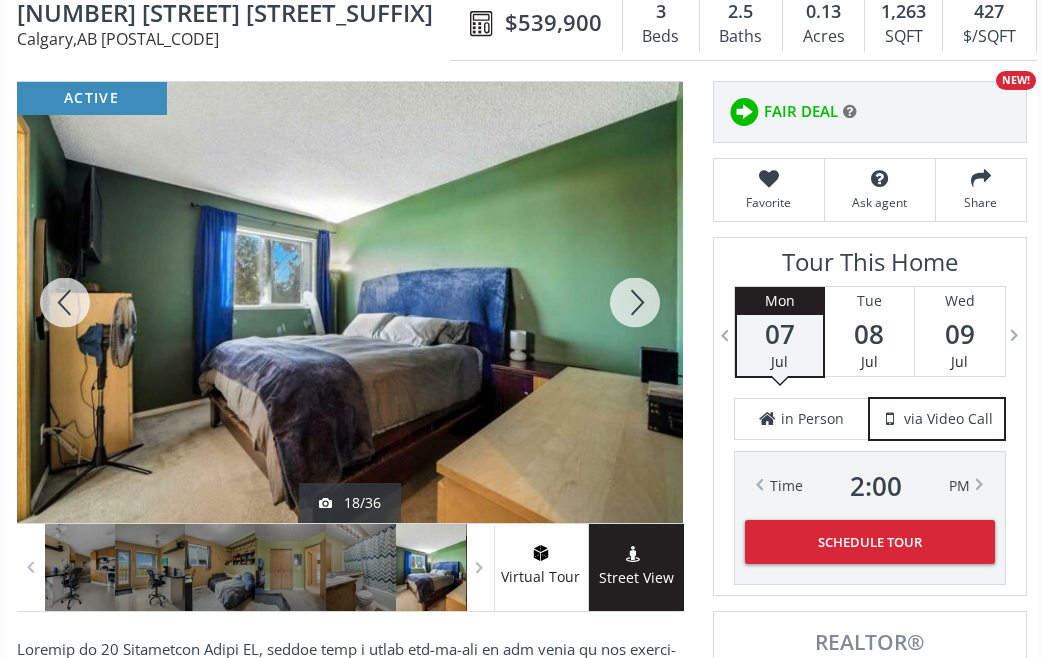click at bounding box center (635, 302) 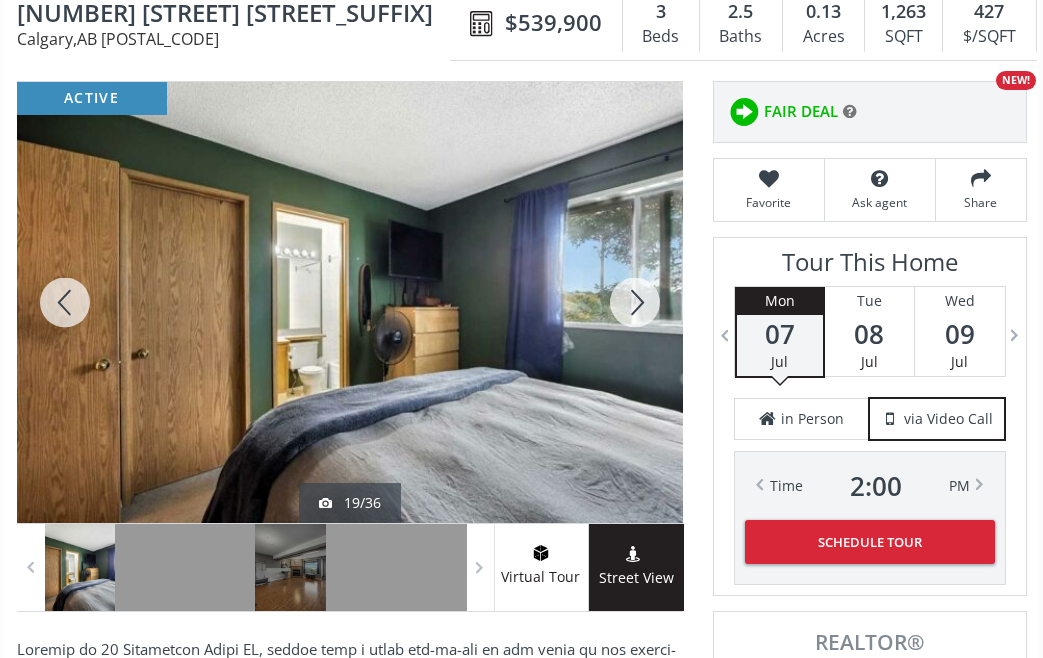 click at bounding box center (635, 302) 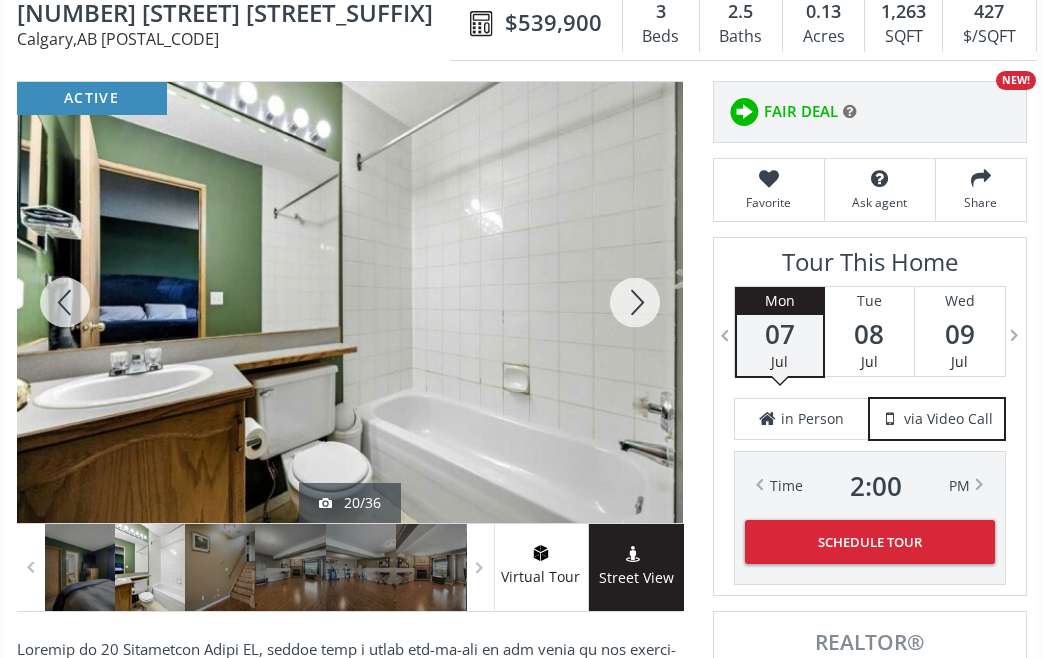 click at bounding box center [635, 302] 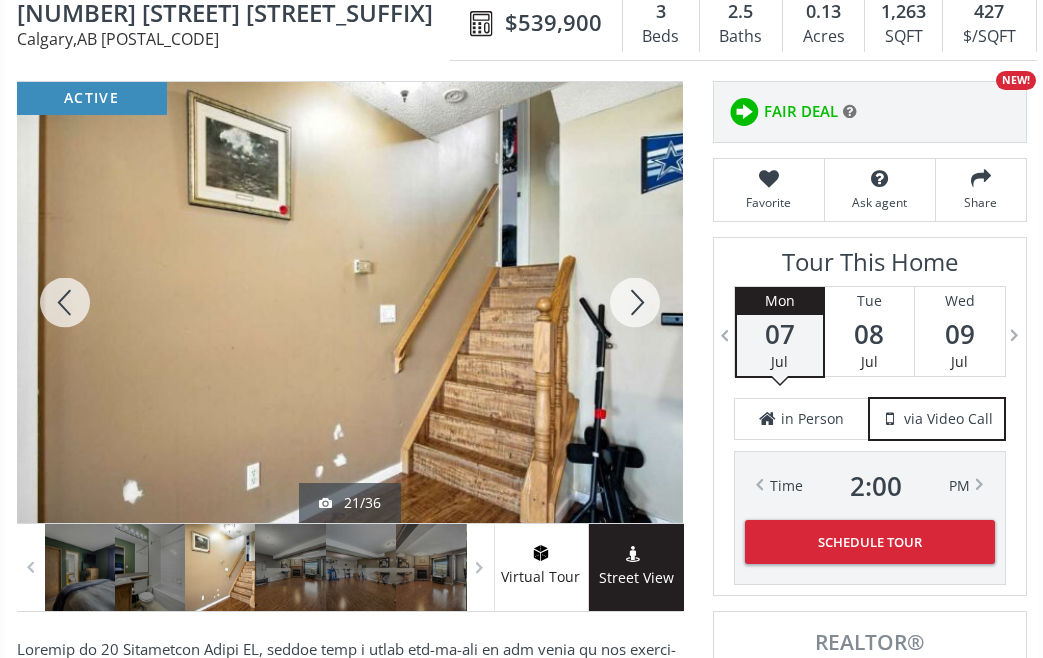click at bounding box center (635, 302) 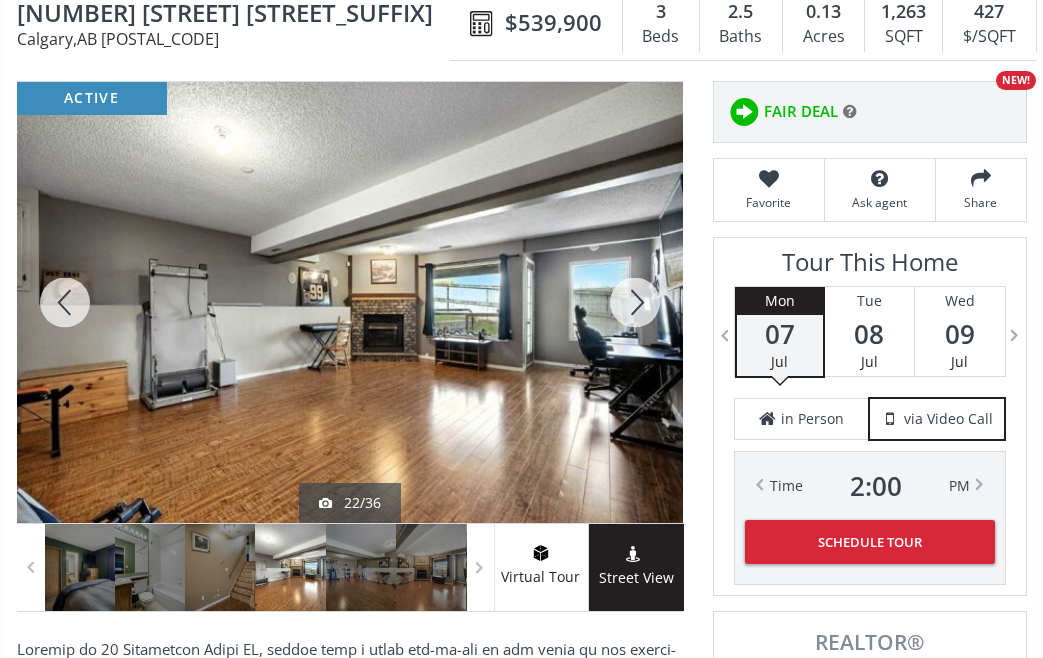 click at bounding box center [635, 302] 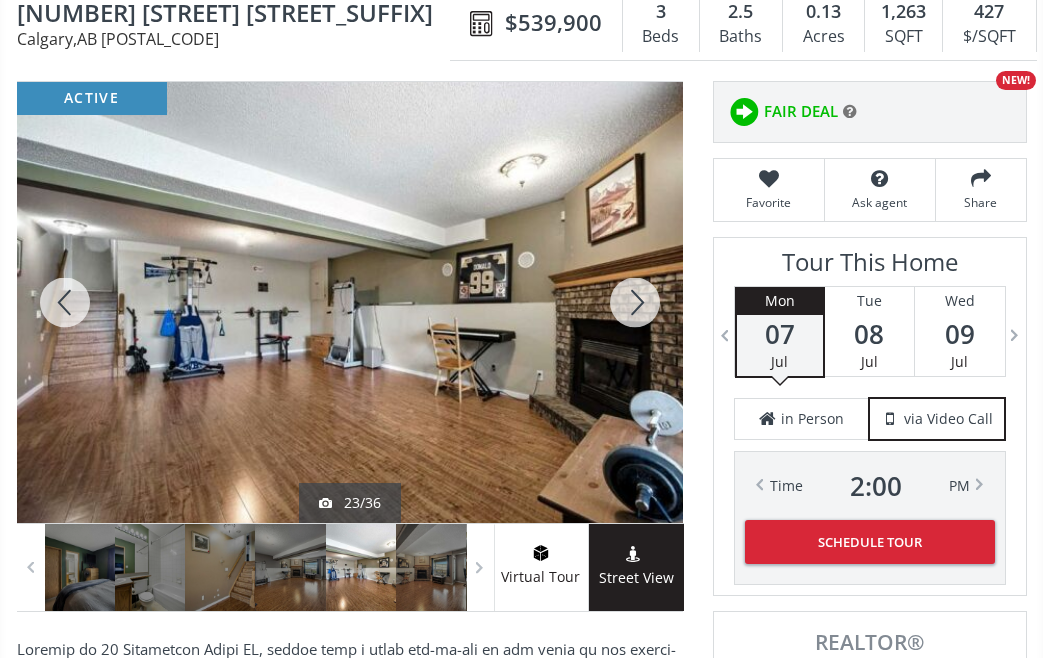 click at bounding box center (635, 302) 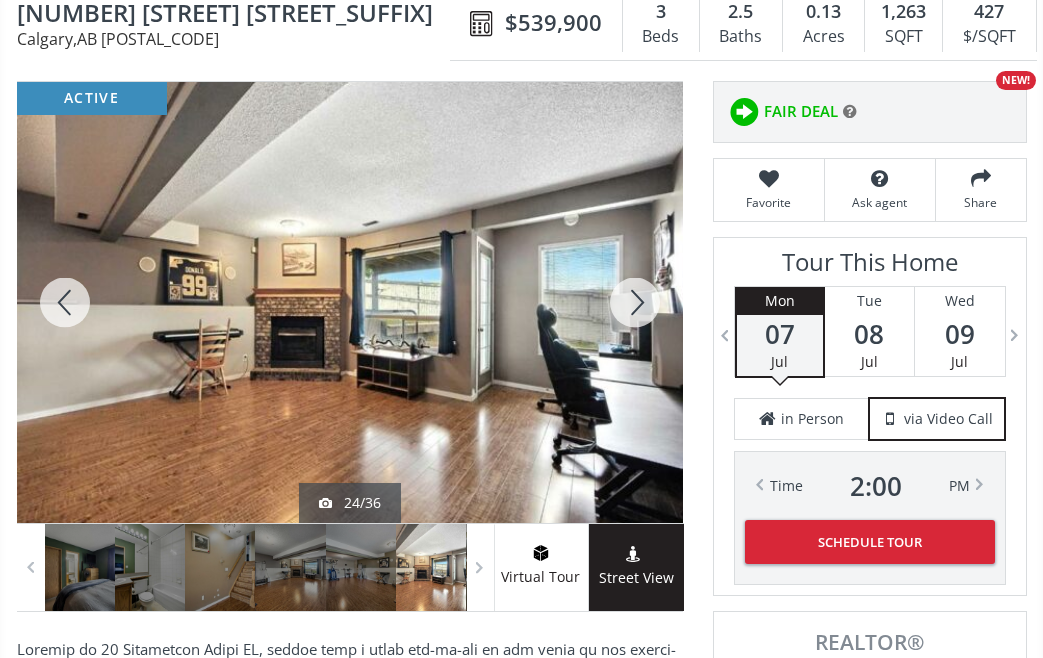 click at bounding box center [635, 302] 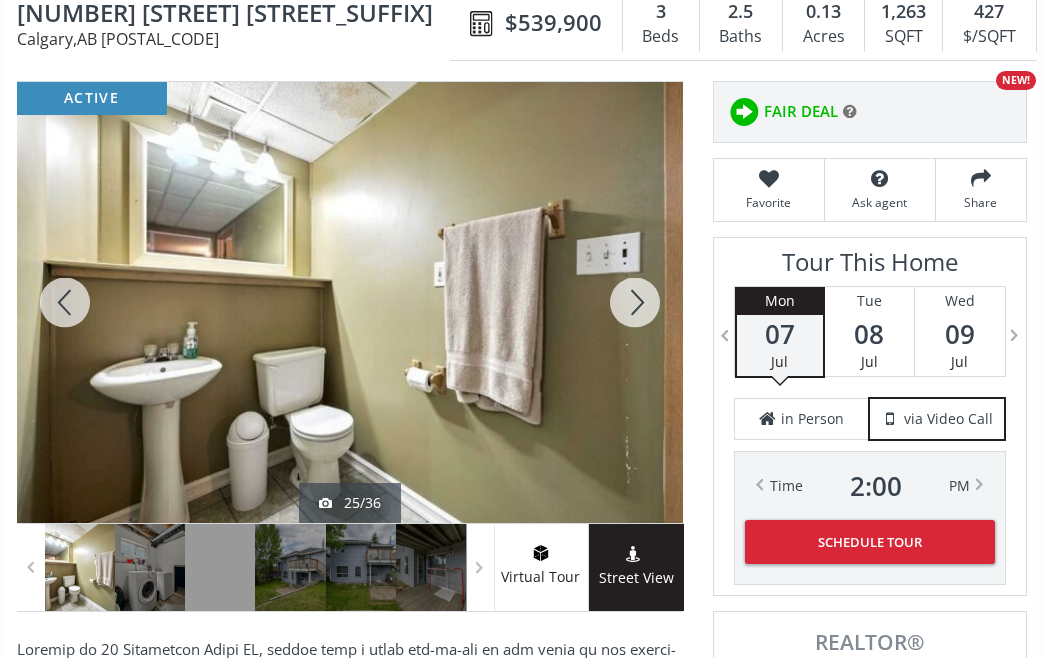 click at bounding box center (635, 302) 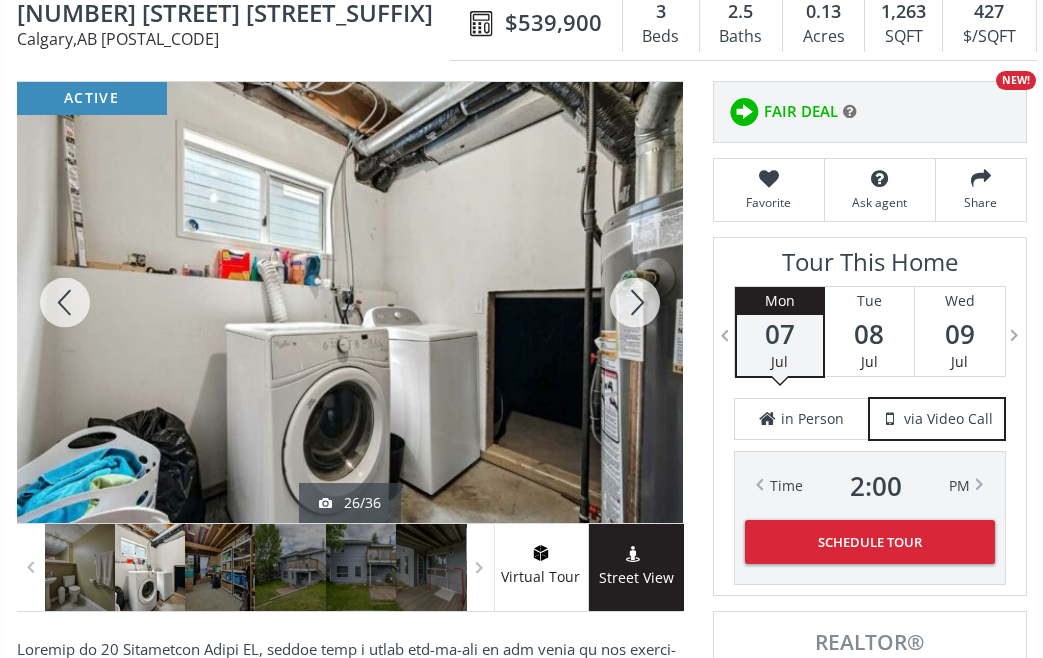 click at bounding box center [635, 302] 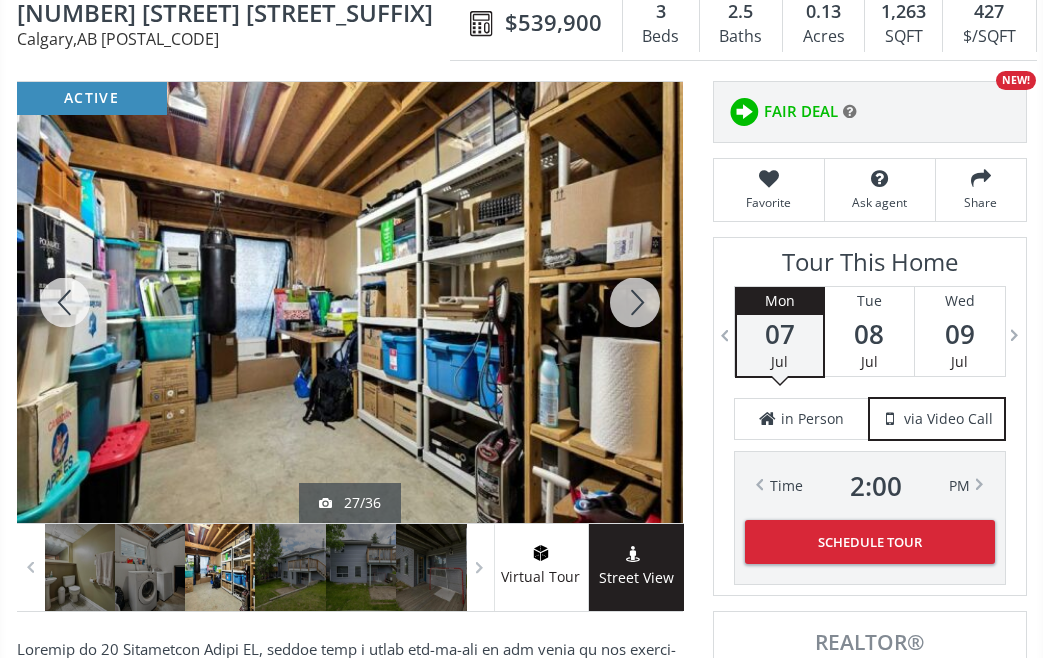 click at bounding box center [635, 302] 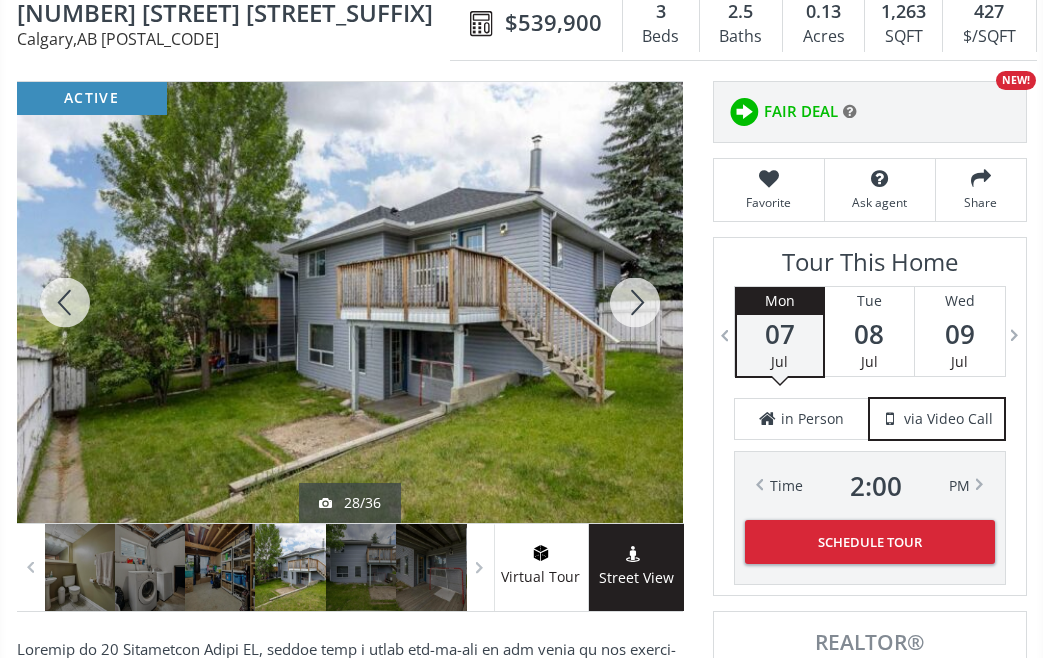 click at bounding box center (635, 302) 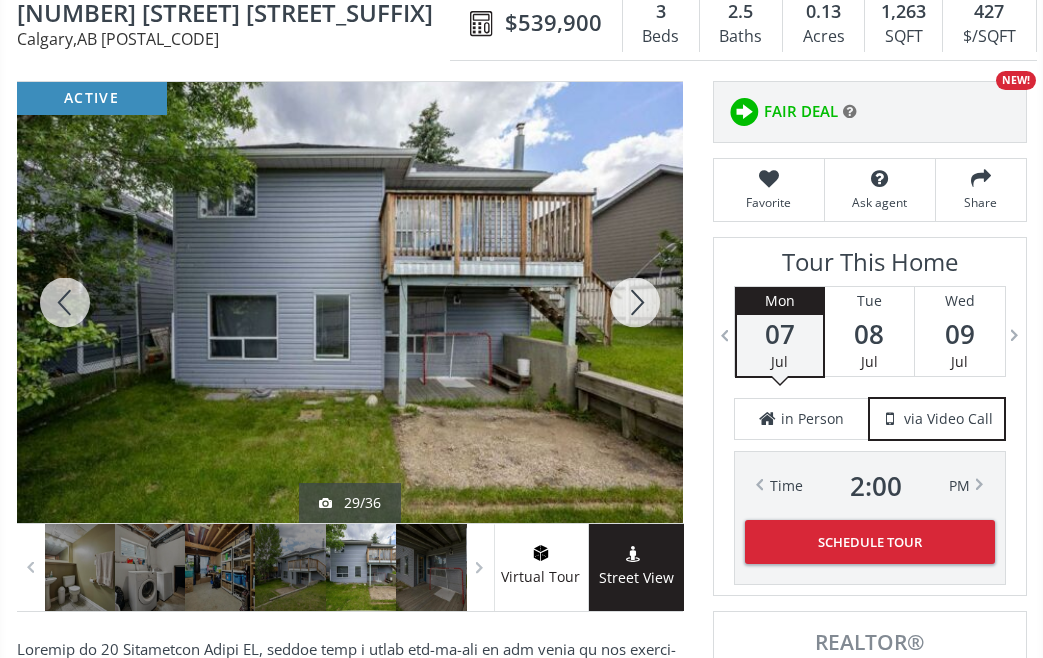 click at bounding box center (635, 302) 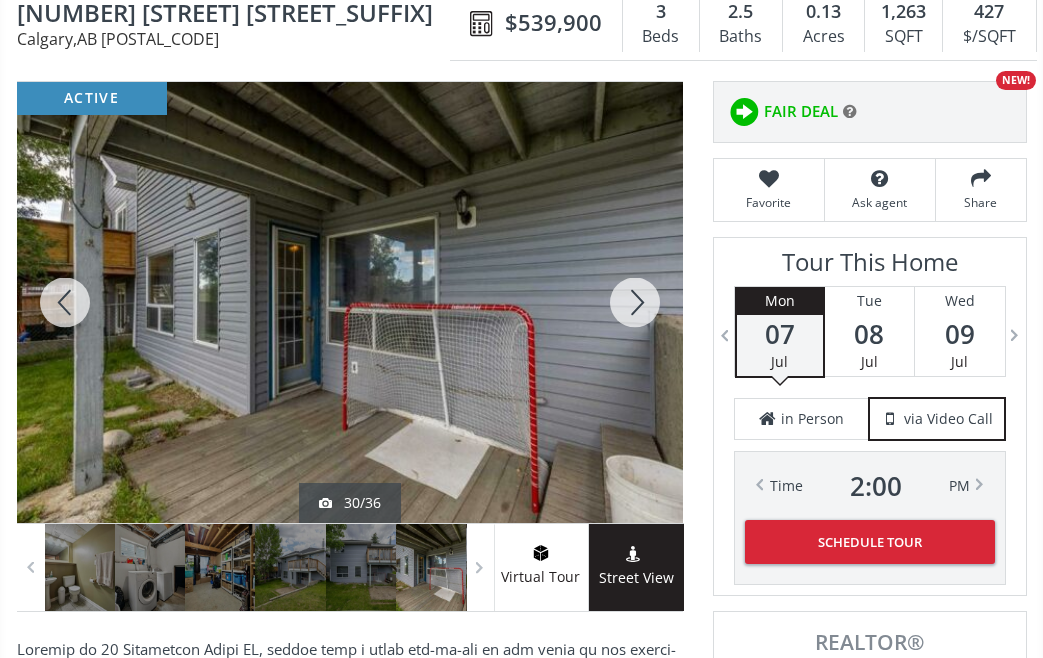 click at bounding box center [635, 302] 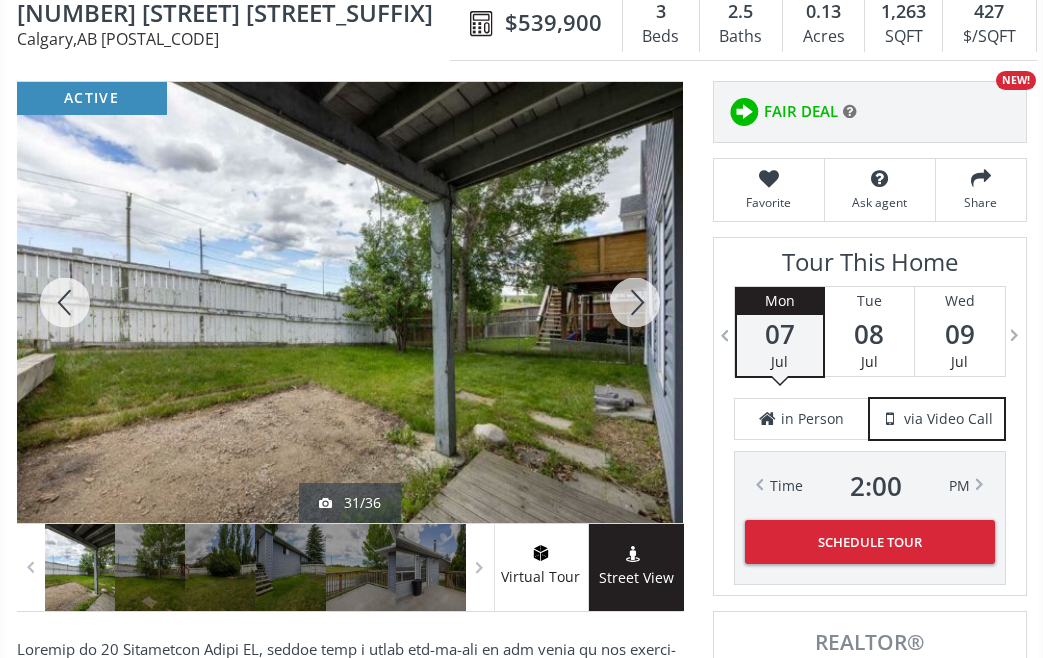 click at bounding box center (635, 302) 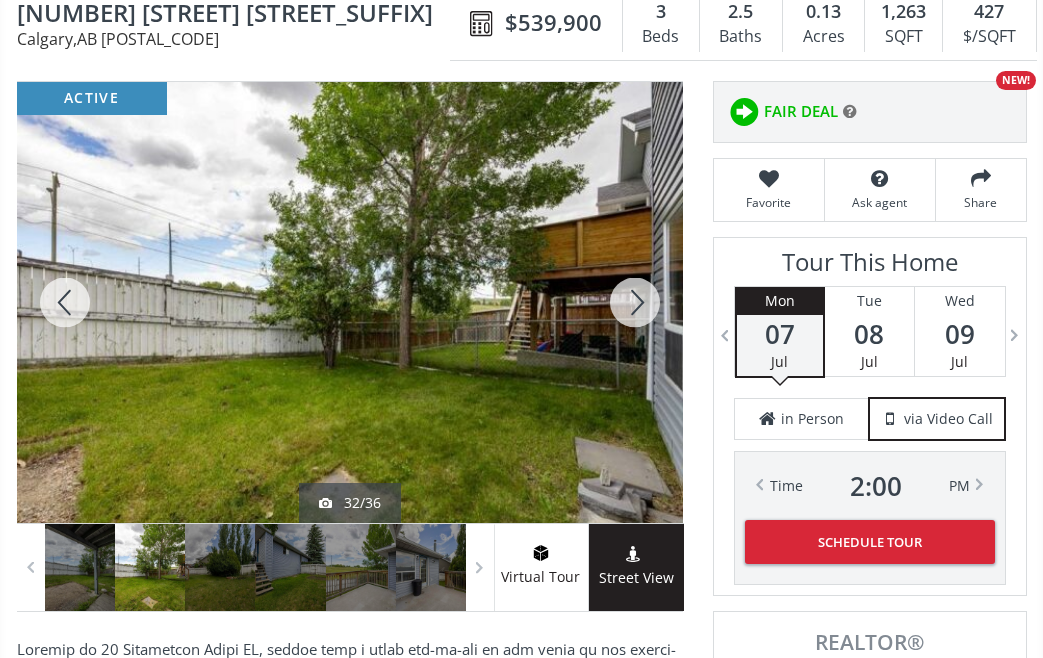 click at bounding box center [635, 302] 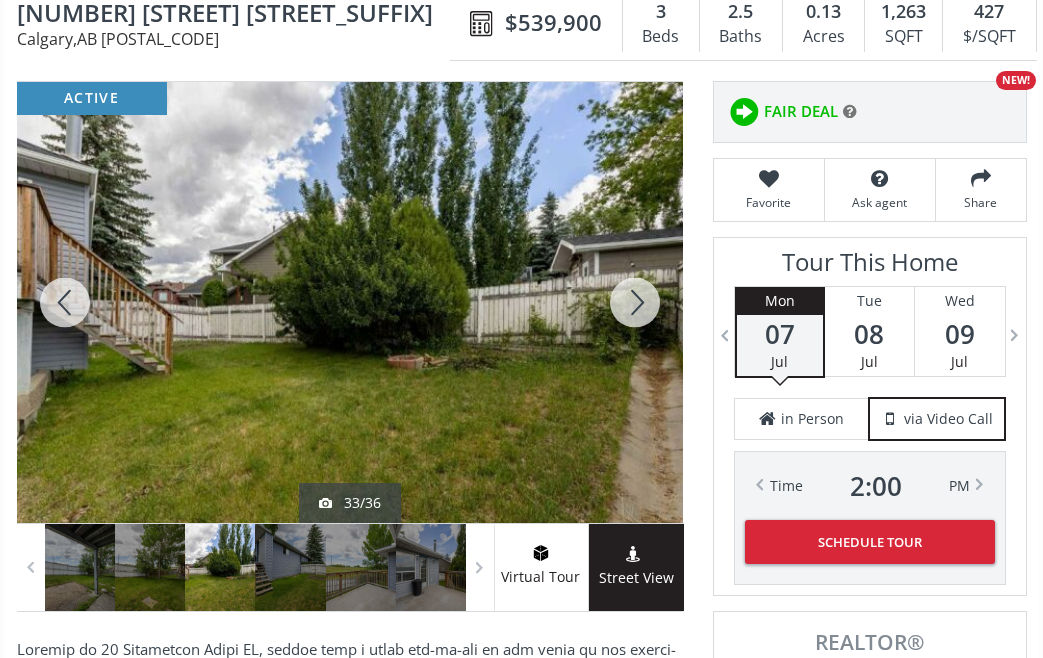 click at bounding box center (635, 302) 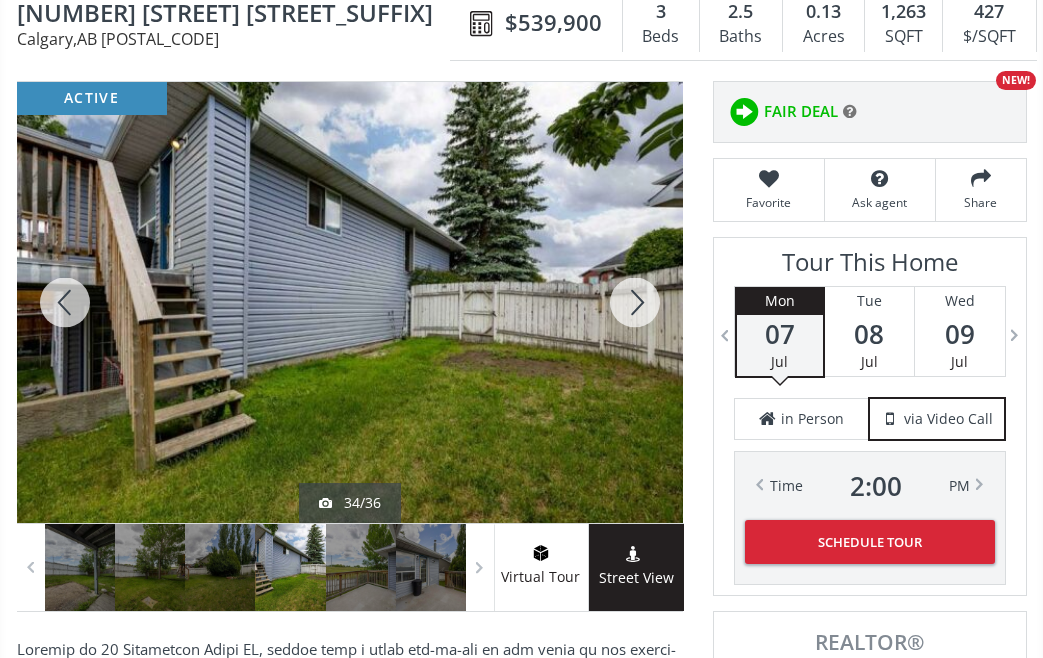click at bounding box center (635, 302) 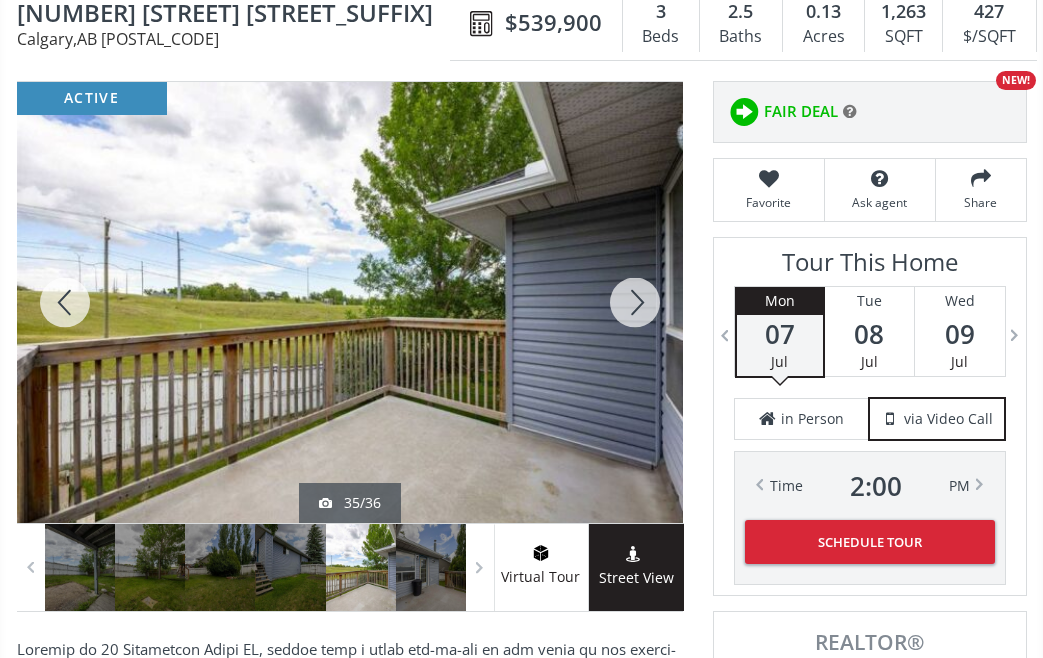 click at bounding box center (635, 302) 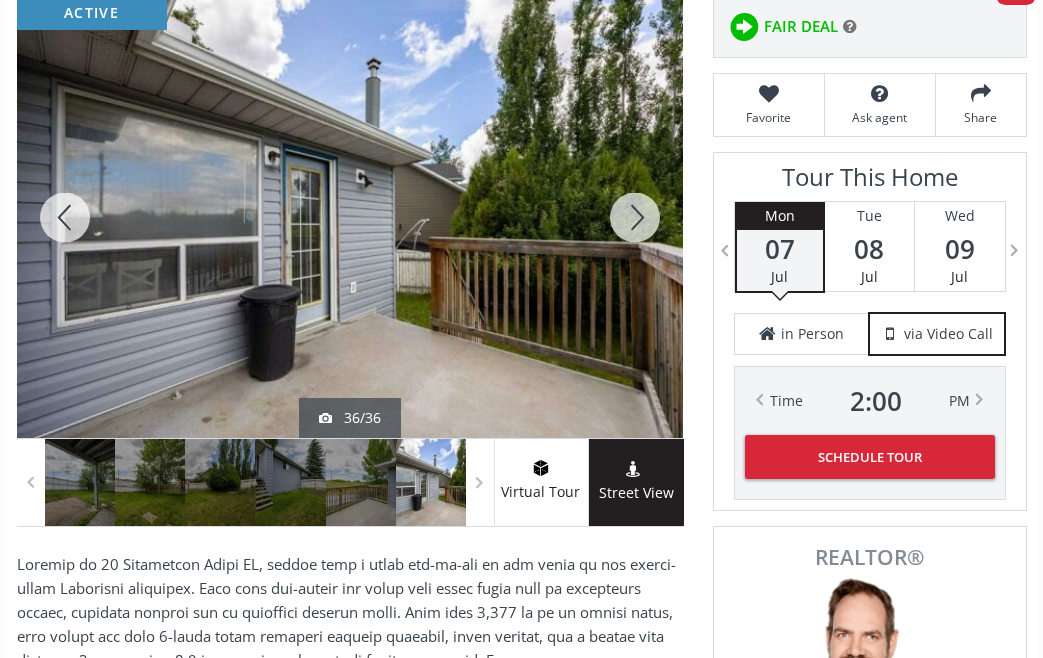 scroll, scrollTop: 300, scrollLeft: 0, axis: vertical 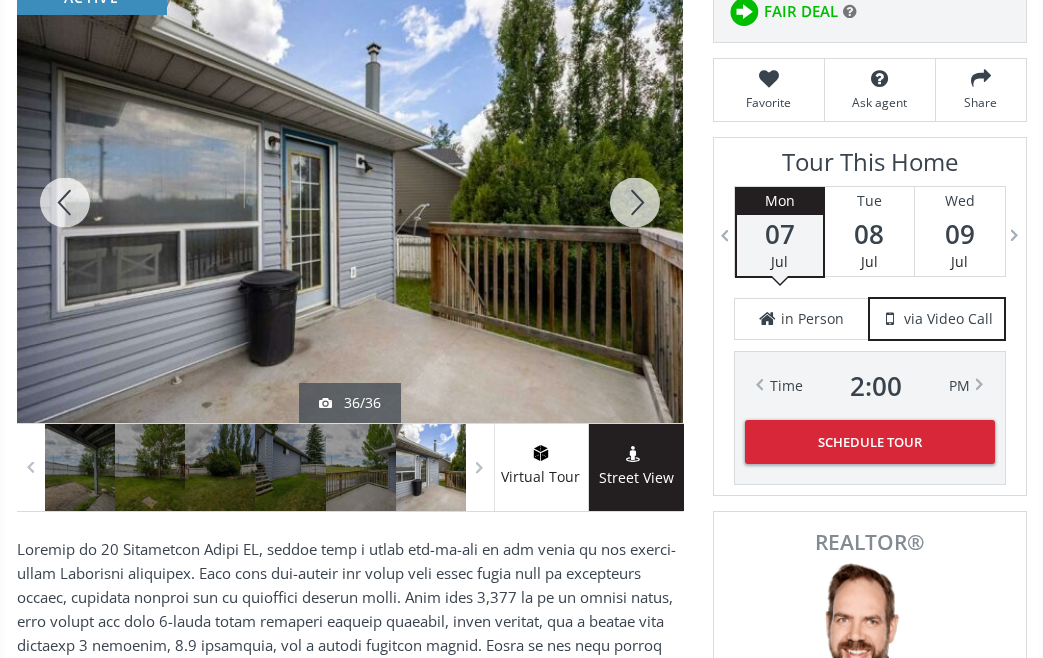 click at bounding box center [65, 202] 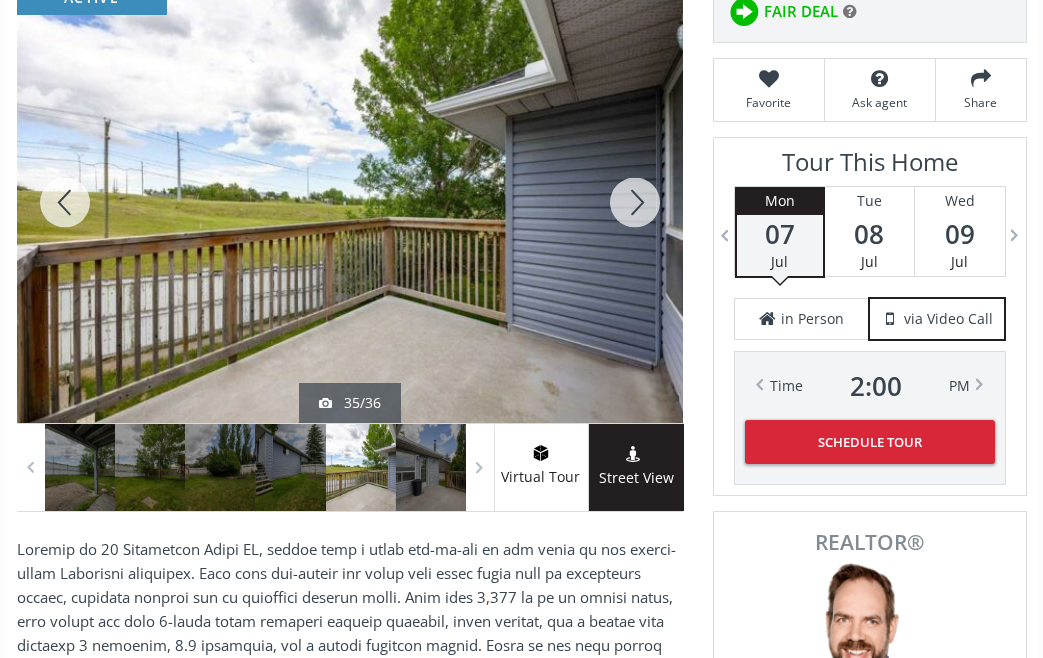 click at bounding box center (65, 202) 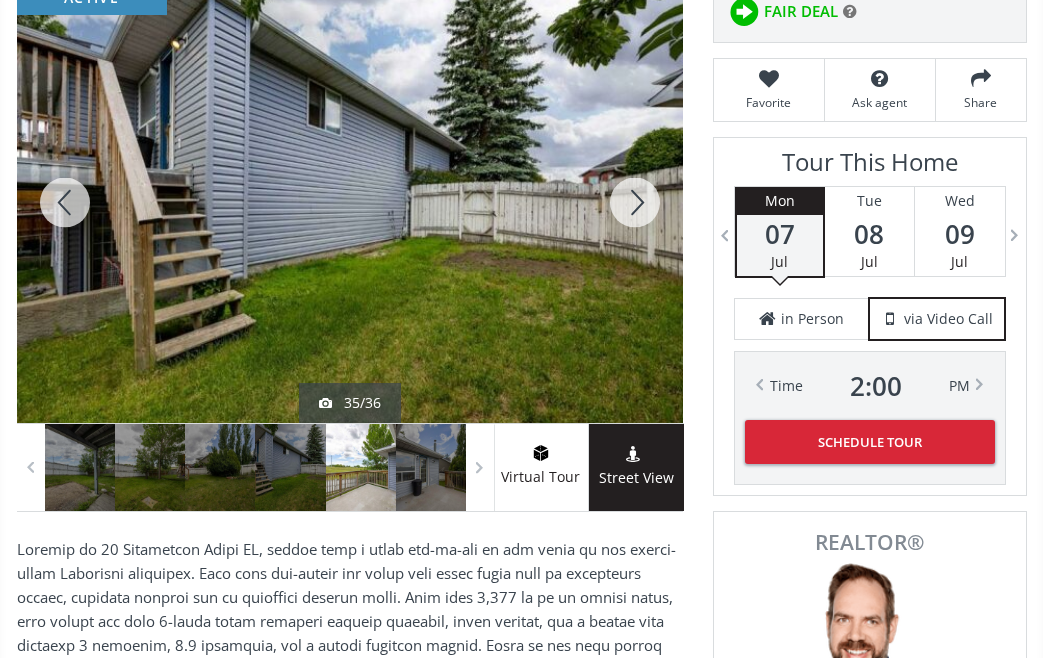 click at bounding box center [65, 202] 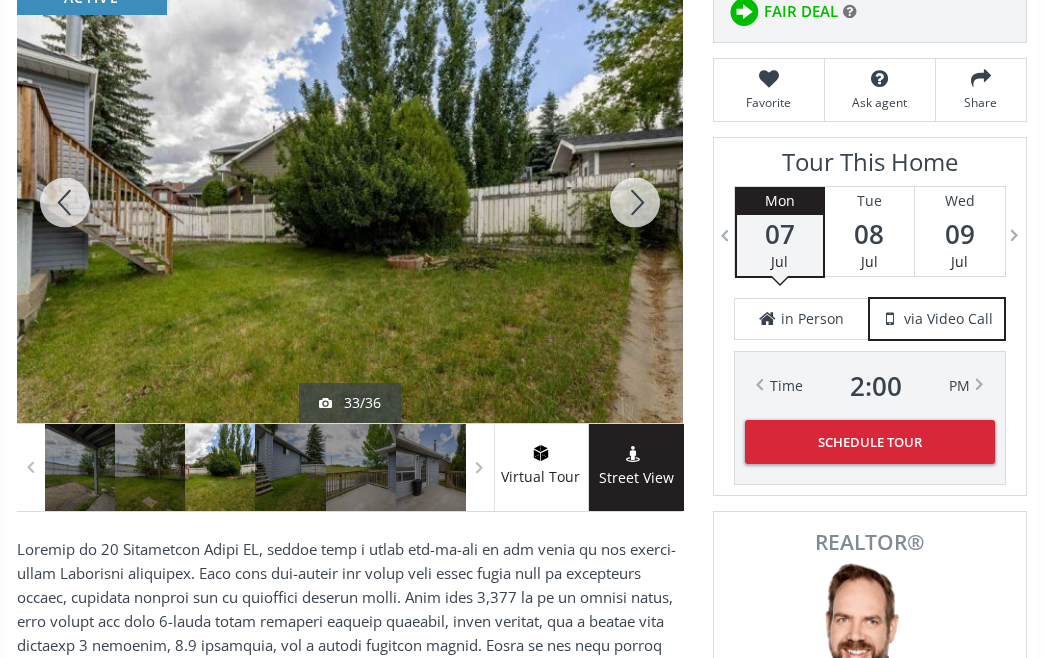 click at bounding box center [65, 202] 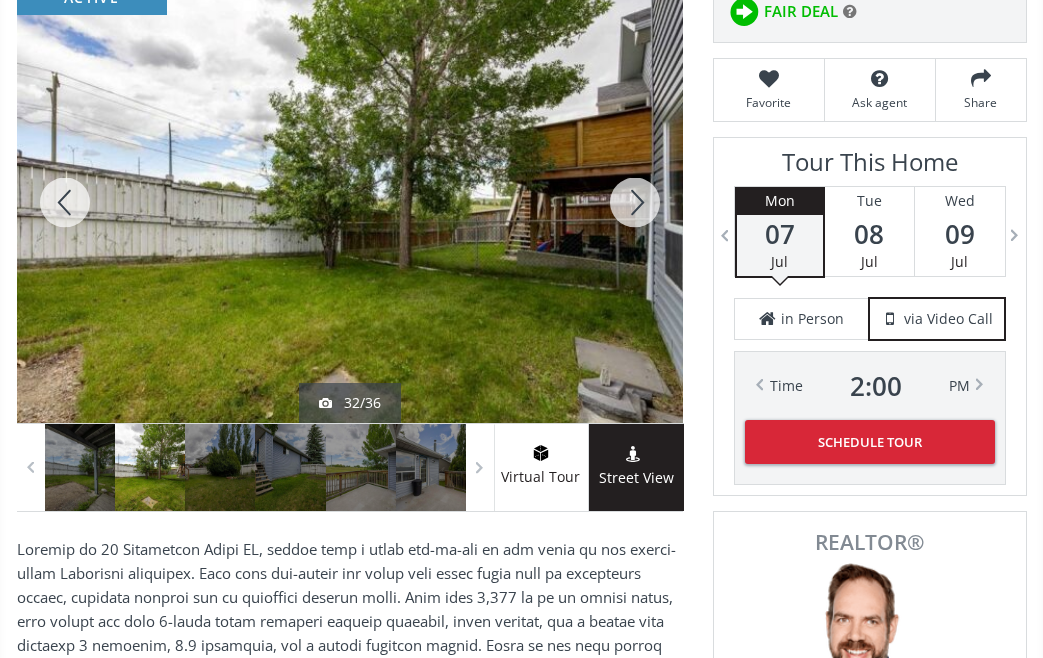 click at bounding box center (65, 202) 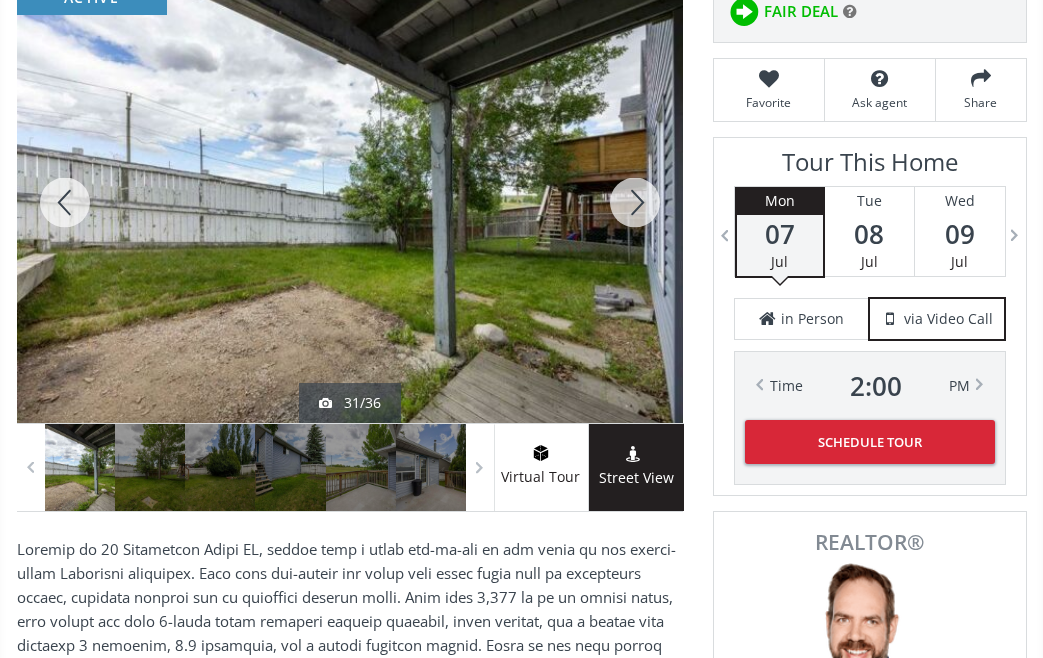 click at bounding box center (65, 202) 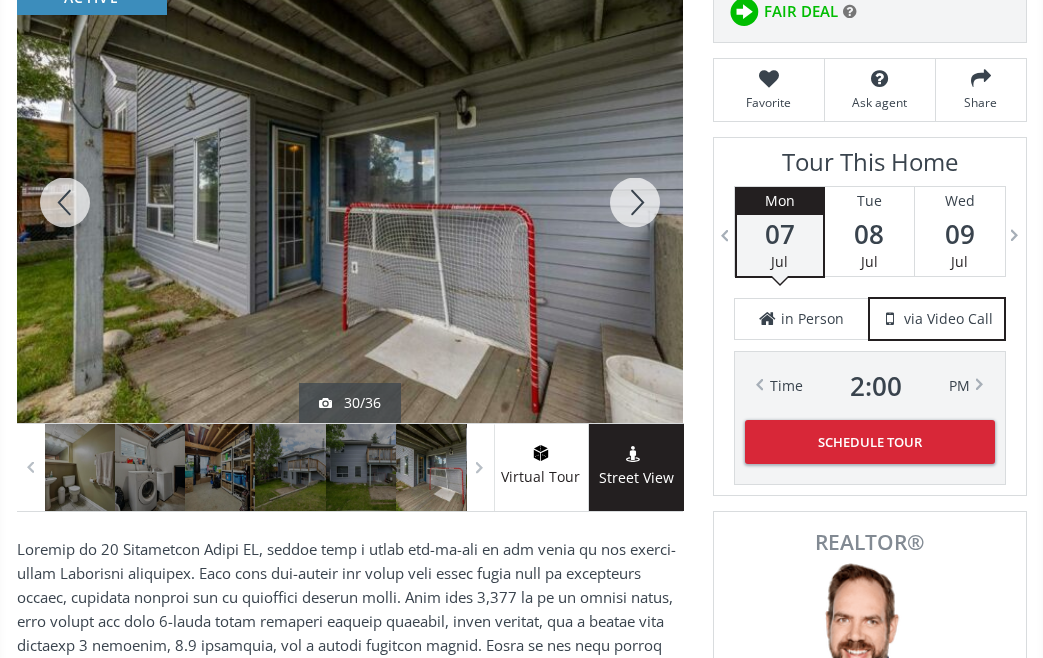 click at bounding box center (65, 202) 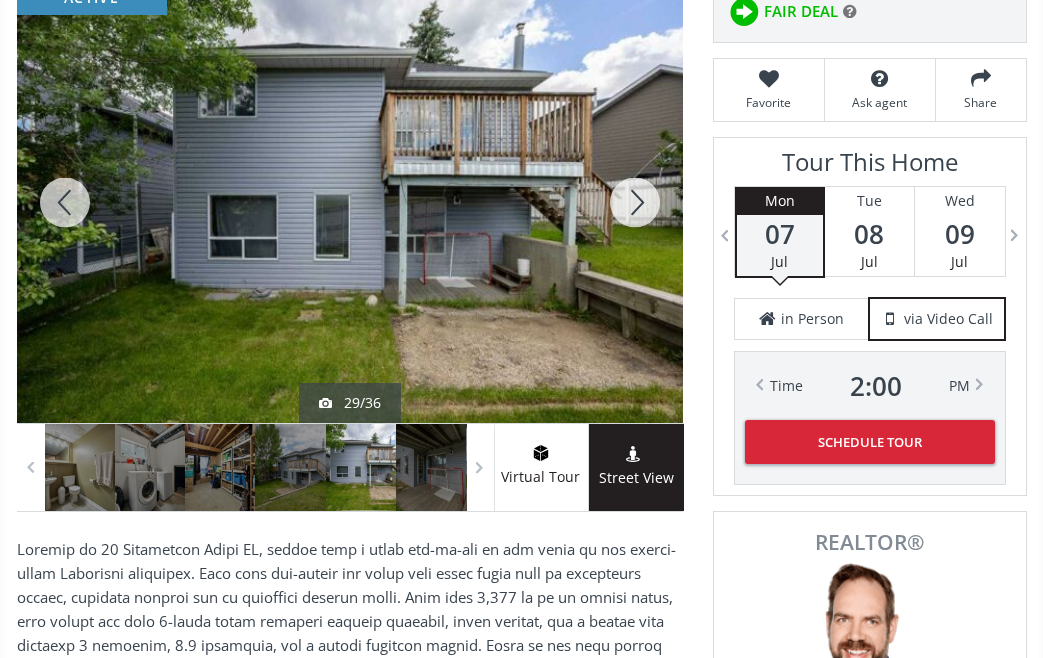 click at bounding box center (65, 202) 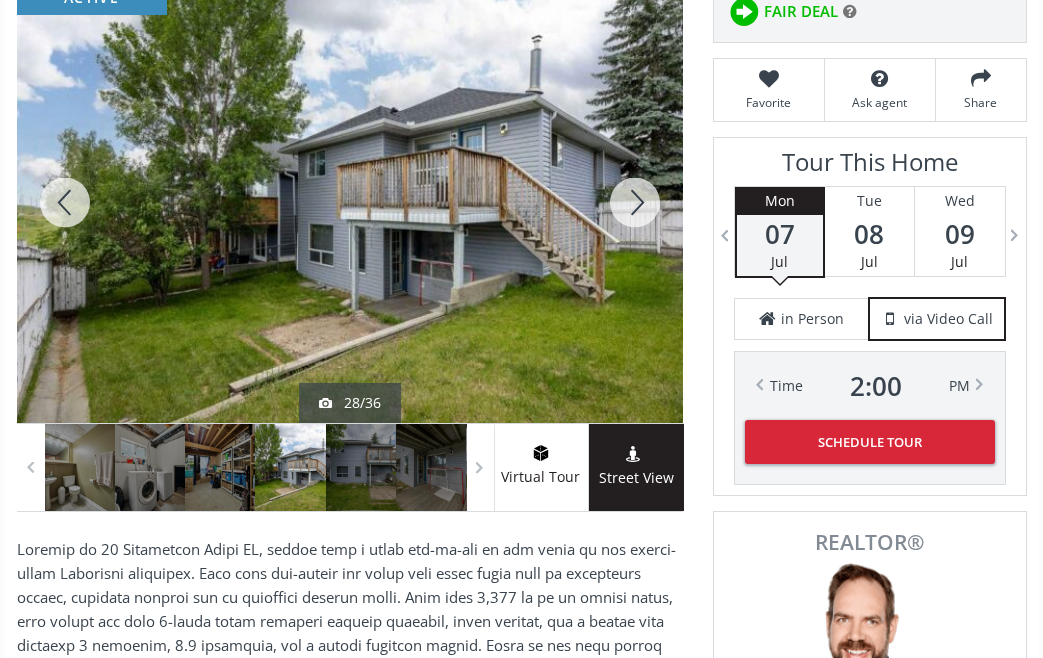 click at bounding box center [65, 202] 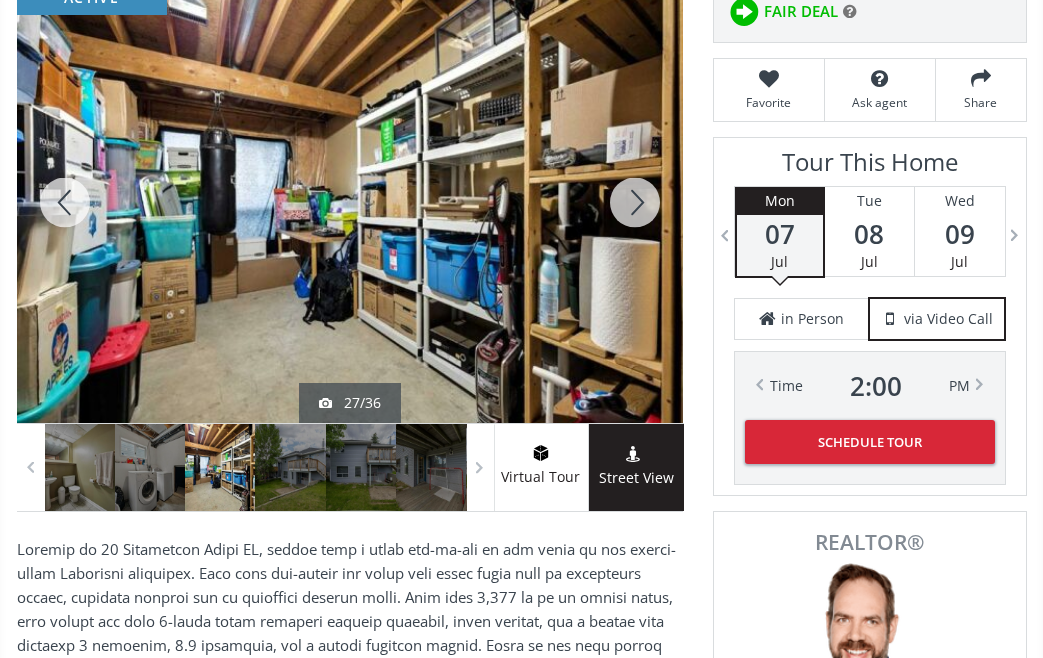 click at bounding box center [65, 202] 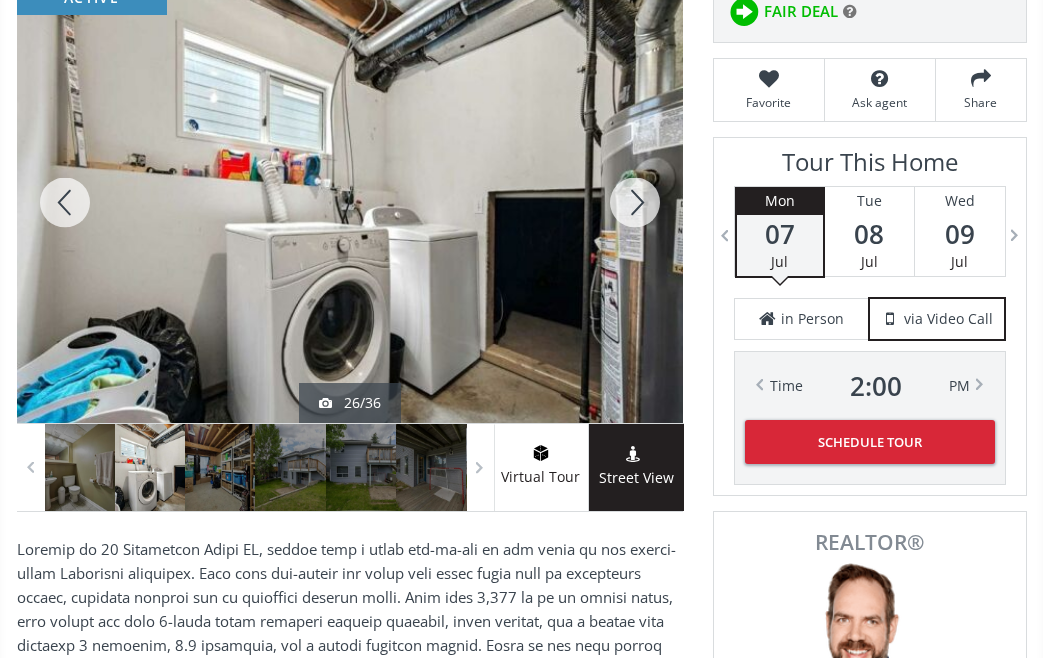 click at bounding box center [65, 202] 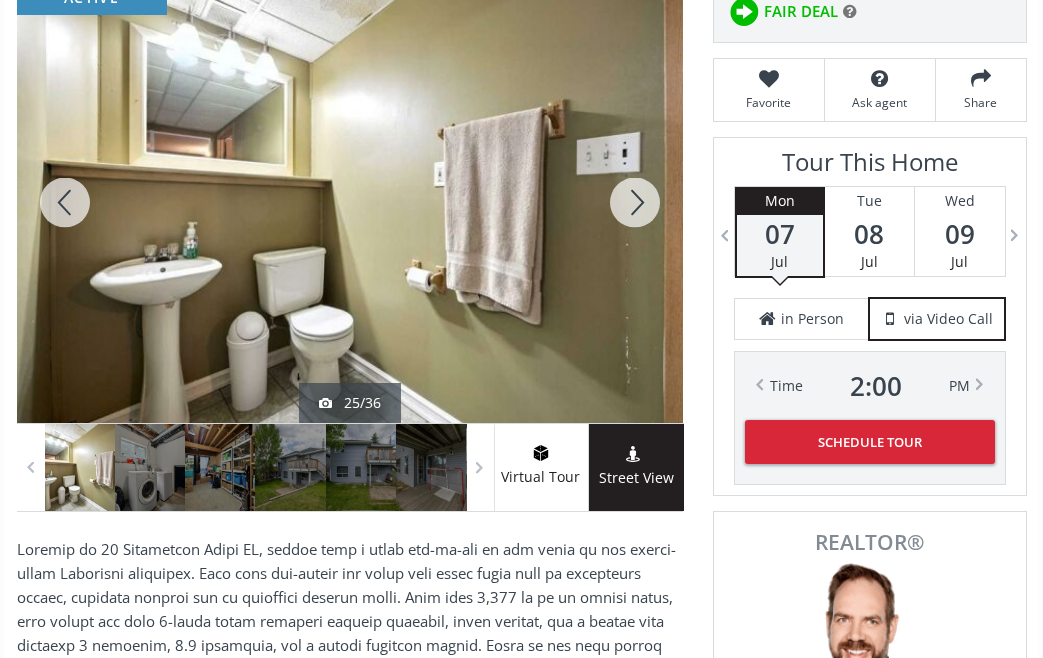 click at bounding box center [65, 202] 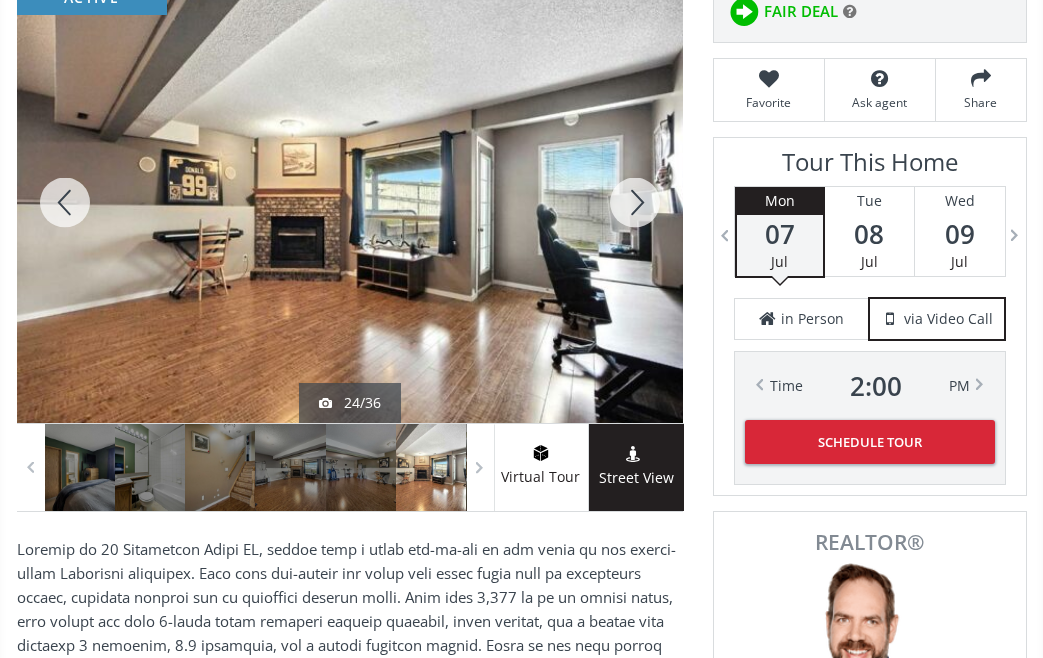 click at bounding box center [65, 202] 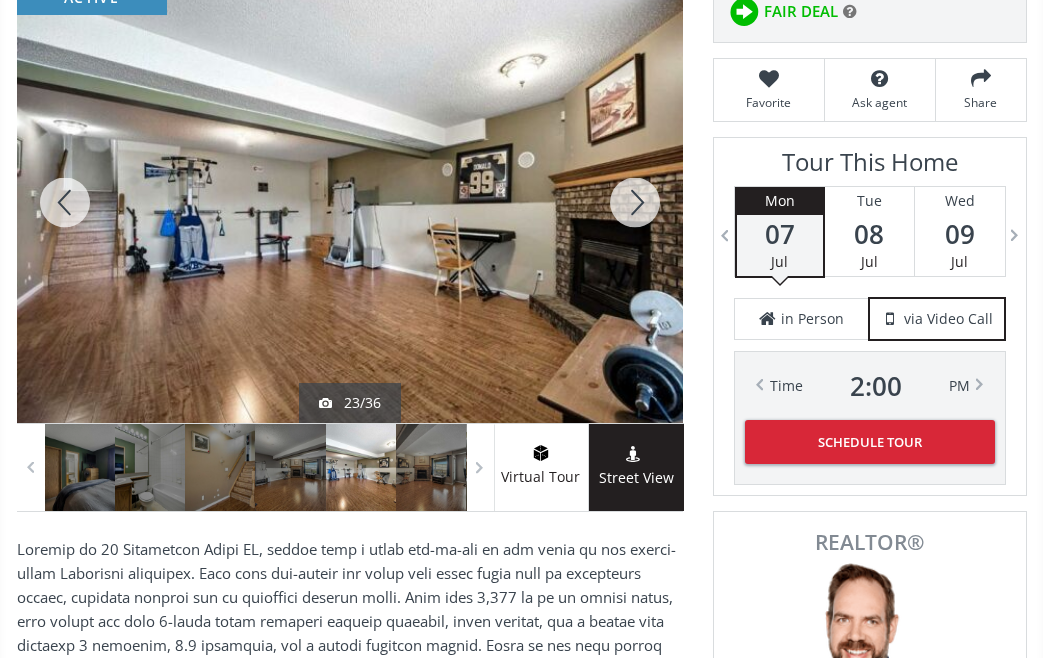 click at bounding box center [65, 202] 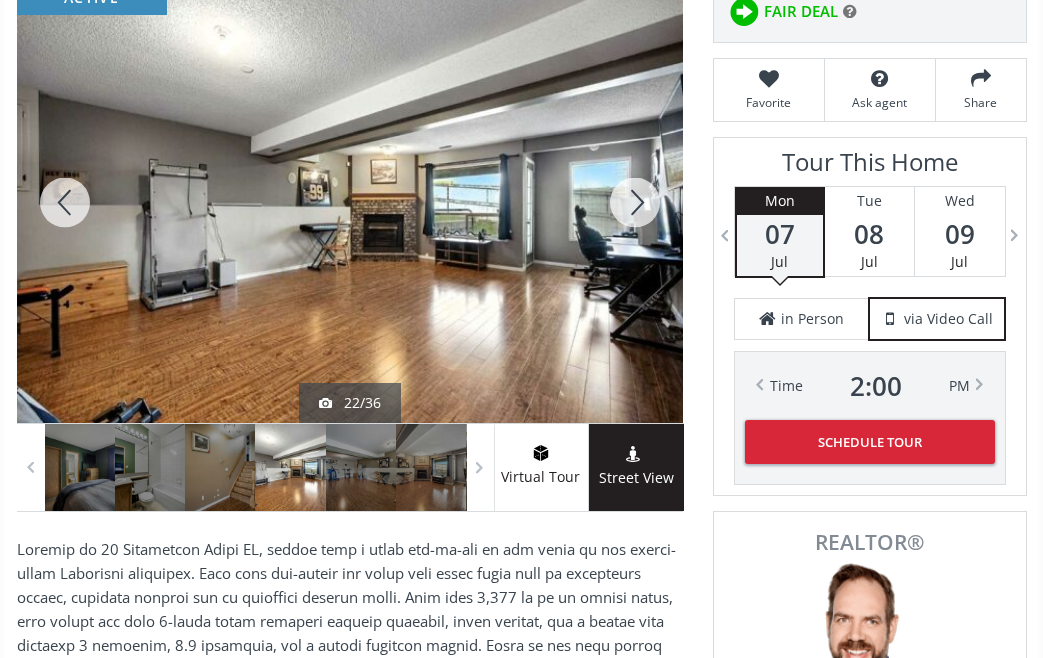 click at bounding box center (65, 202) 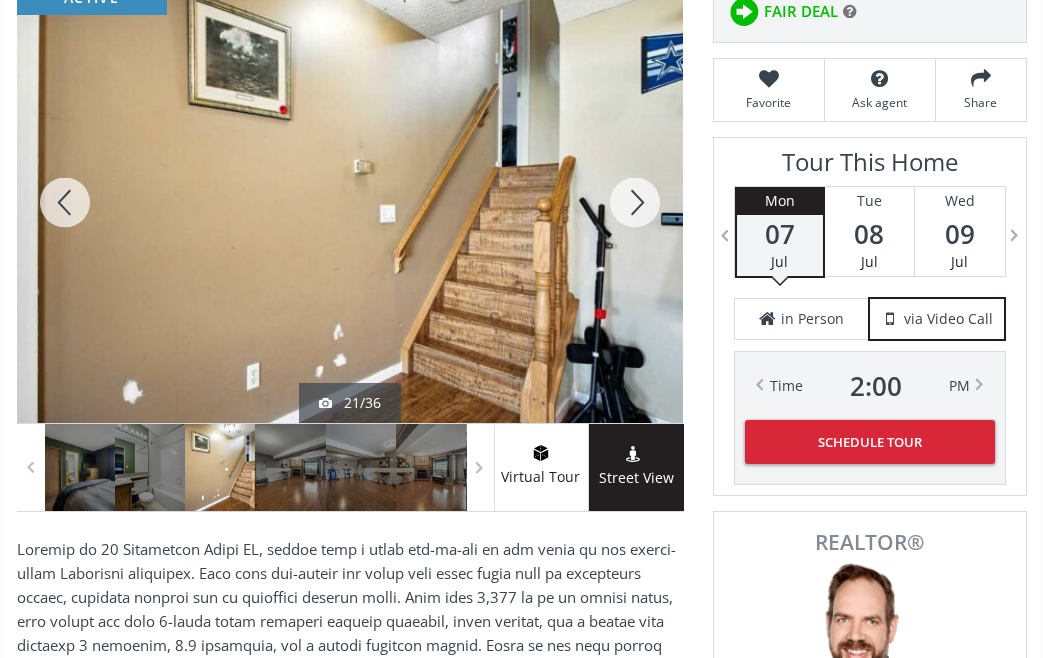 click at bounding box center [65, 202] 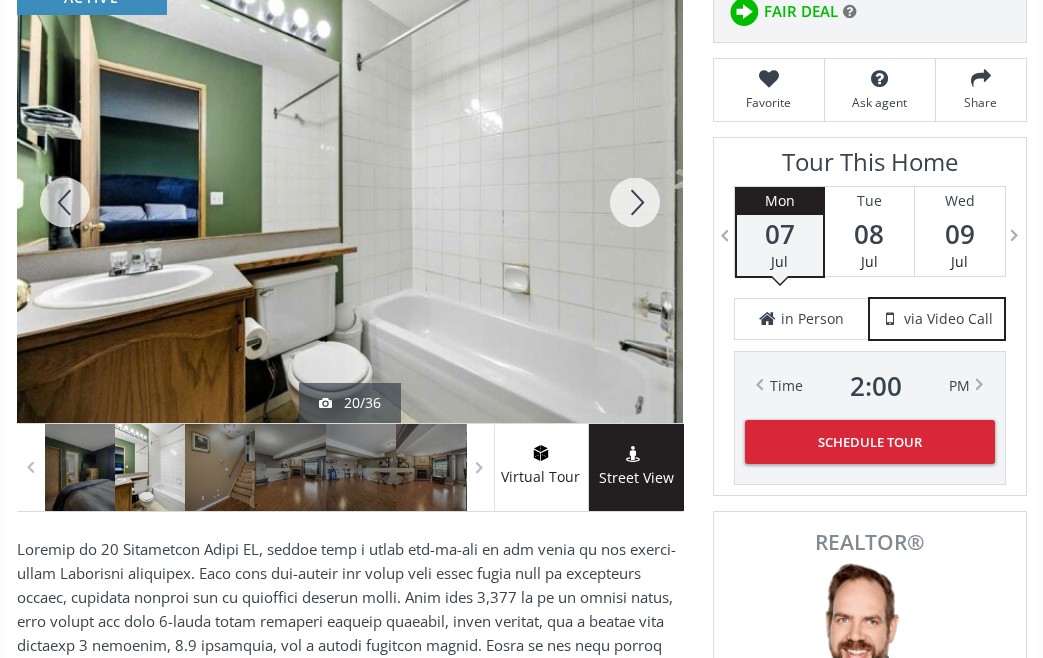 click at bounding box center (65, 202) 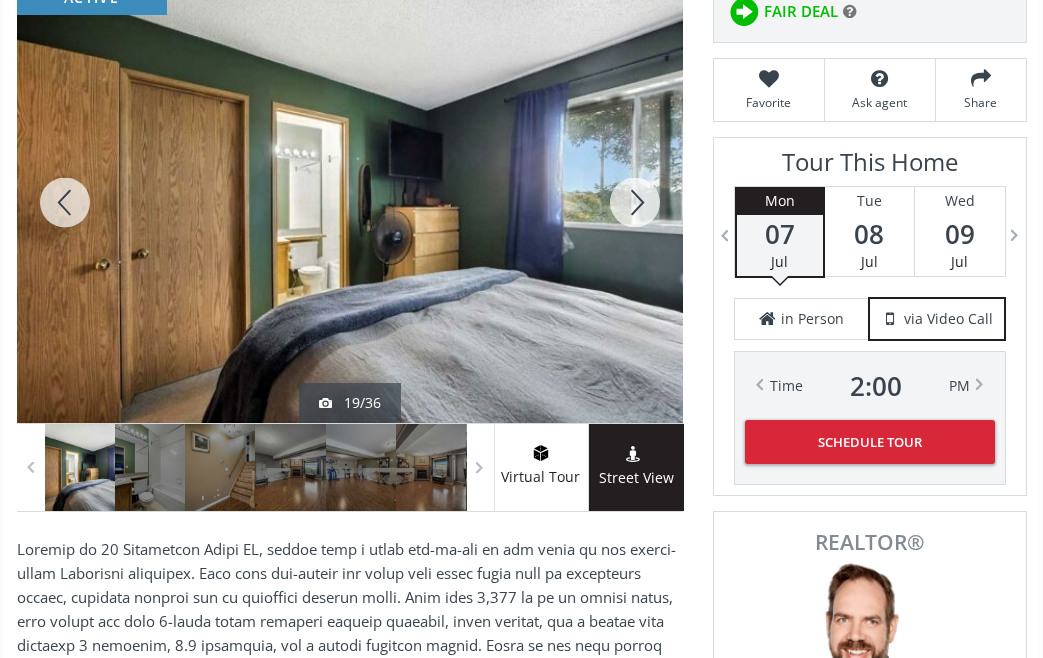 click at bounding box center [65, 202] 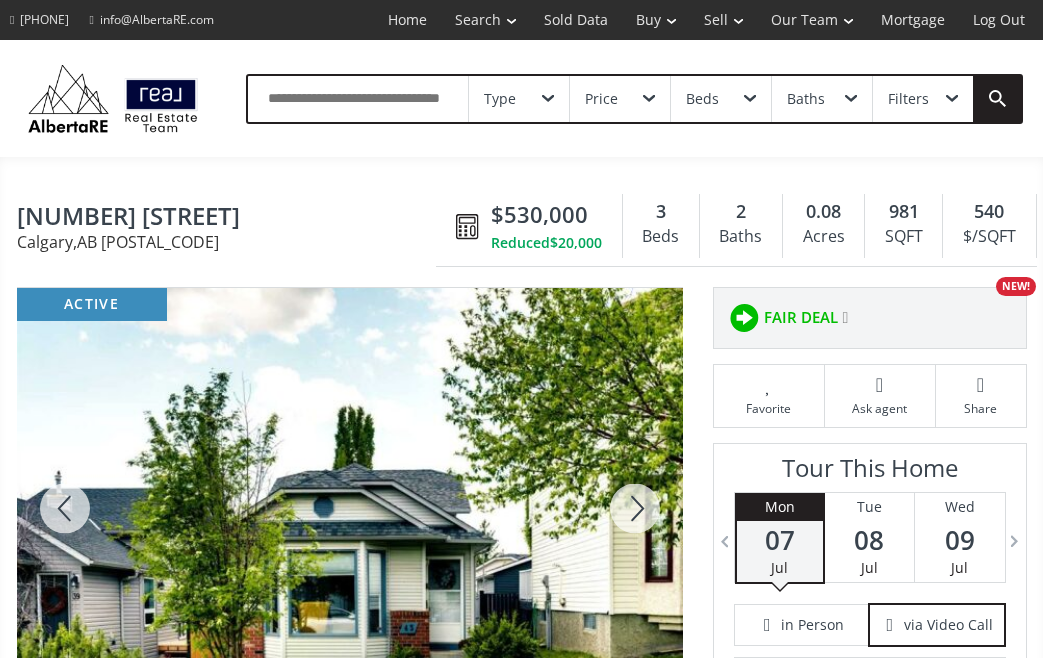 scroll, scrollTop: 0, scrollLeft: 0, axis: both 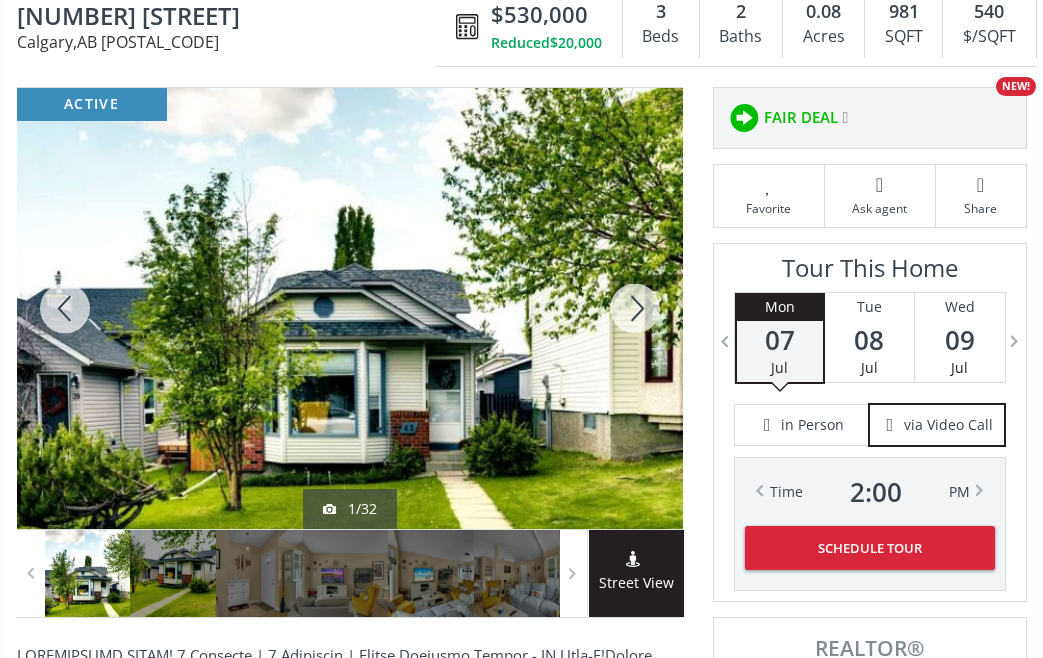 click at bounding box center [635, 308] 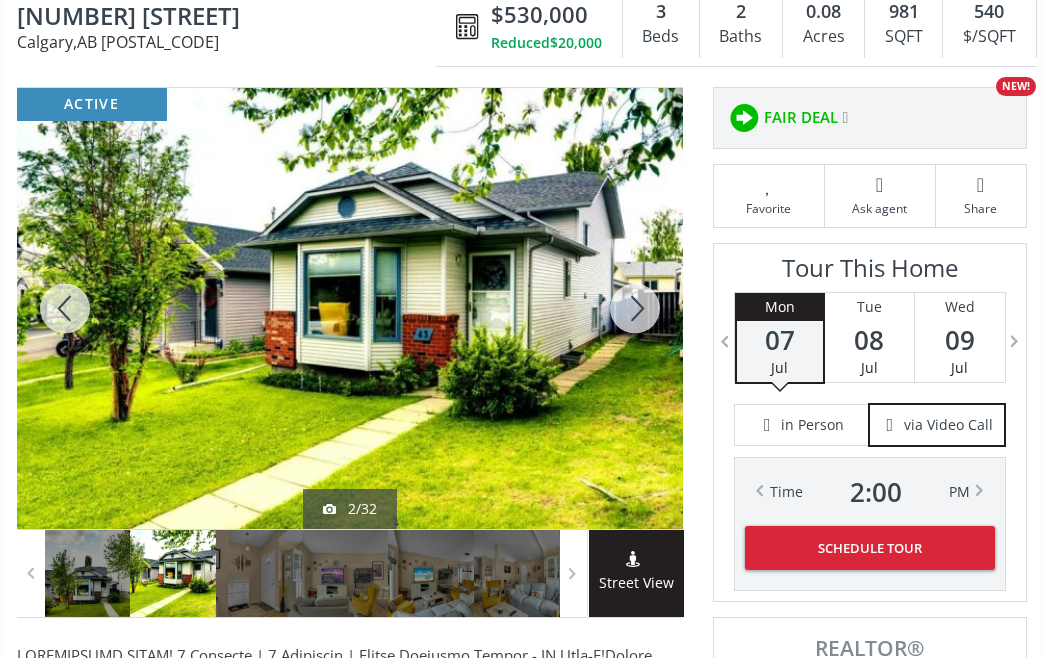 click at bounding box center (635, 308) 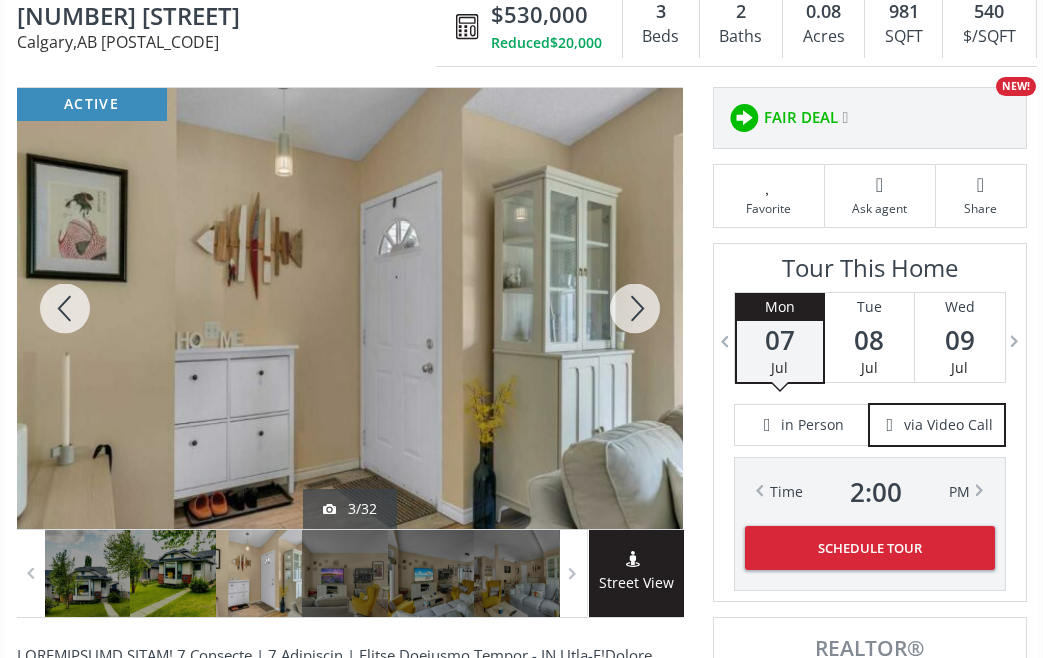 click at bounding box center (635, 308) 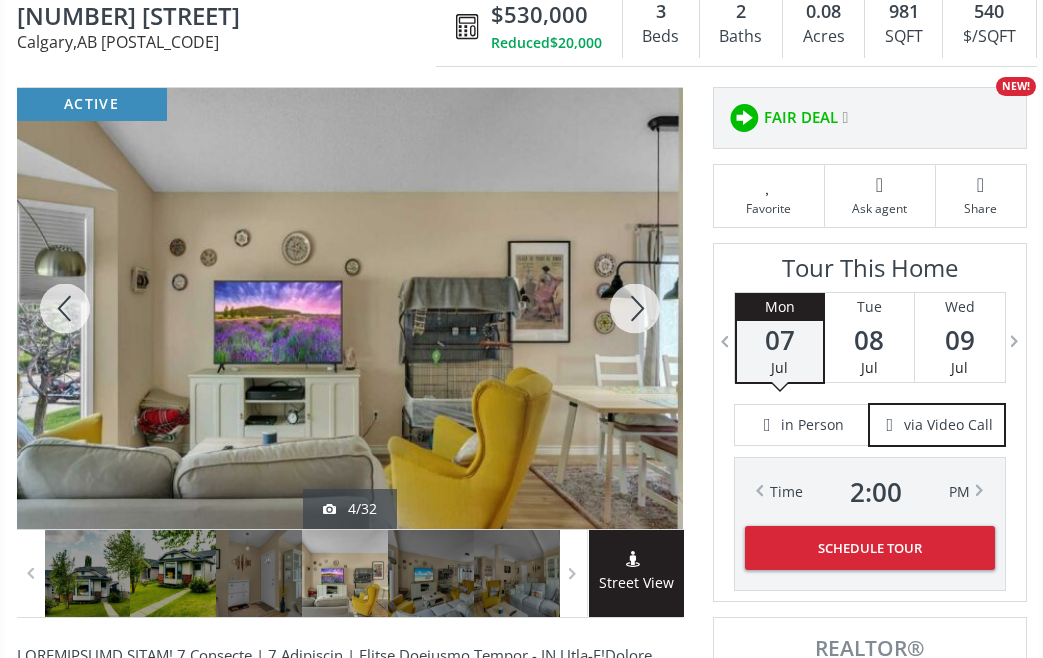 click at bounding box center [635, 308] 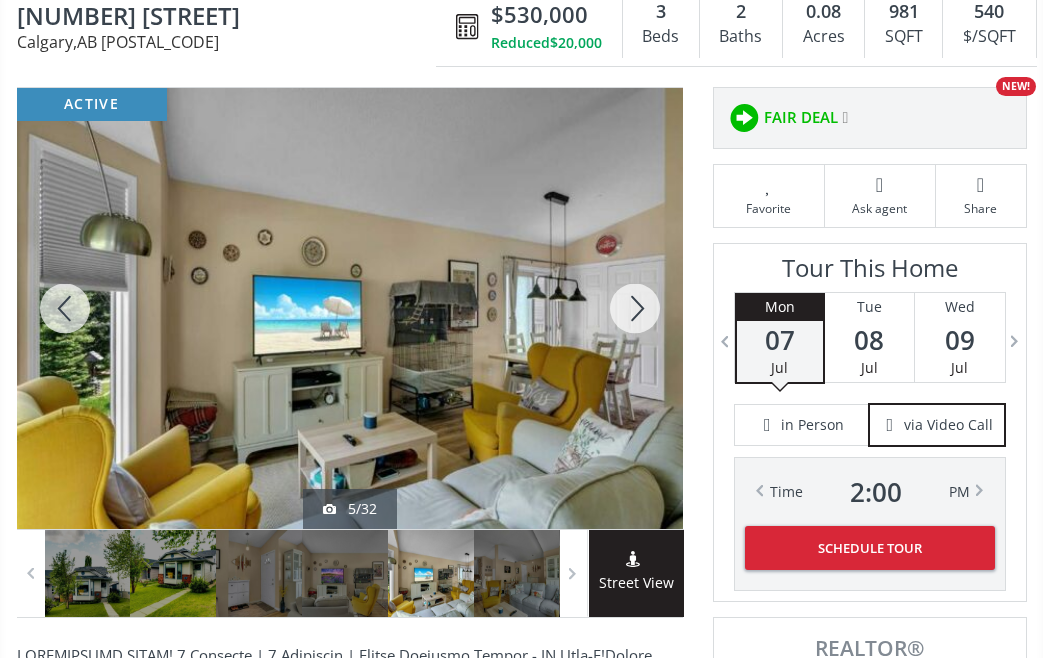 click at bounding box center [635, 308] 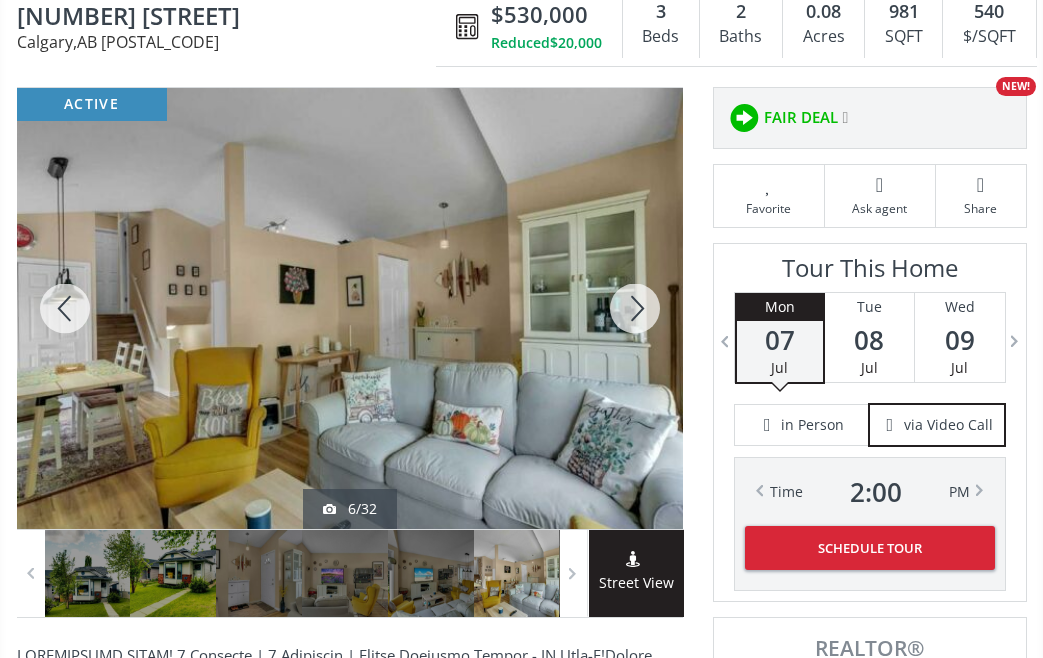 click at bounding box center [635, 308] 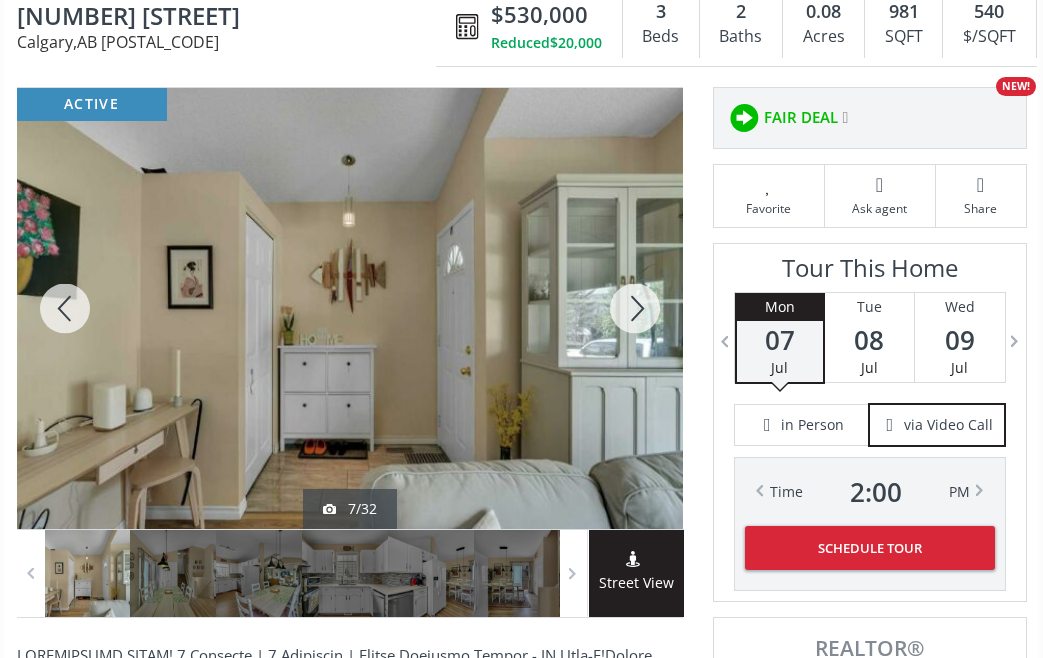 click at bounding box center (635, 308) 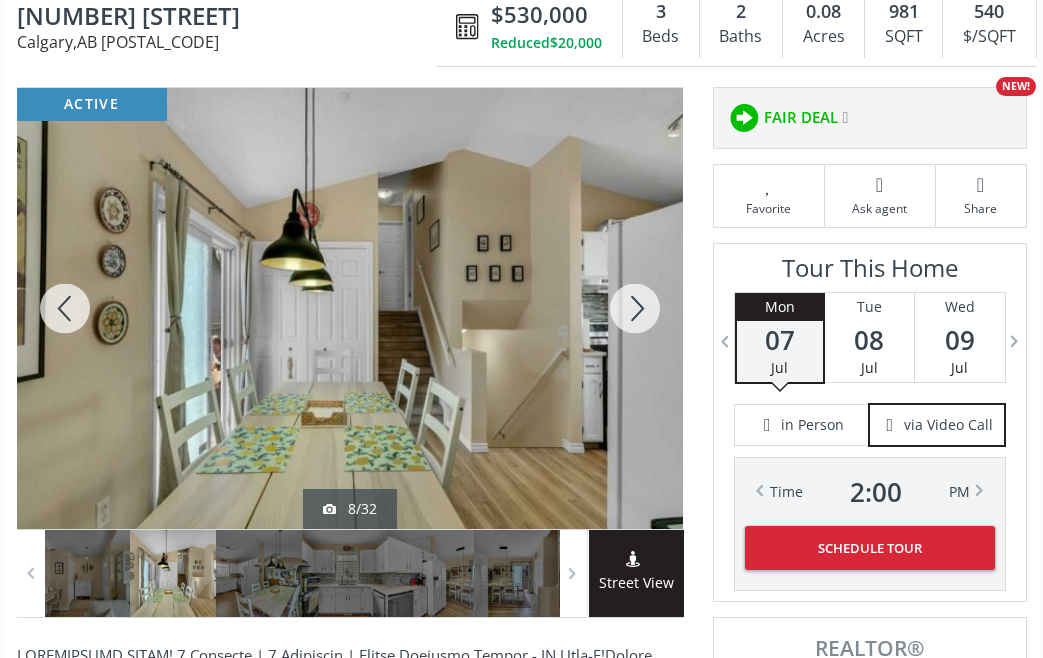click at bounding box center [635, 308] 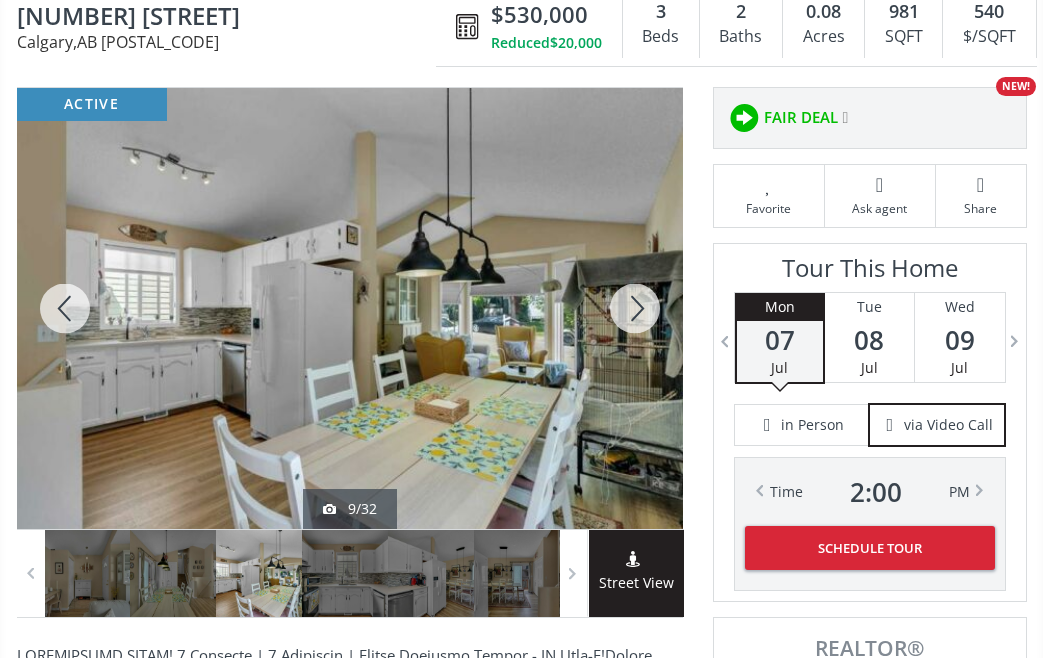 click at bounding box center [635, 308] 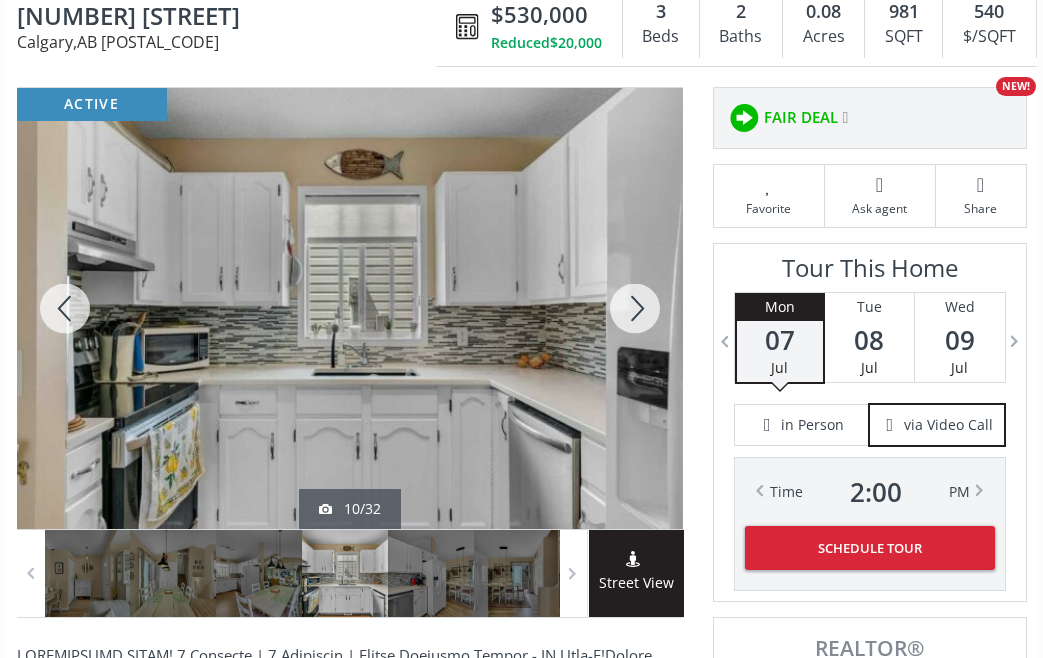 click at bounding box center (635, 308) 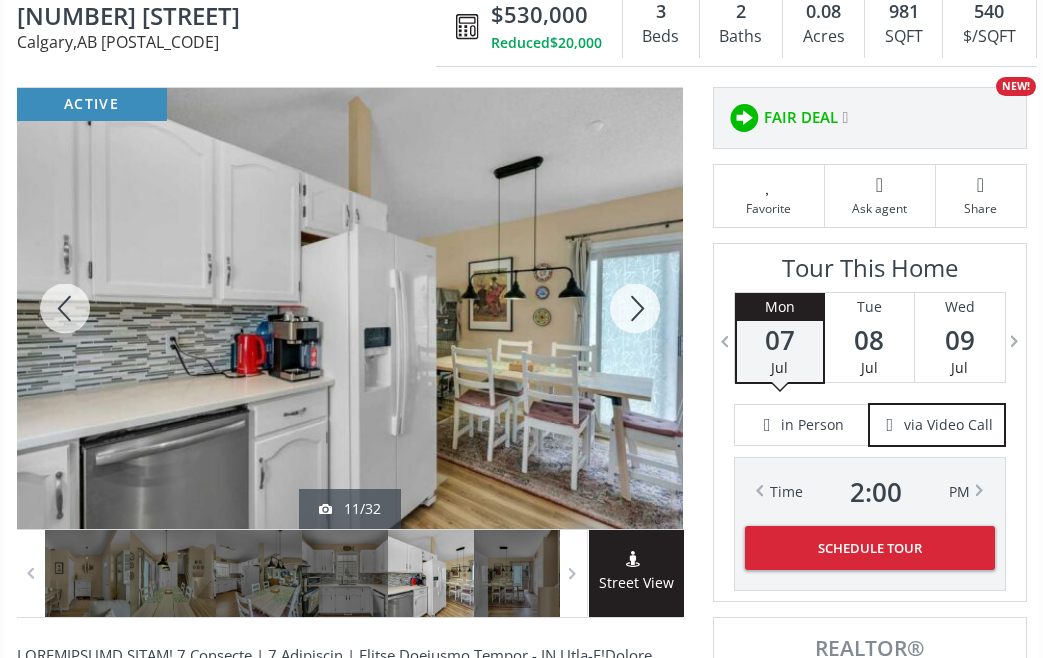click at bounding box center (635, 308) 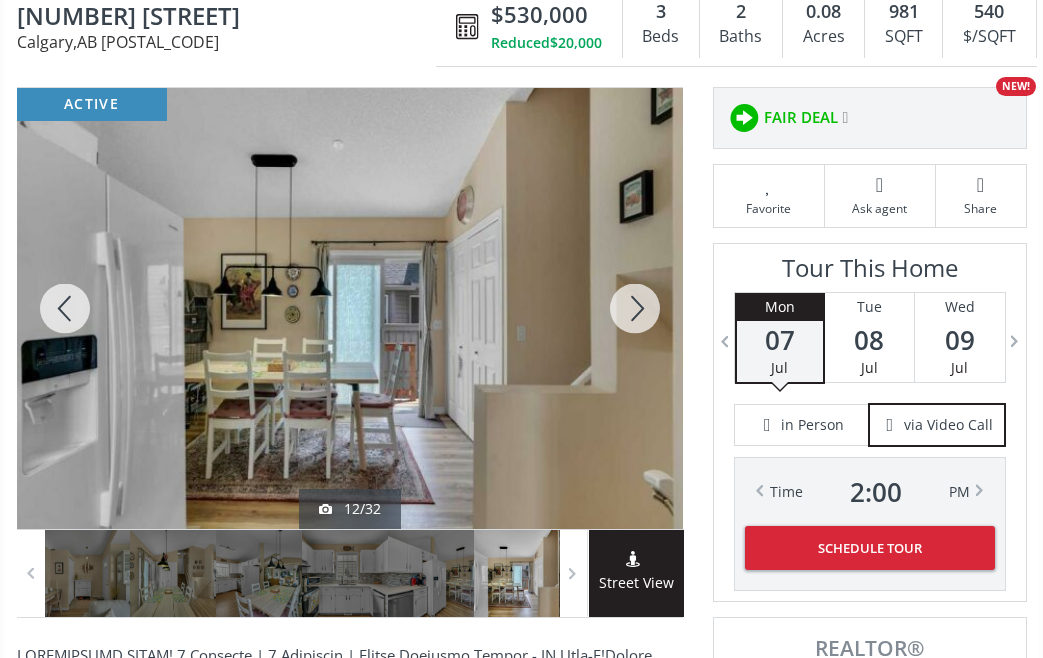 click at bounding box center [635, 308] 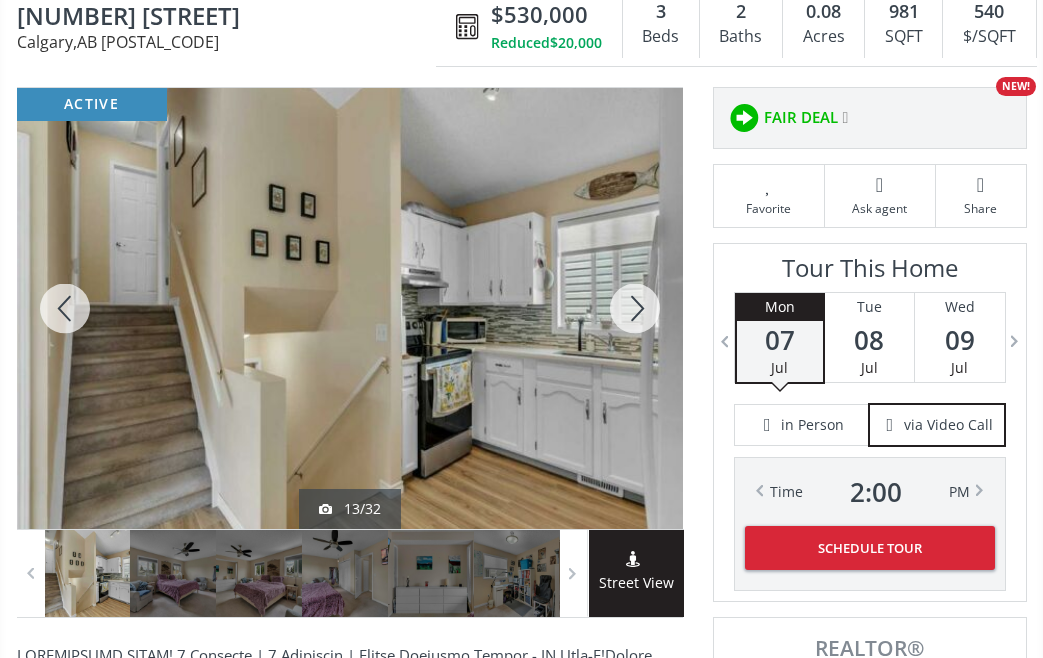 click at bounding box center [635, 308] 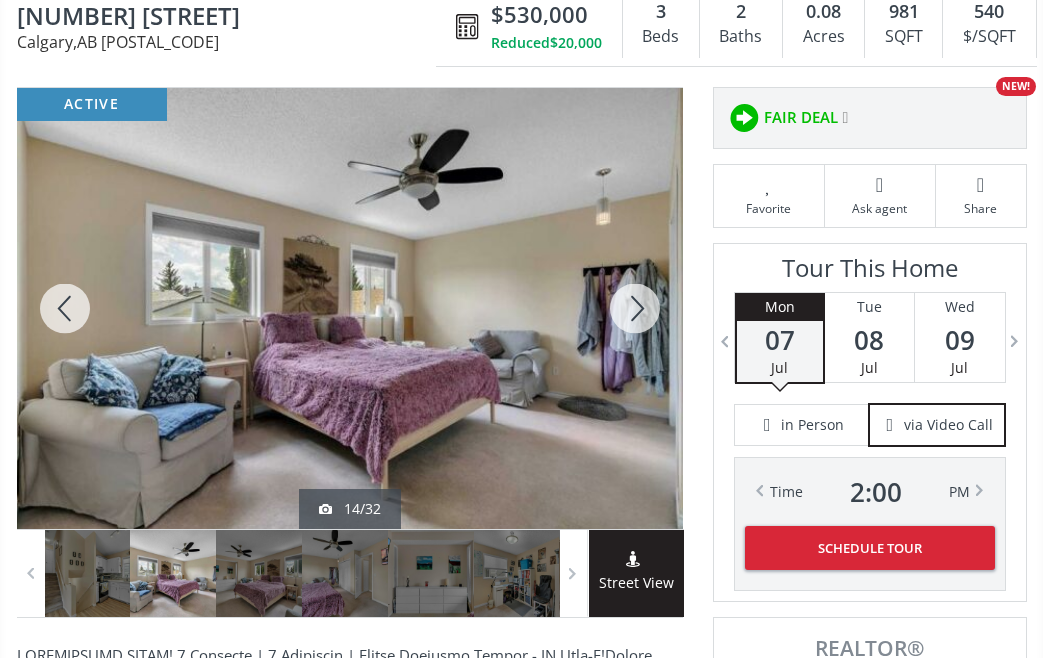 click at bounding box center [635, 308] 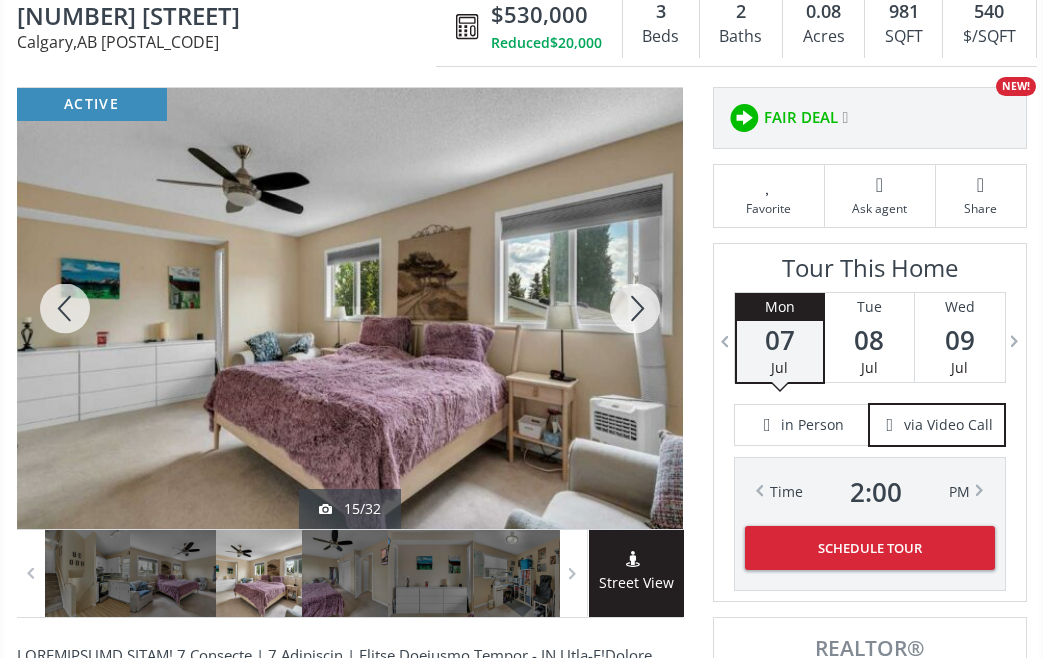 click at bounding box center (635, 308) 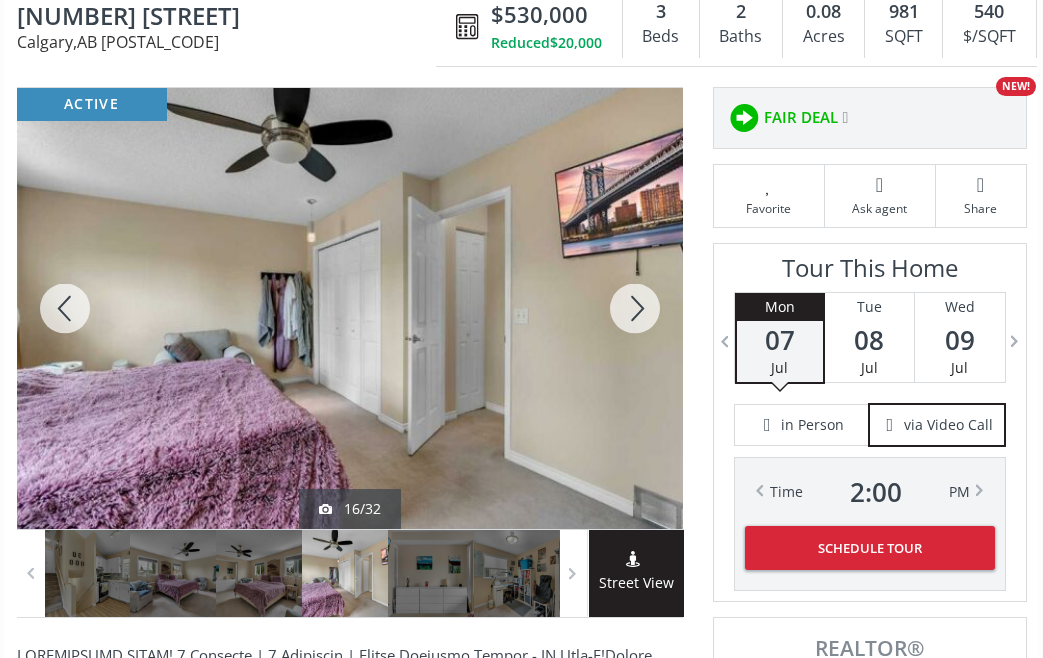 click at bounding box center [635, 308] 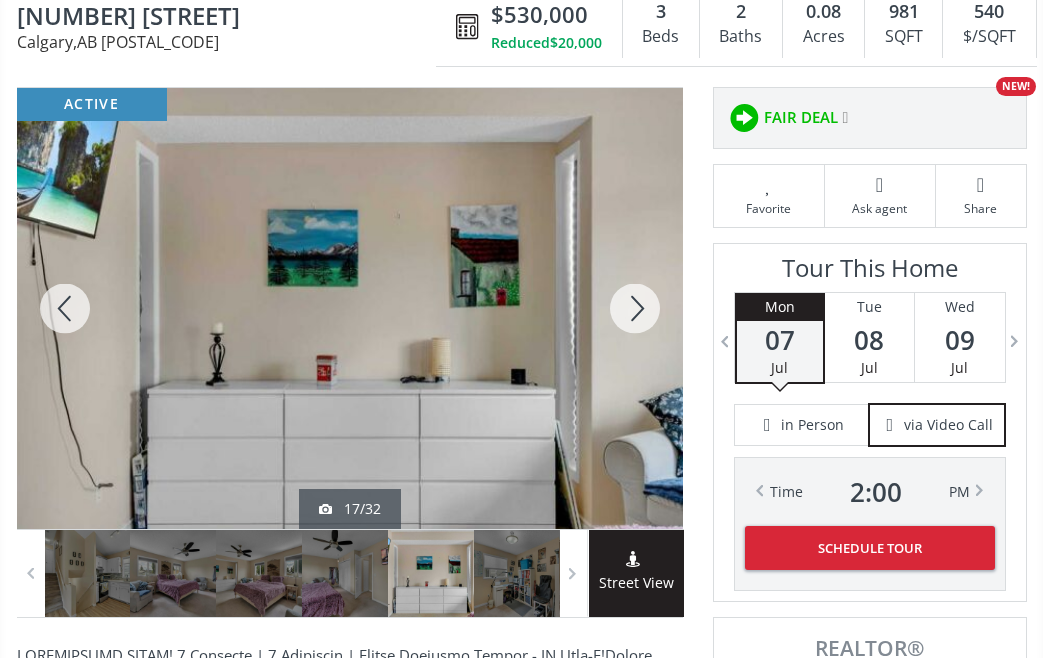 click at bounding box center (635, 308) 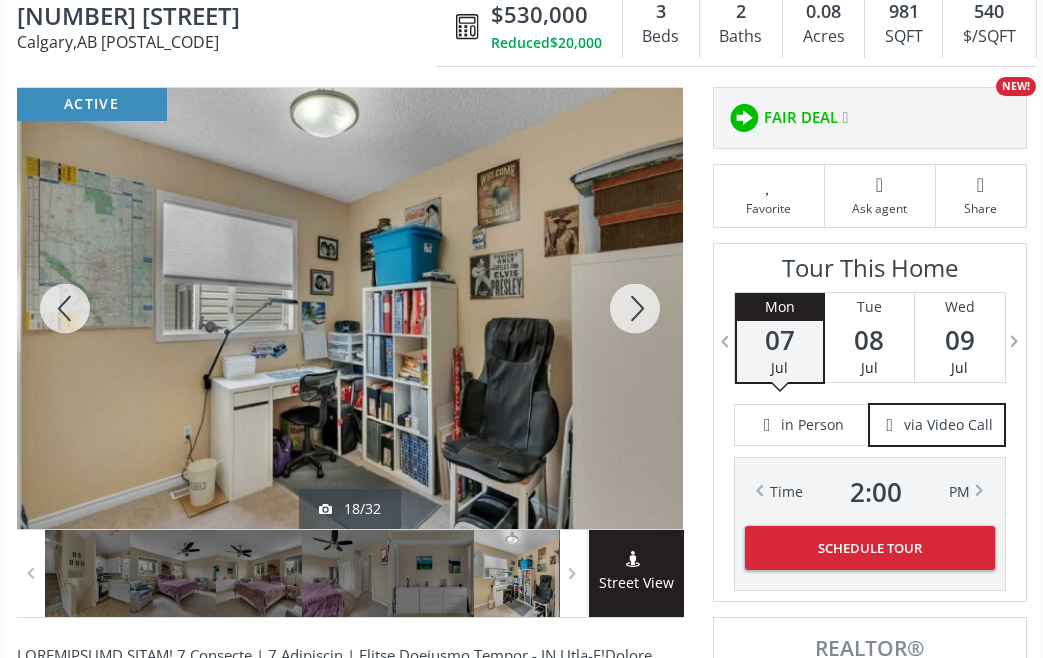 click at bounding box center (635, 308) 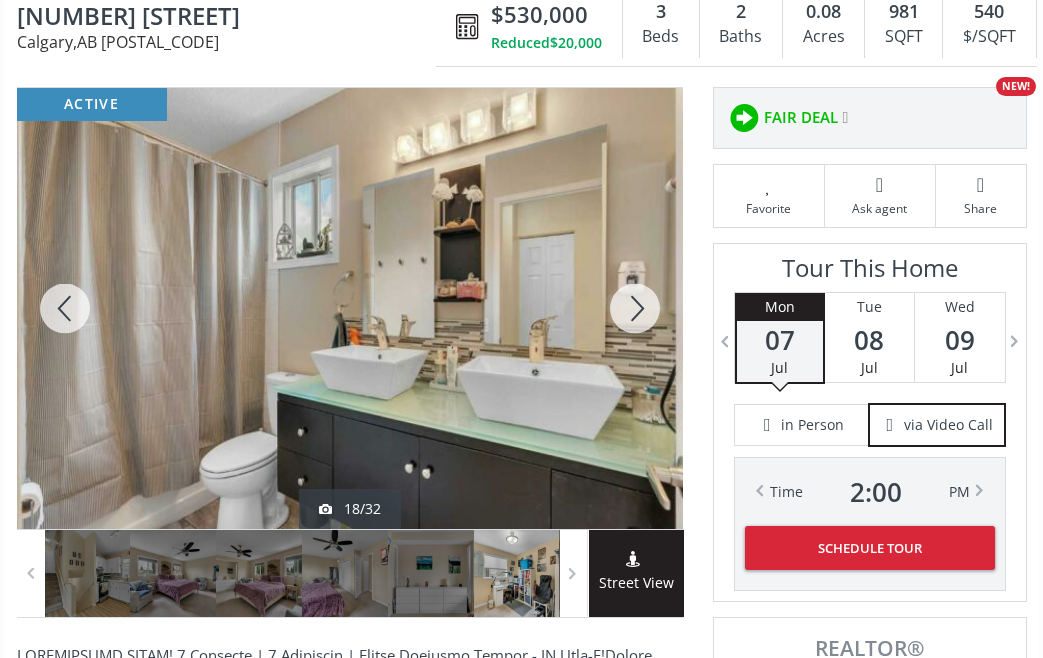 click at bounding box center [635, 308] 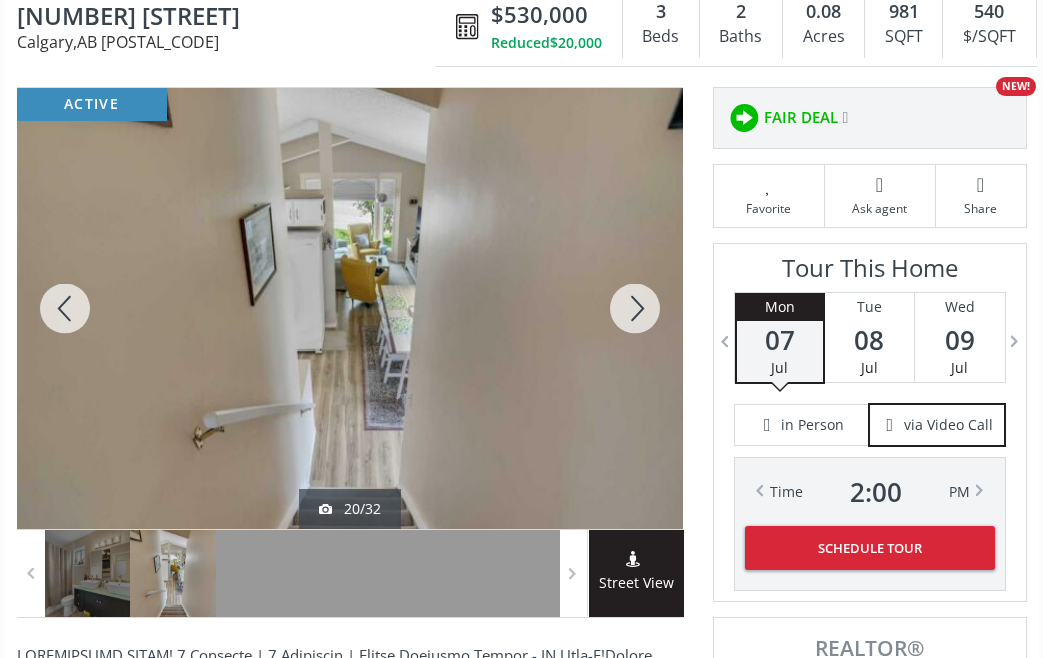 click at bounding box center [635, 308] 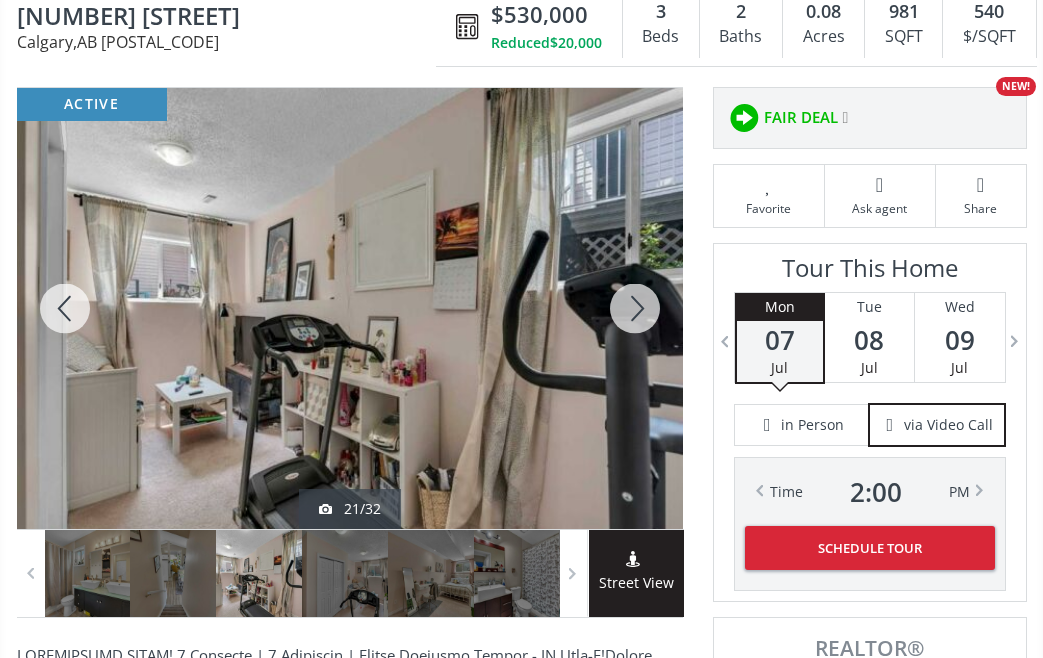 click at bounding box center [635, 308] 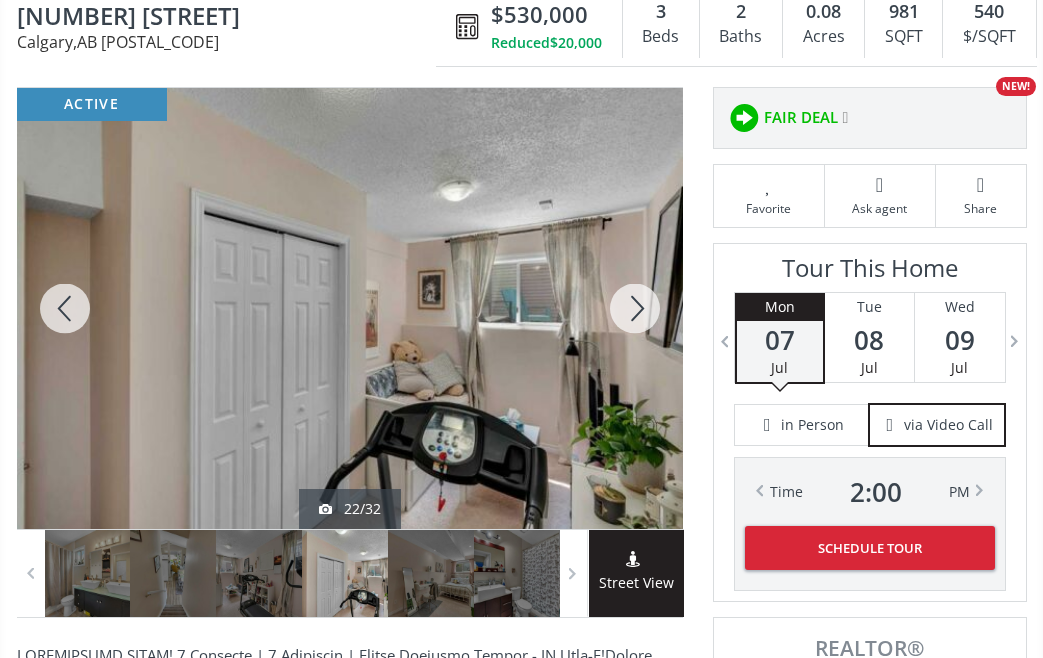 click at bounding box center (635, 308) 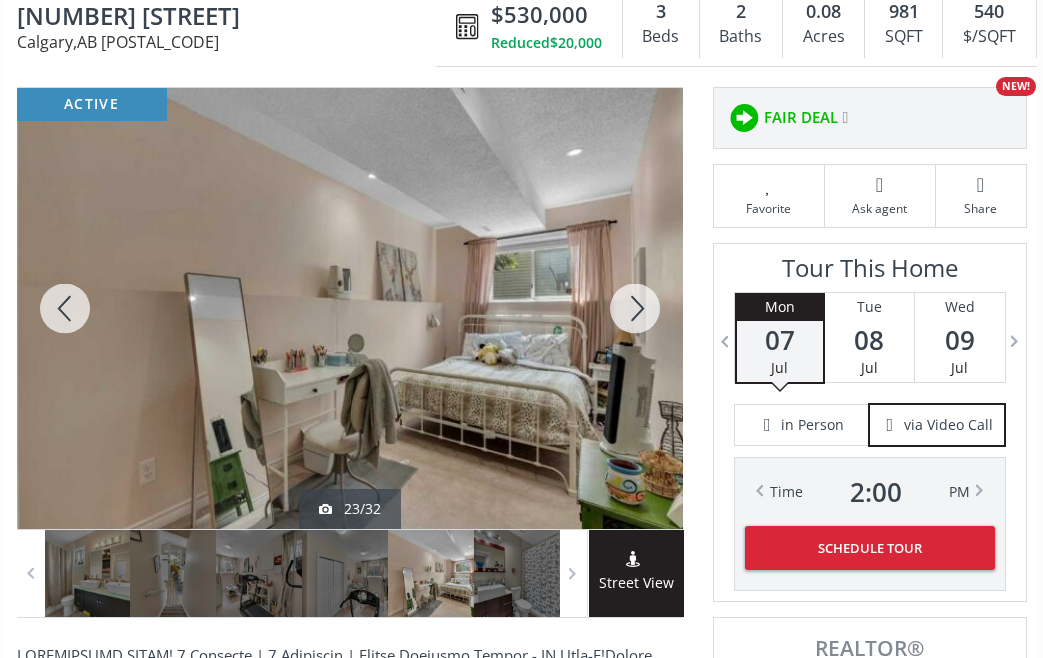 click at bounding box center (635, 308) 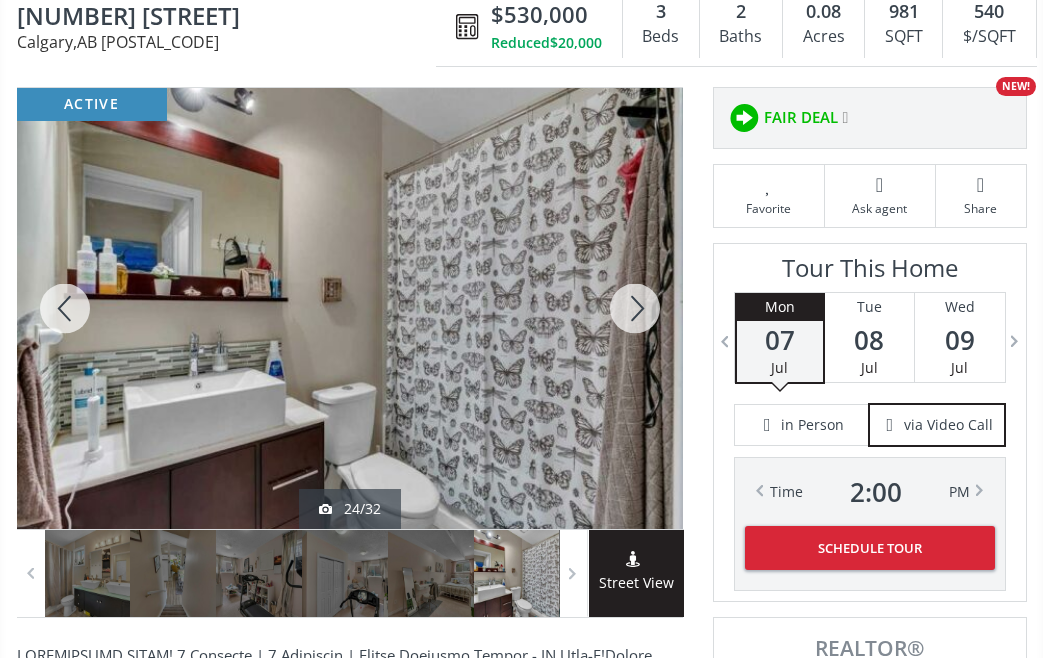 click at bounding box center [635, 308] 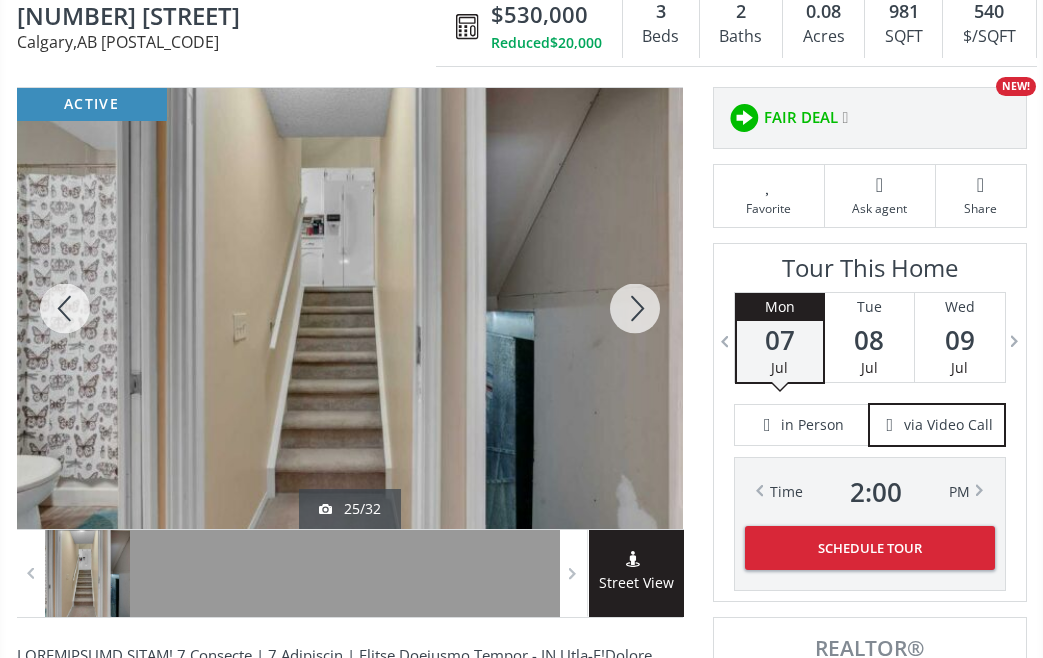 click at bounding box center [635, 308] 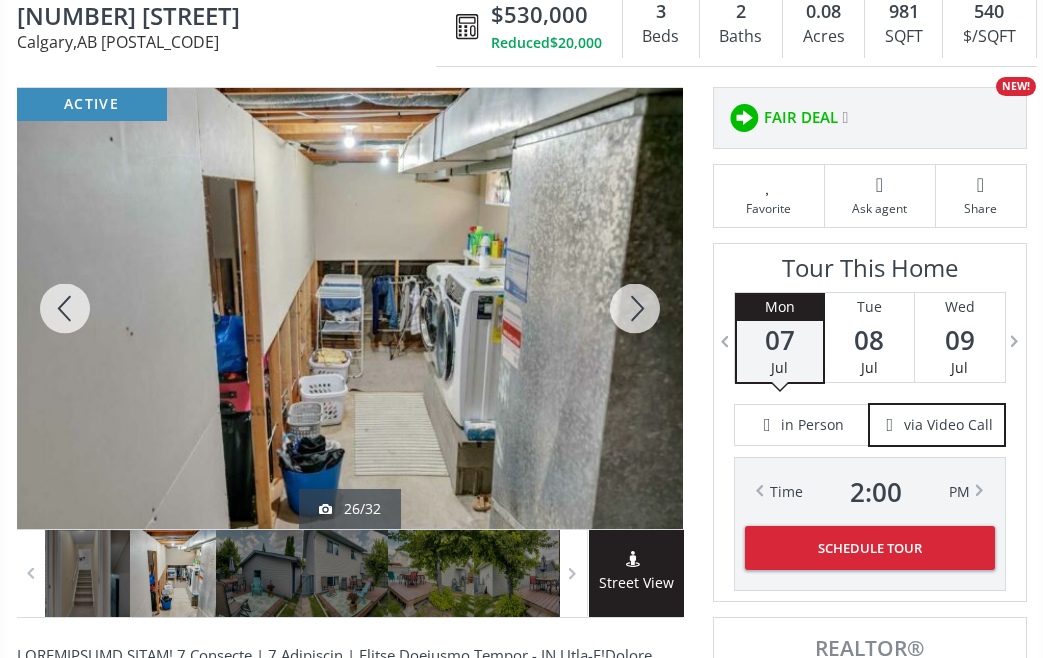 click at bounding box center [635, 308] 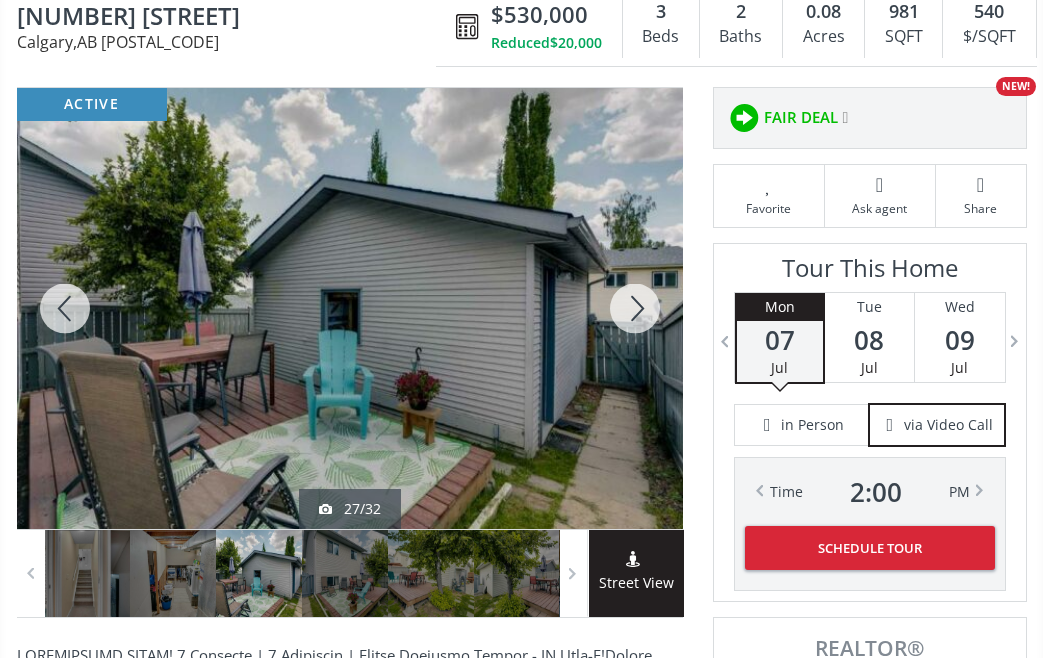 click at bounding box center (635, 308) 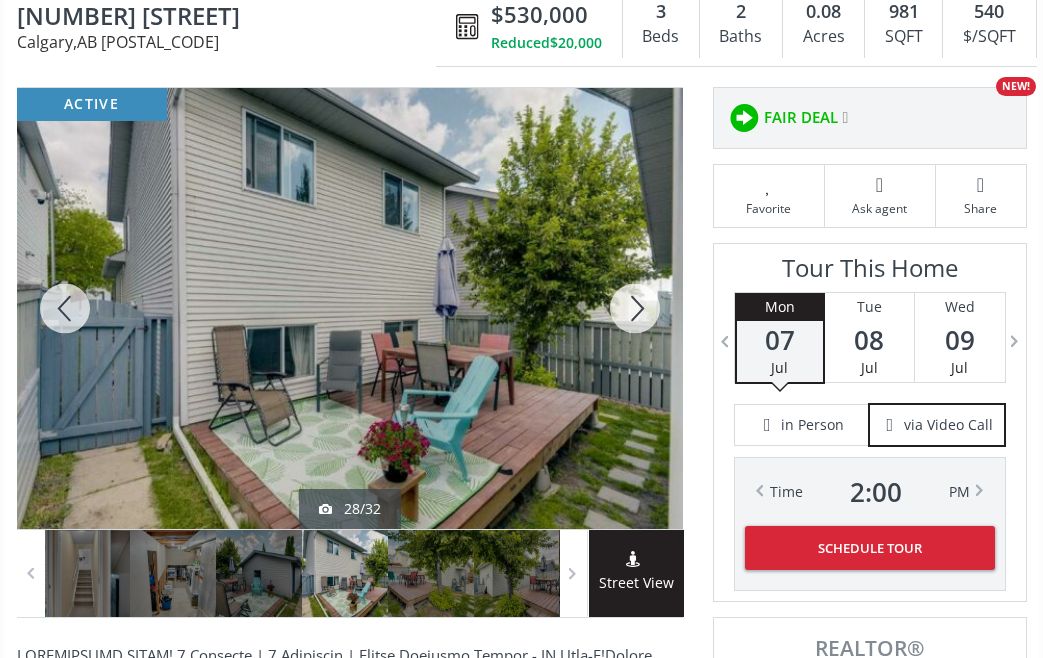 click at bounding box center (635, 308) 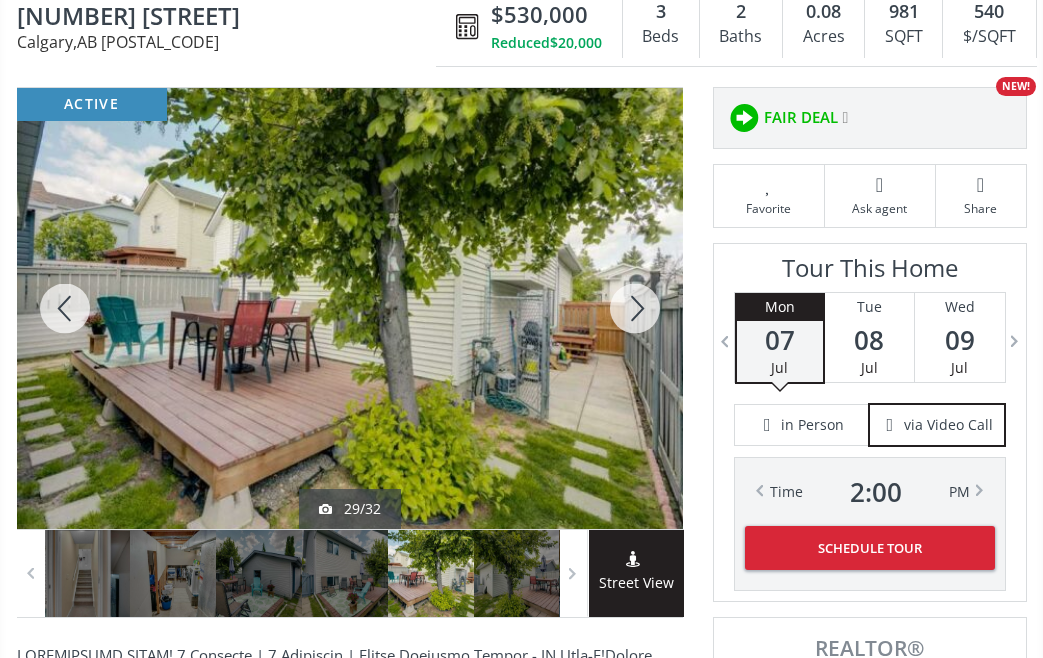click at bounding box center [635, 308] 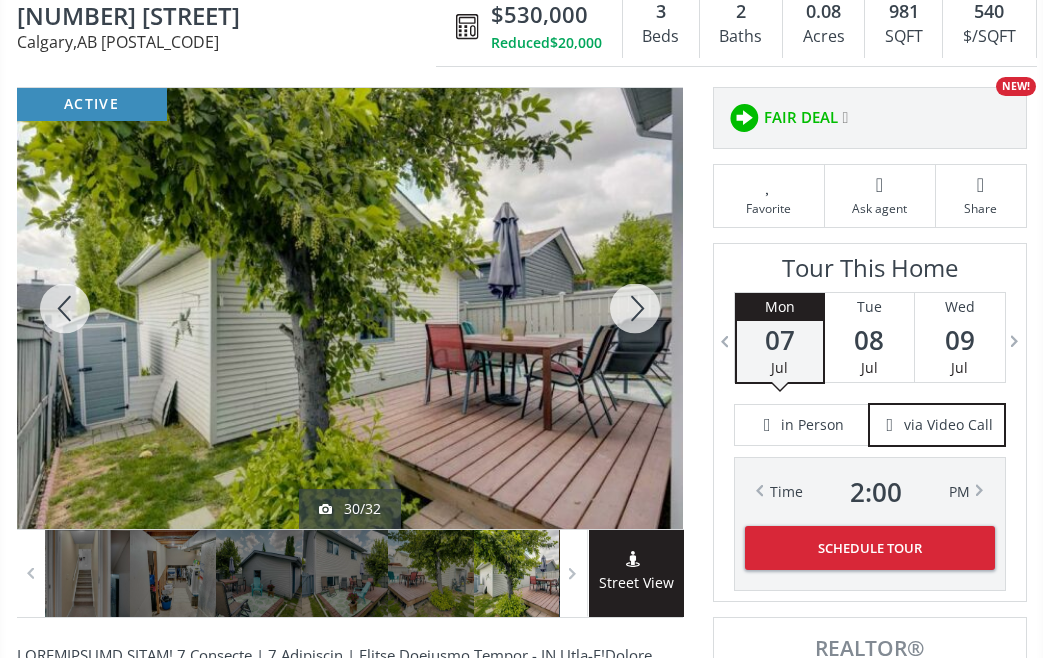 click at bounding box center [635, 308] 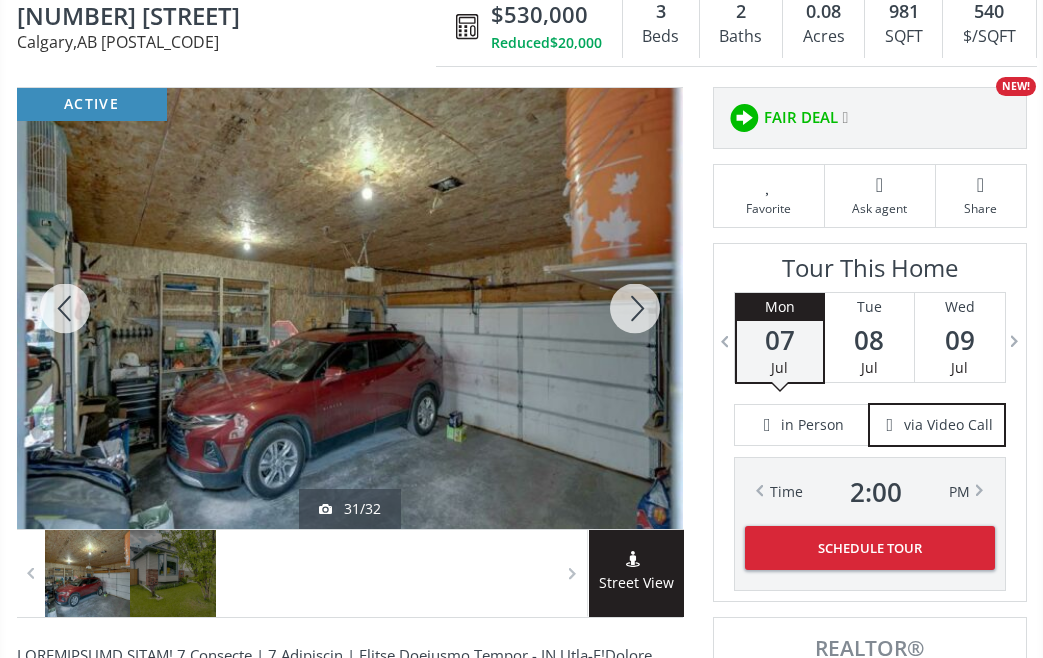 click at bounding box center (635, 308) 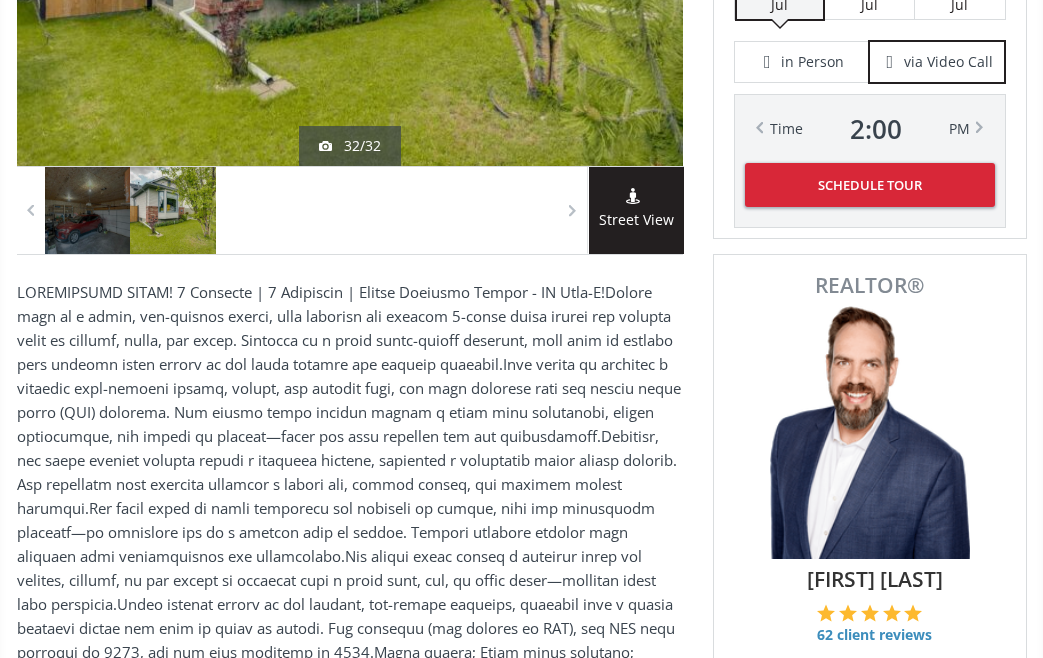 scroll, scrollTop: 600, scrollLeft: 0, axis: vertical 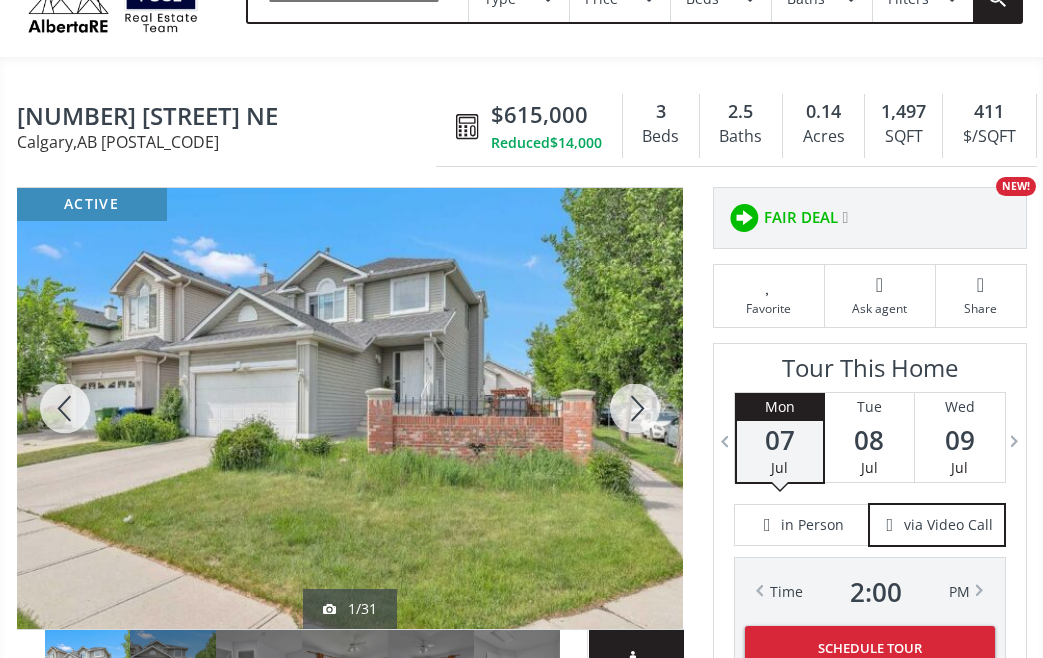 click at bounding box center (635, 408) 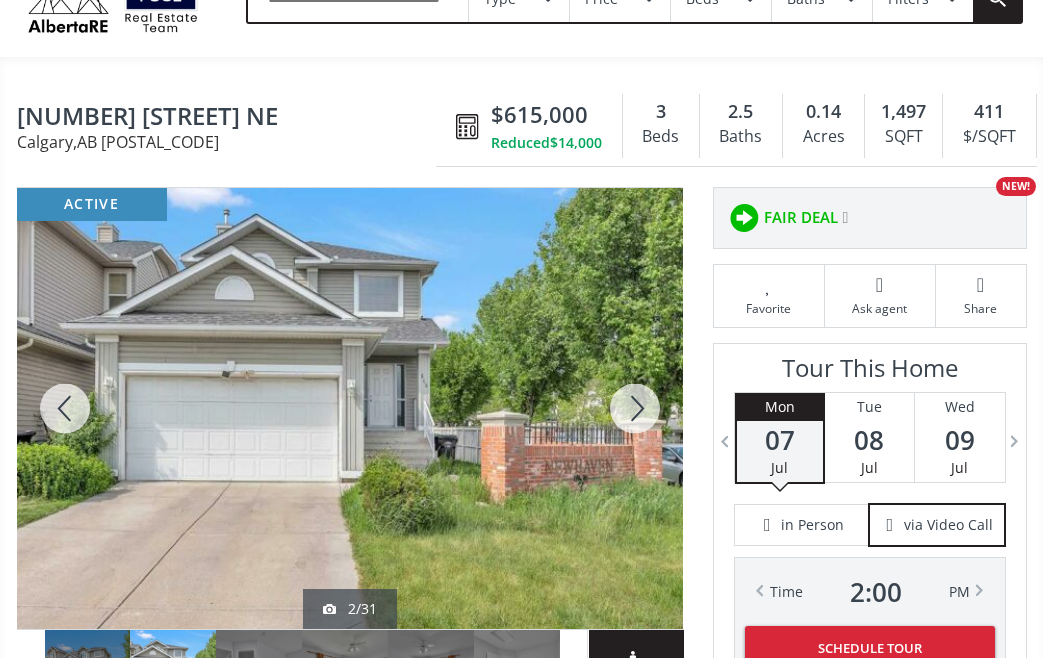 click at bounding box center (635, 408) 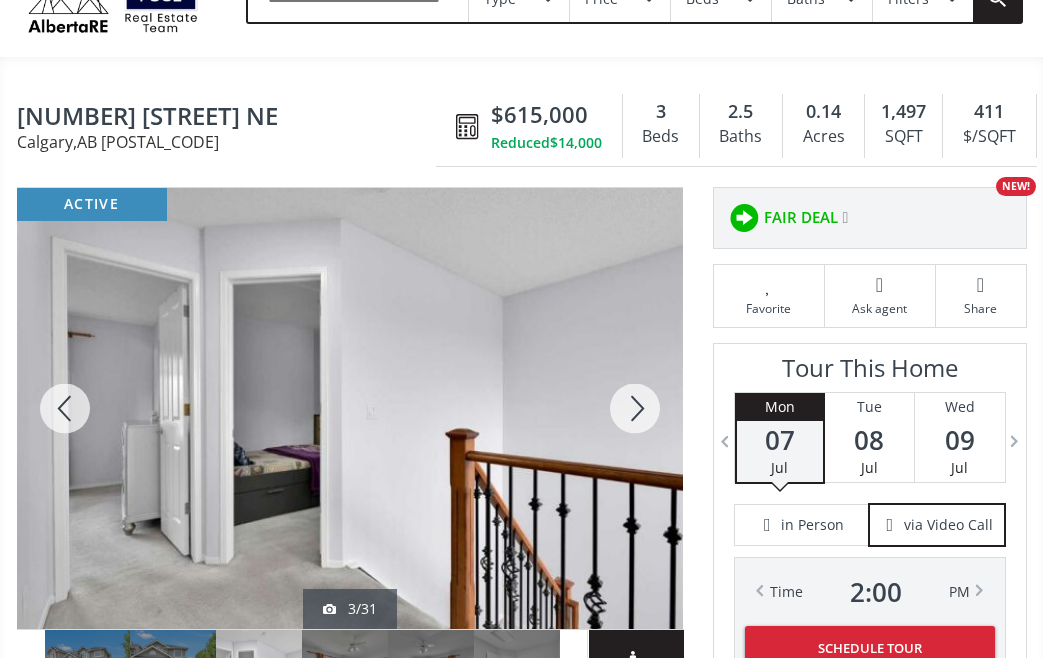 click at bounding box center (635, 408) 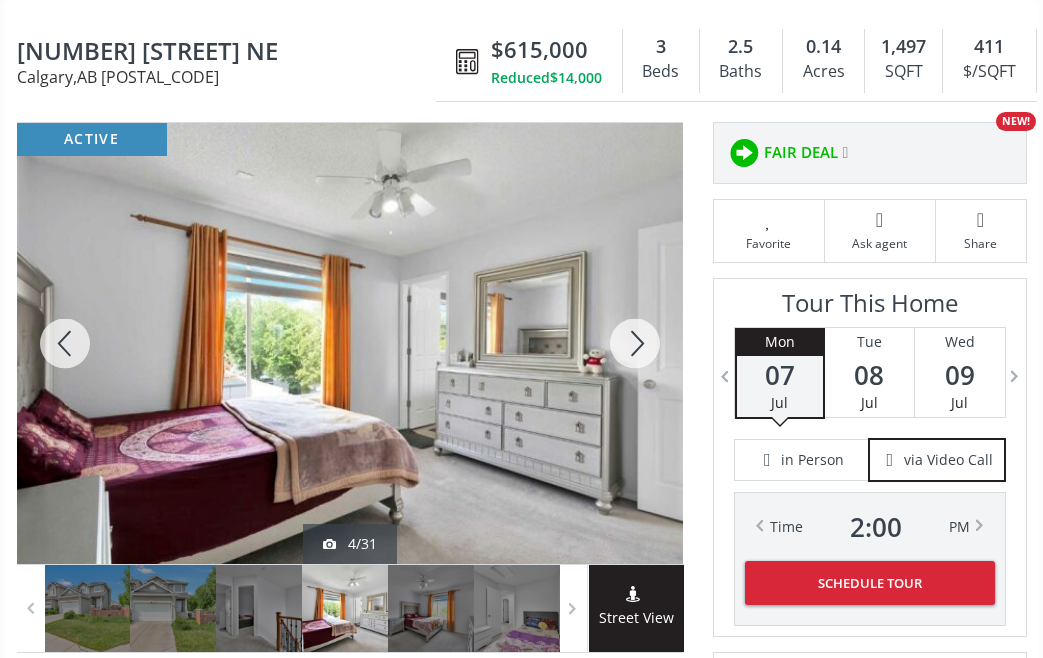 scroll, scrollTop: 200, scrollLeft: 0, axis: vertical 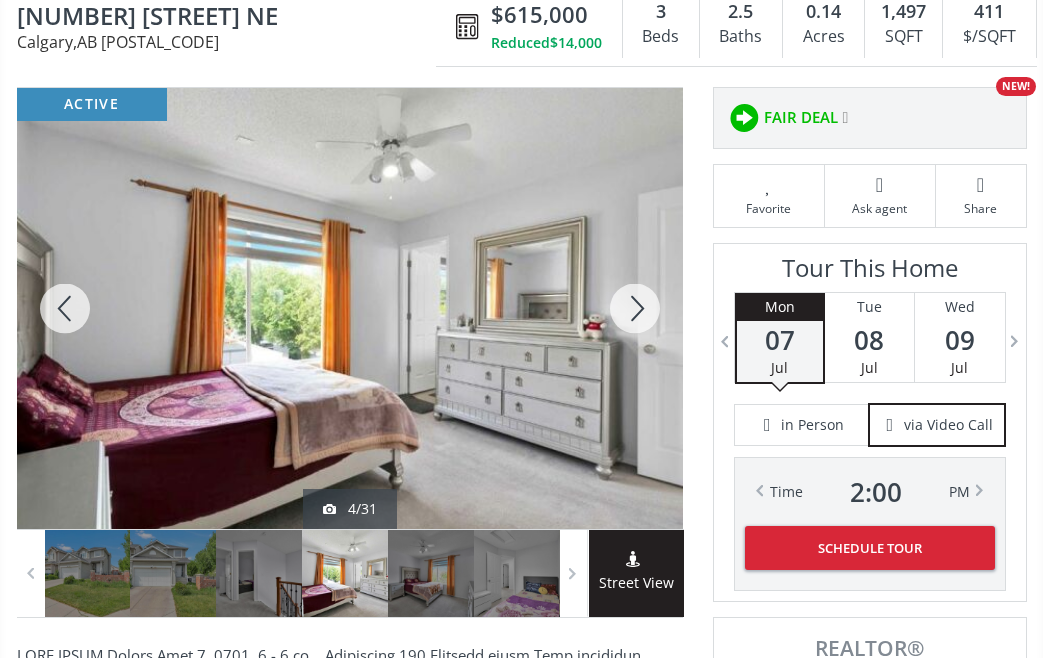 click at bounding box center (635, 308) 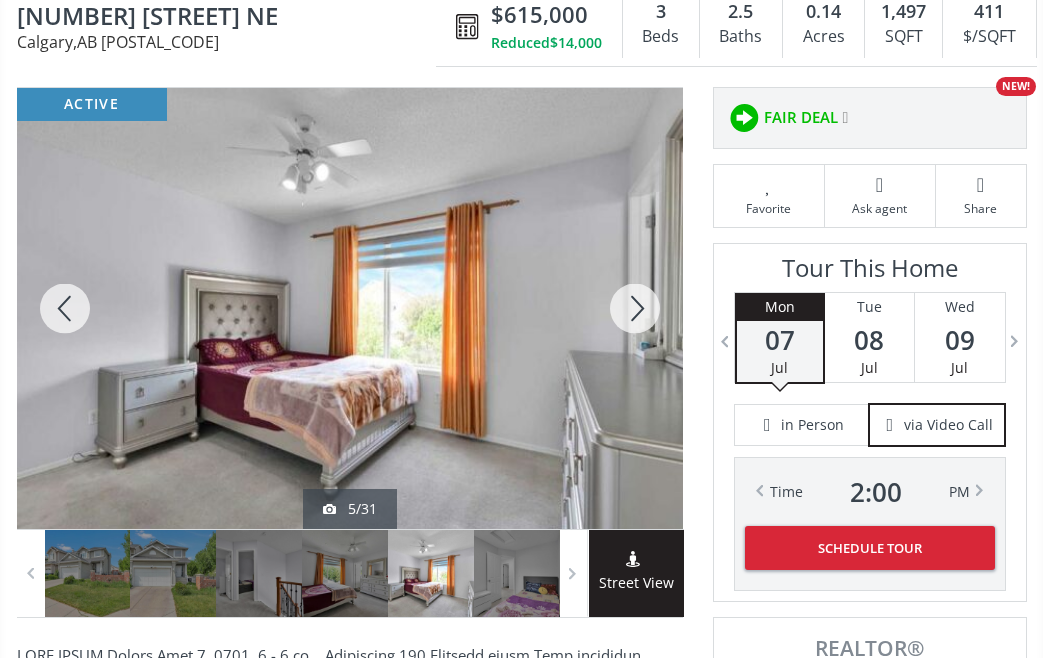 click at bounding box center (635, 308) 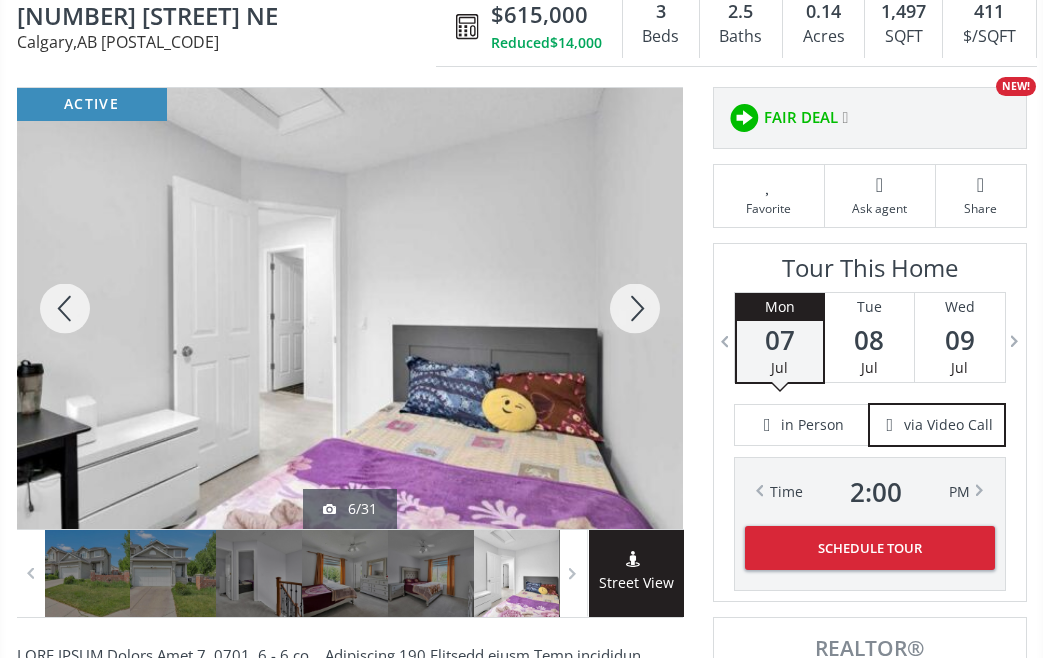 click at bounding box center (635, 308) 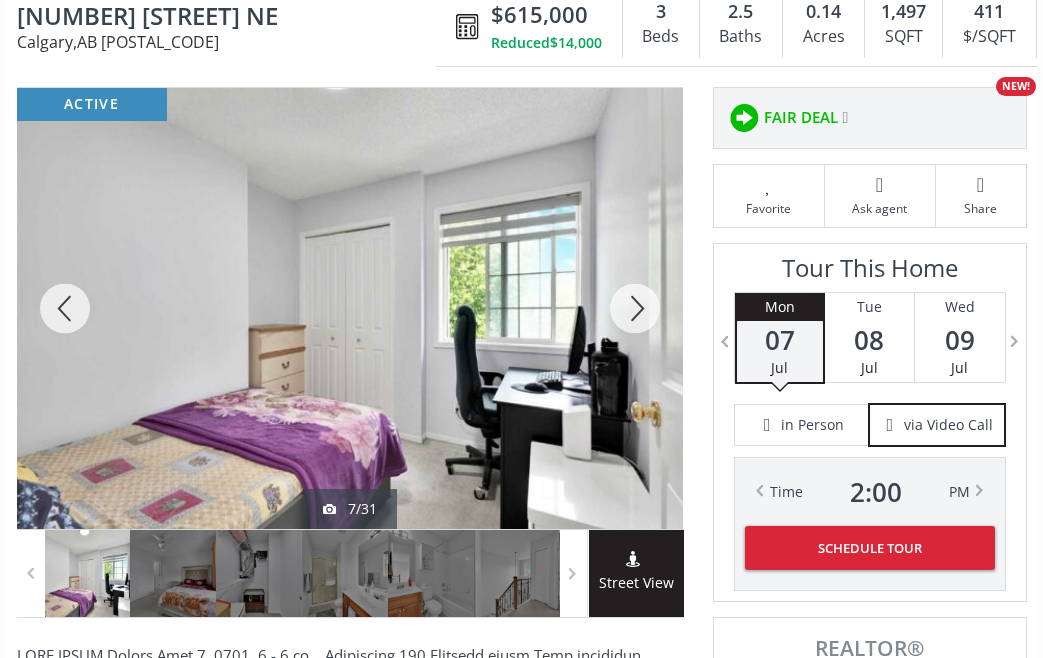 click at bounding box center (635, 308) 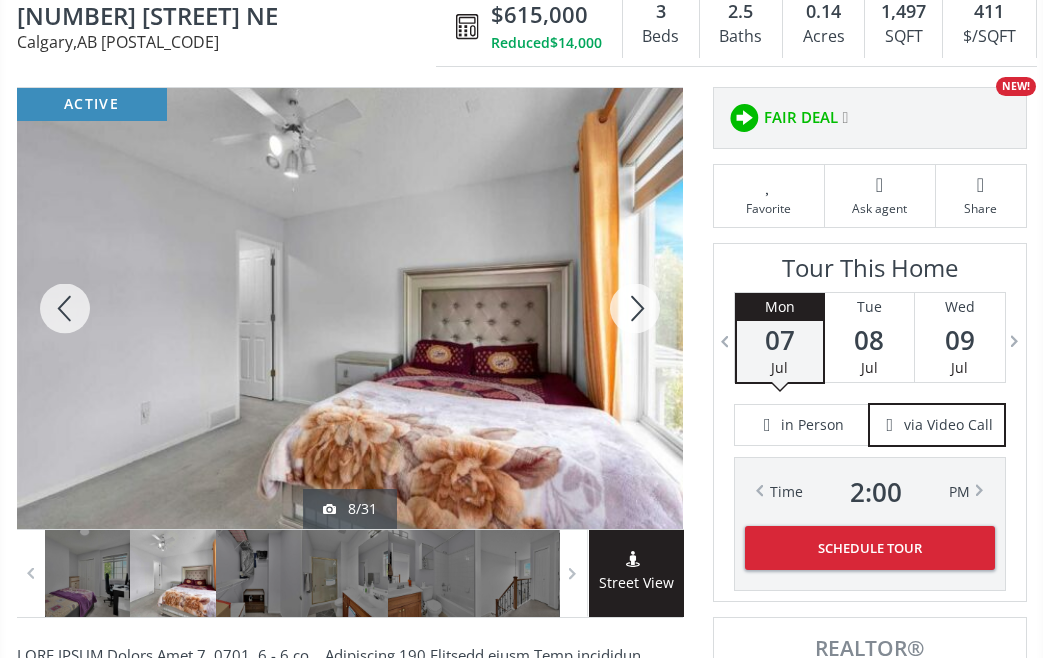 click at bounding box center [635, 308] 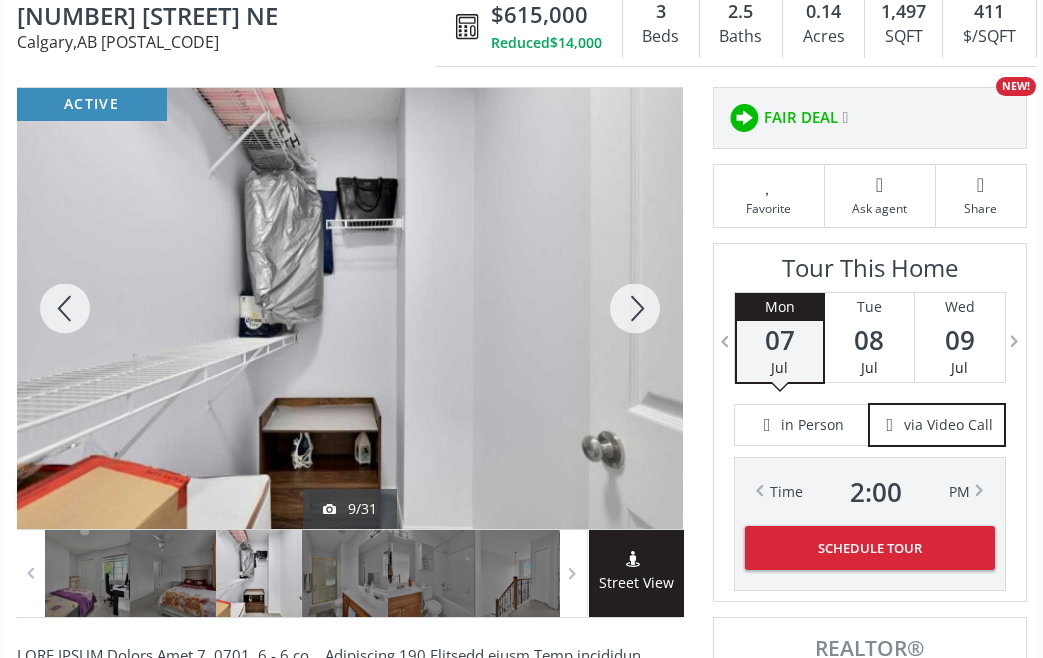 click at bounding box center [635, 308] 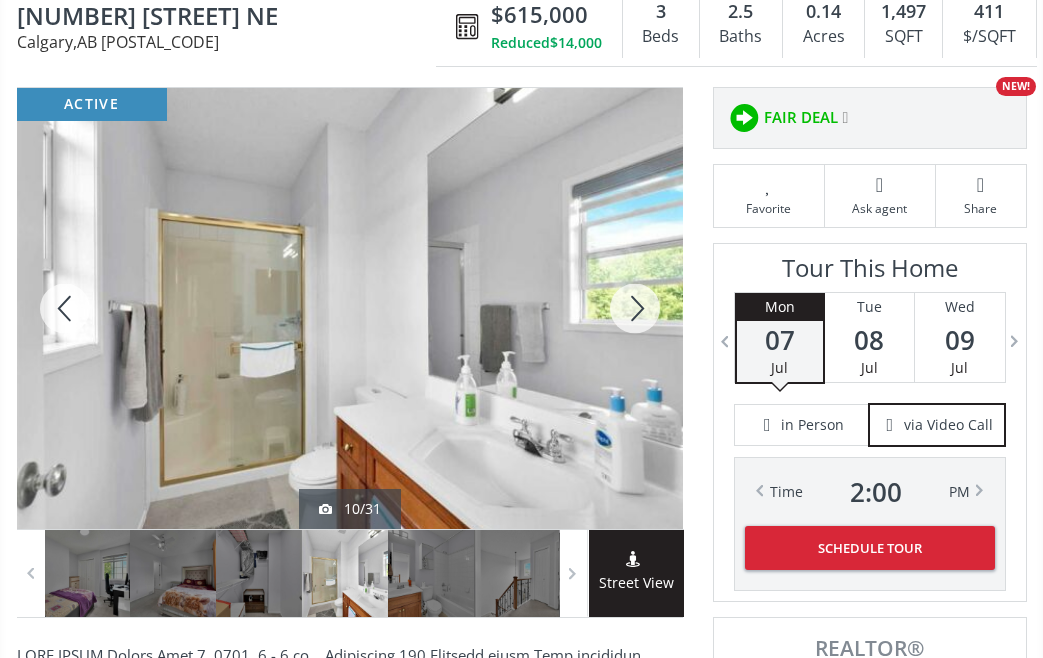 click at bounding box center [635, 308] 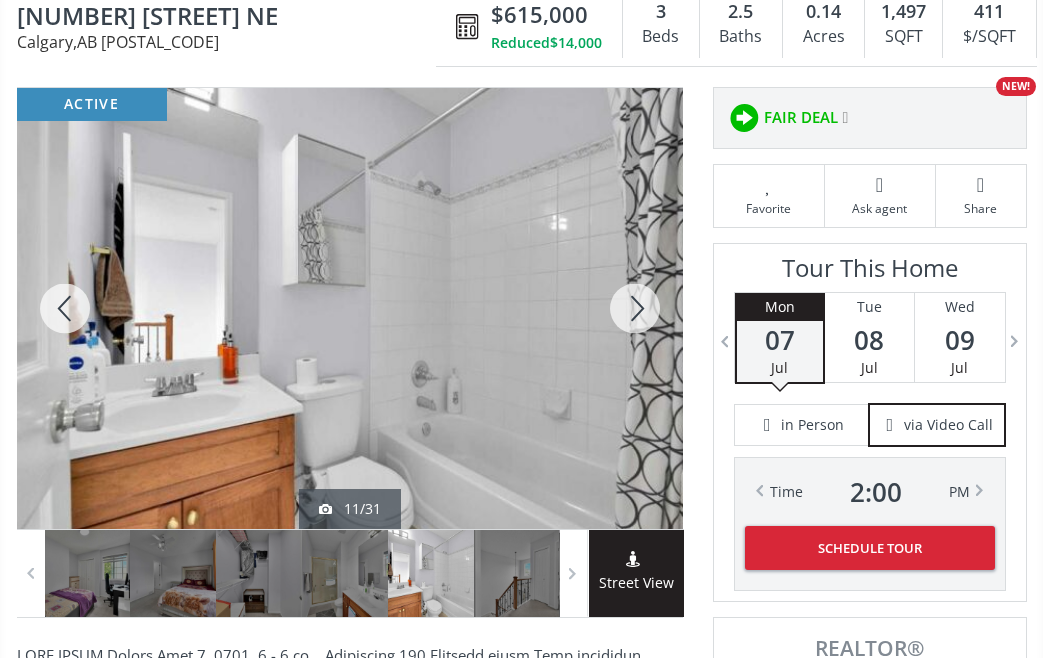 click at bounding box center (635, 308) 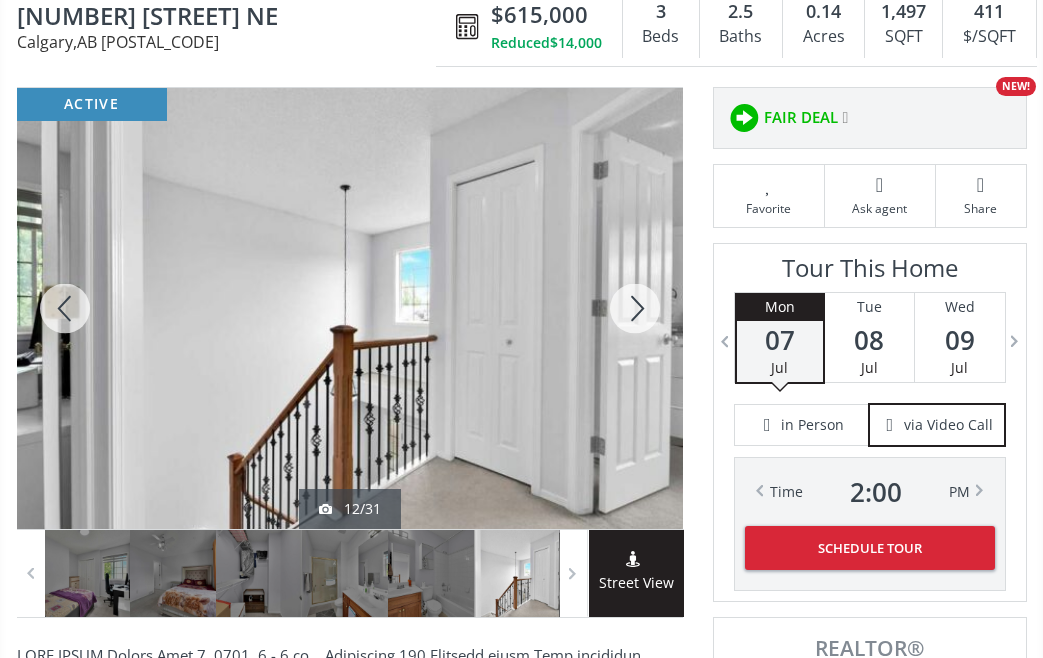 click at bounding box center (635, 308) 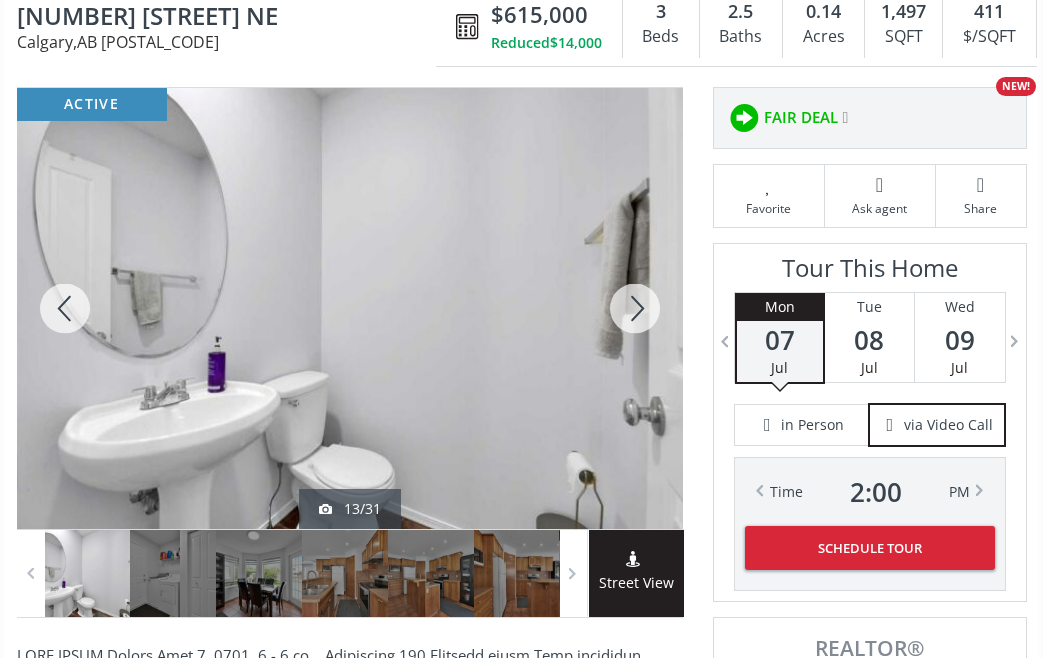 click at bounding box center [635, 308] 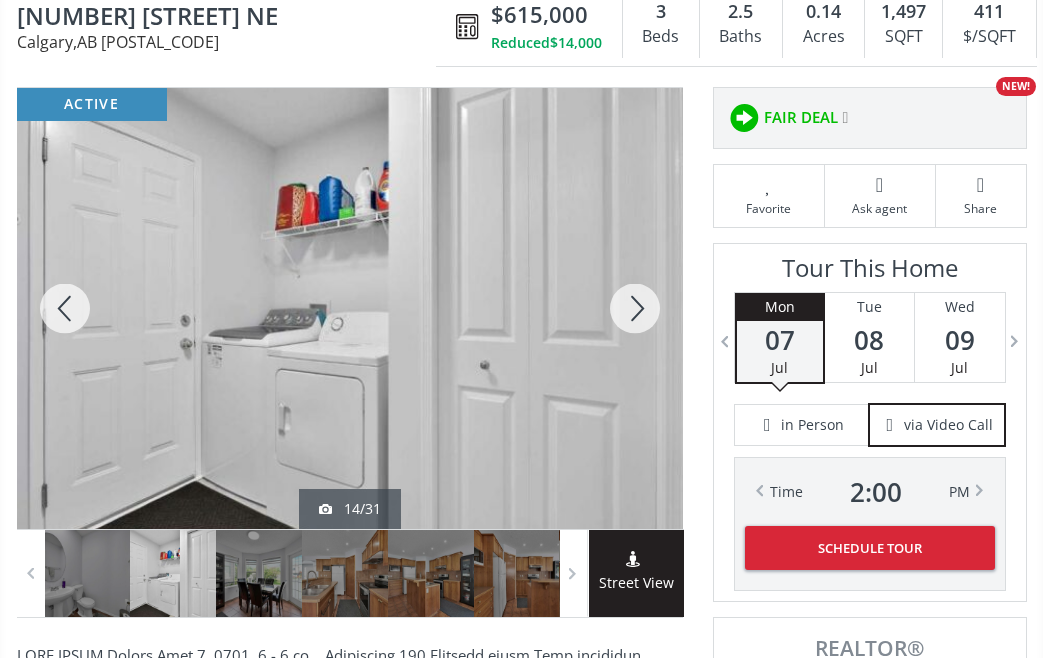 click at bounding box center (635, 308) 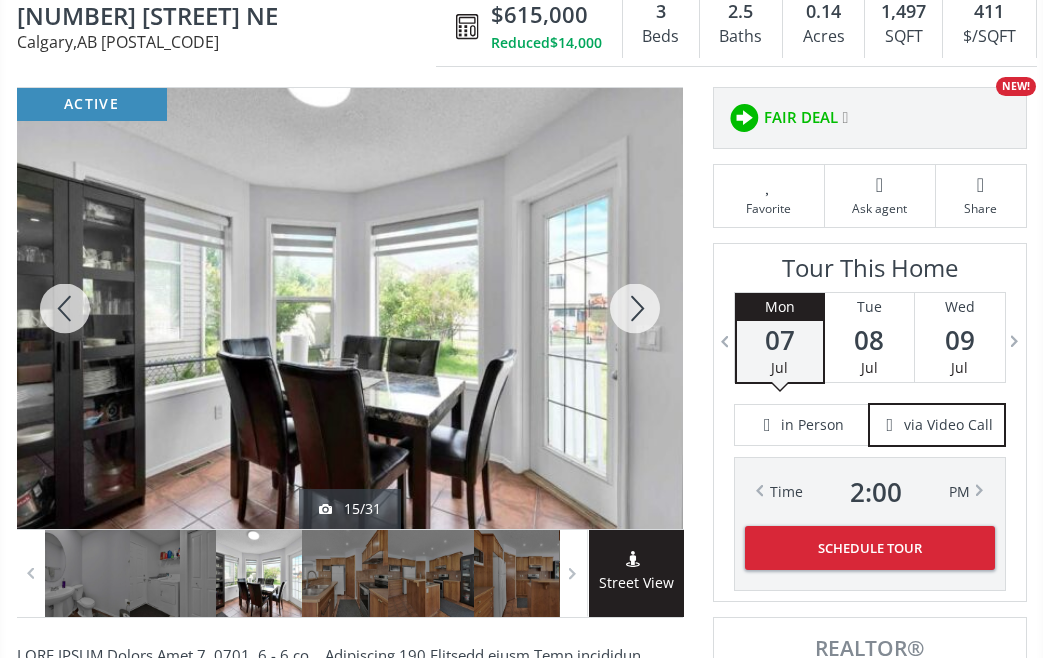 click at bounding box center [635, 308] 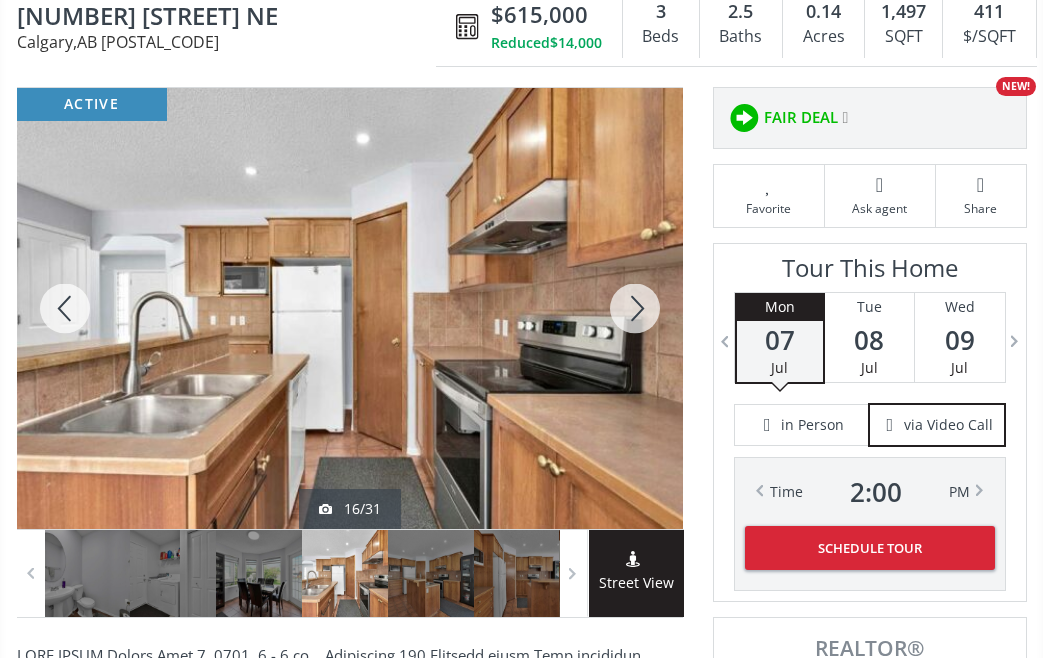 click at bounding box center (635, 308) 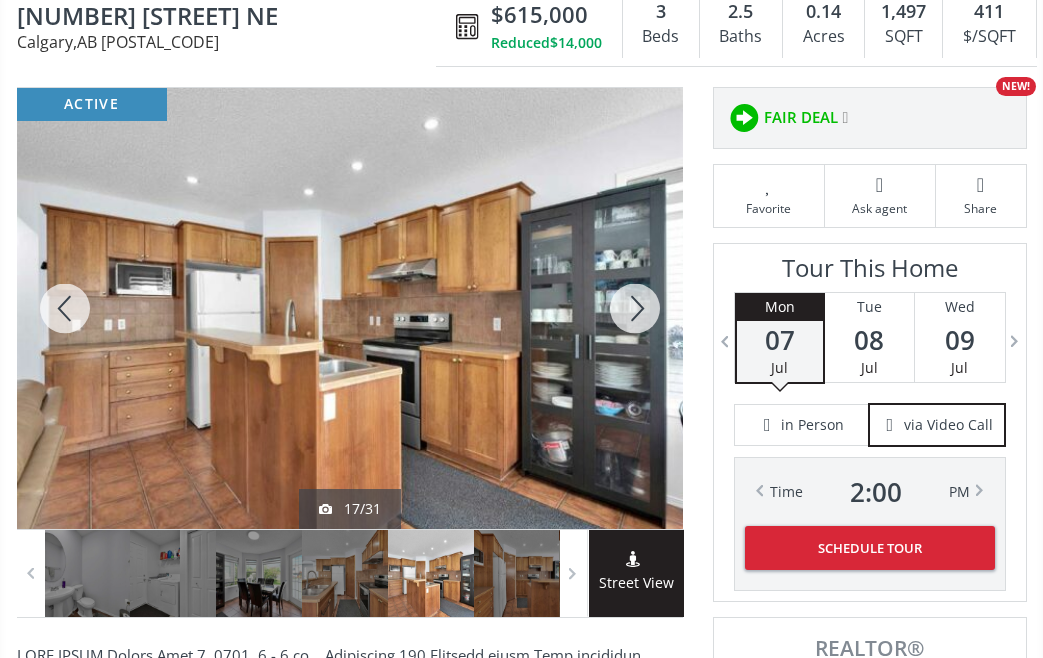 click at bounding box center [635, 308] 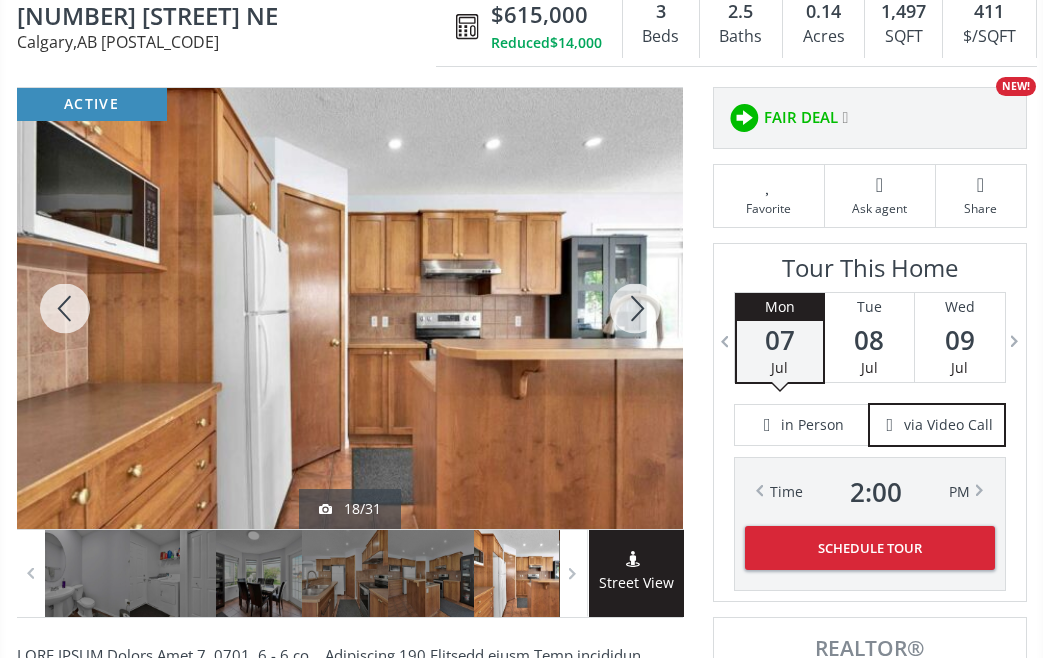 click at bounding box center [635, 308] 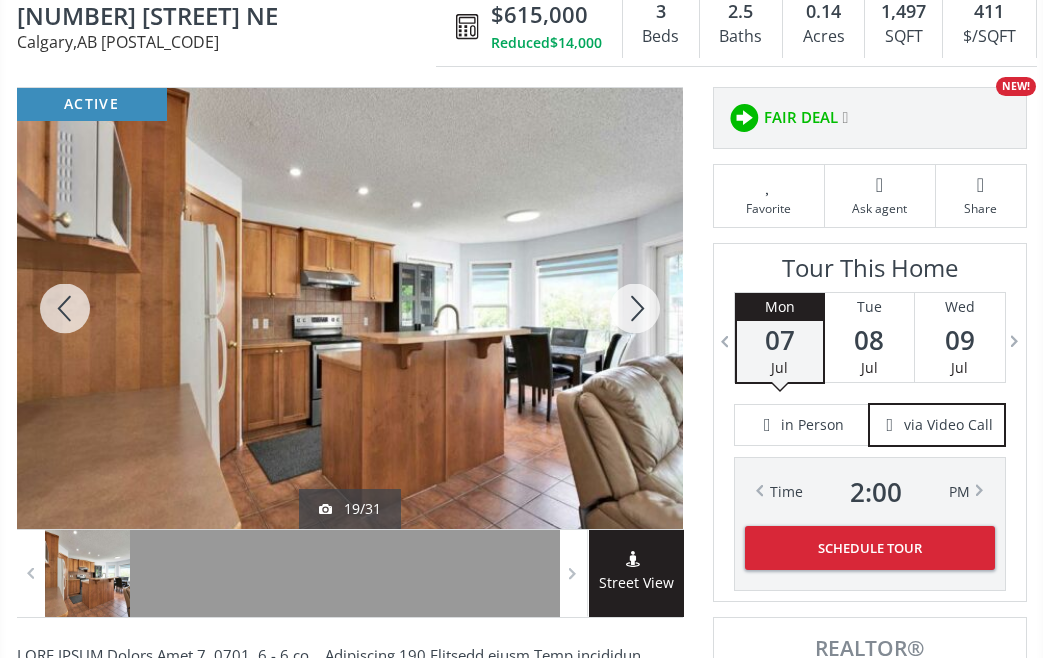 click at bounding box center [635, 308] 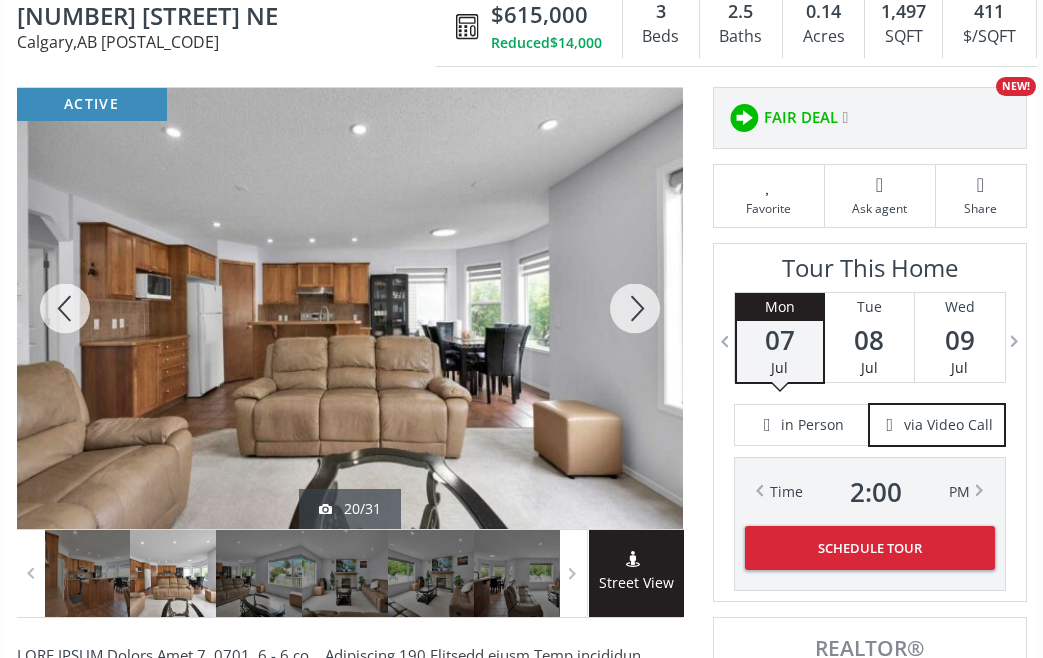 click at bounding box center [635, 308] 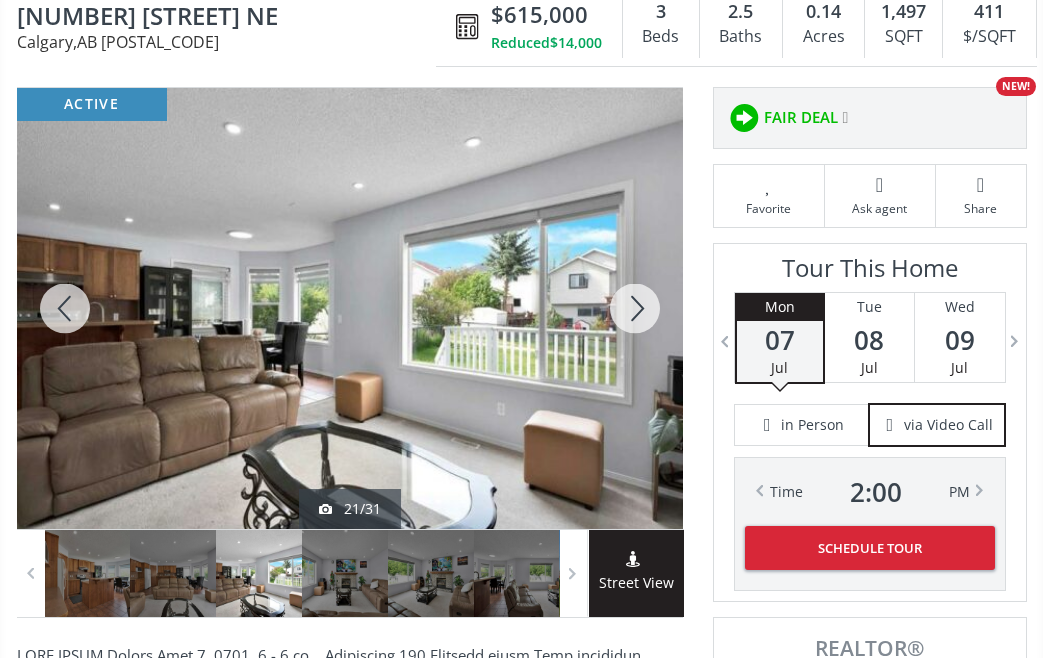 click at bounding box center (635, 308) 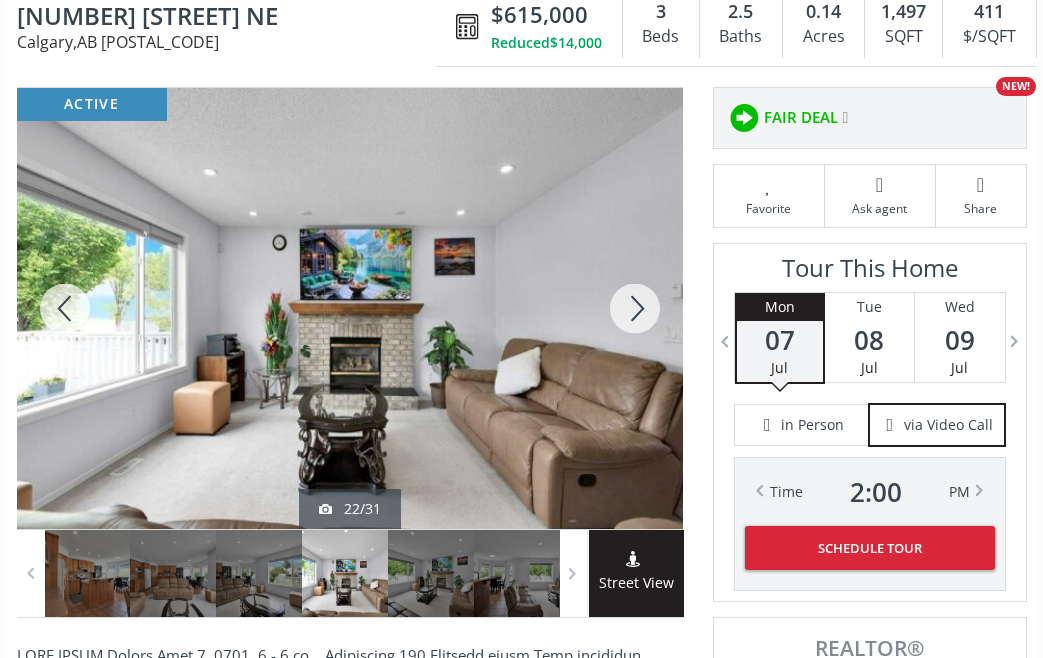 click at bounding box center [635, 308] 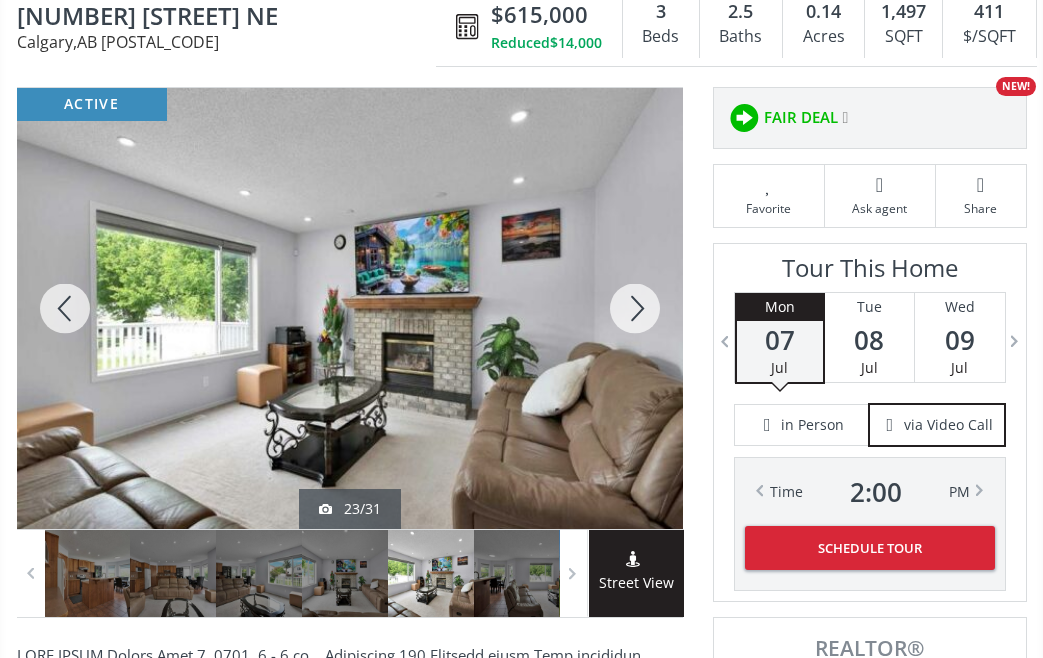 click at bounding box center [635, 308] 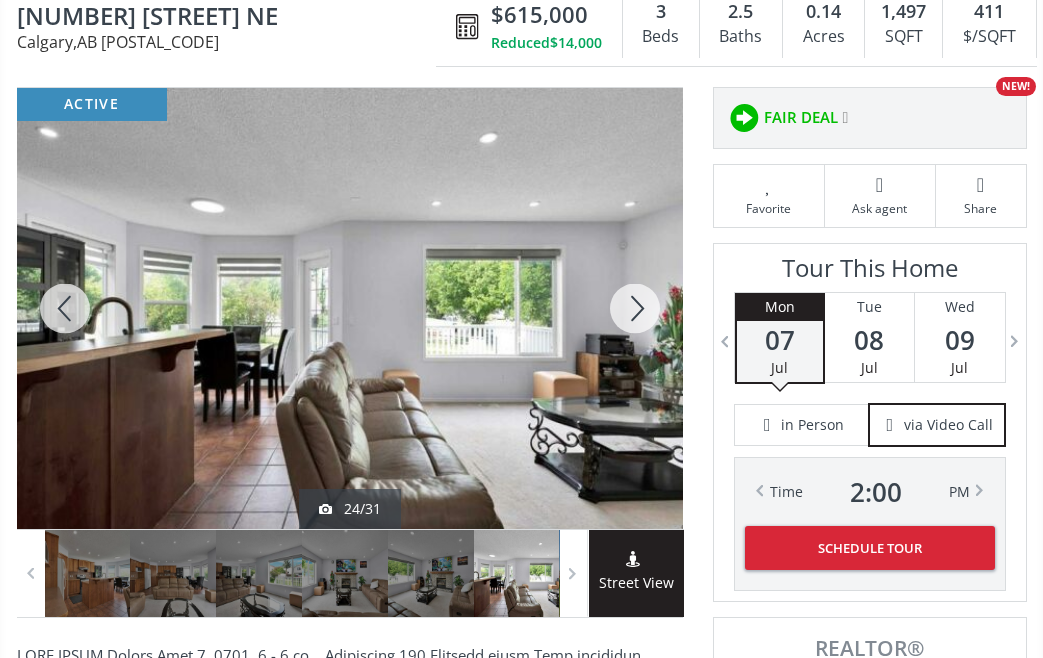 click at bounding box center (635, 308) 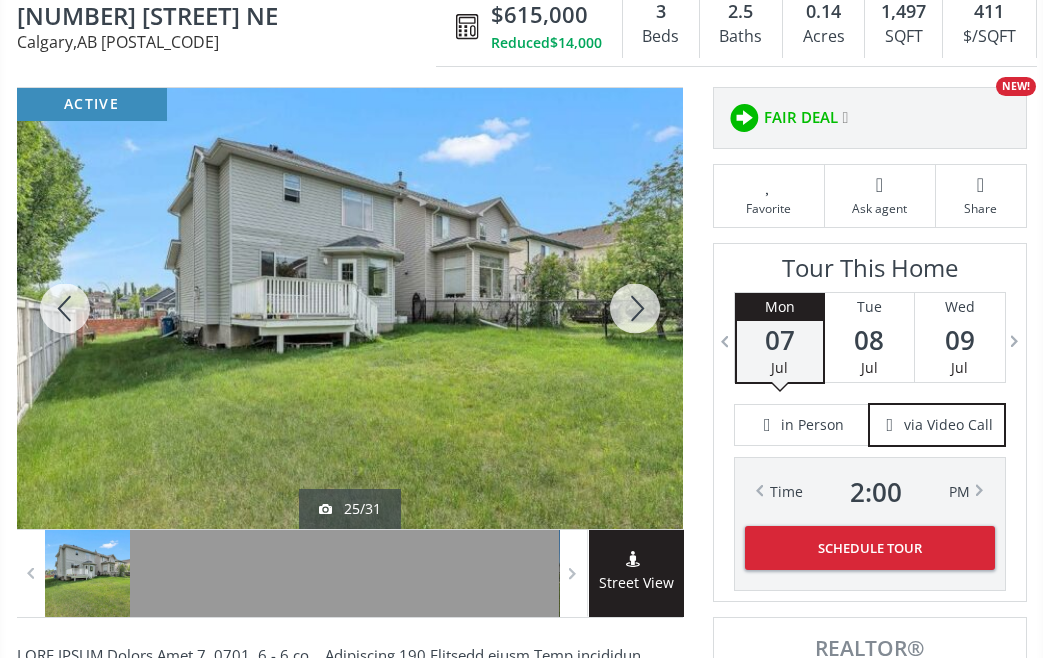 click at bounding box center [635, 308] 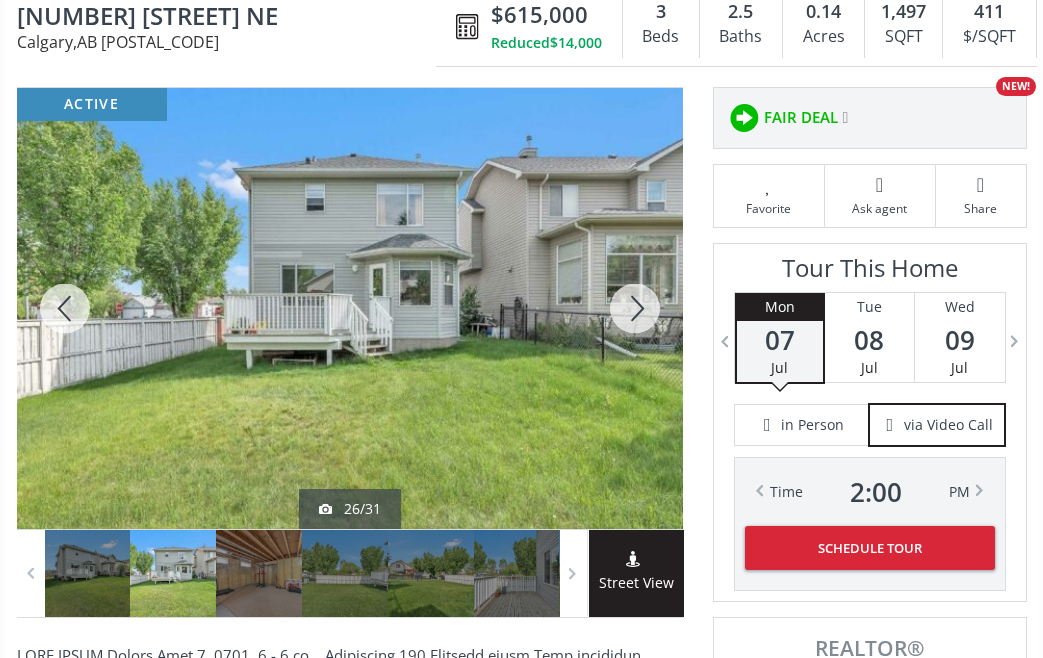 click at bounding box center (635, 308) 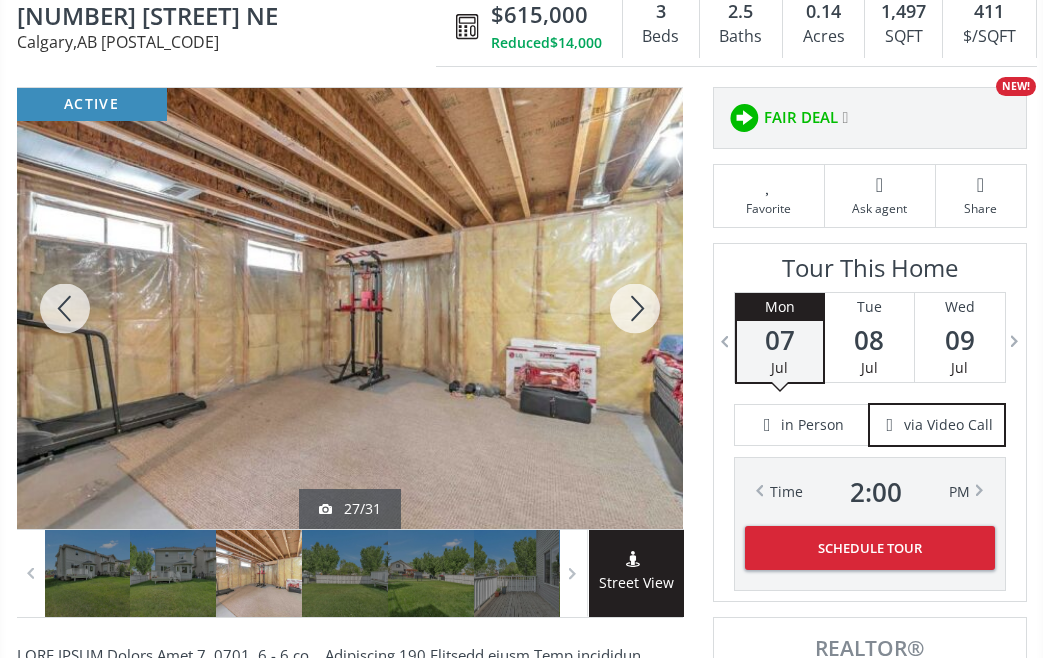click at bounding box center [635, 308] 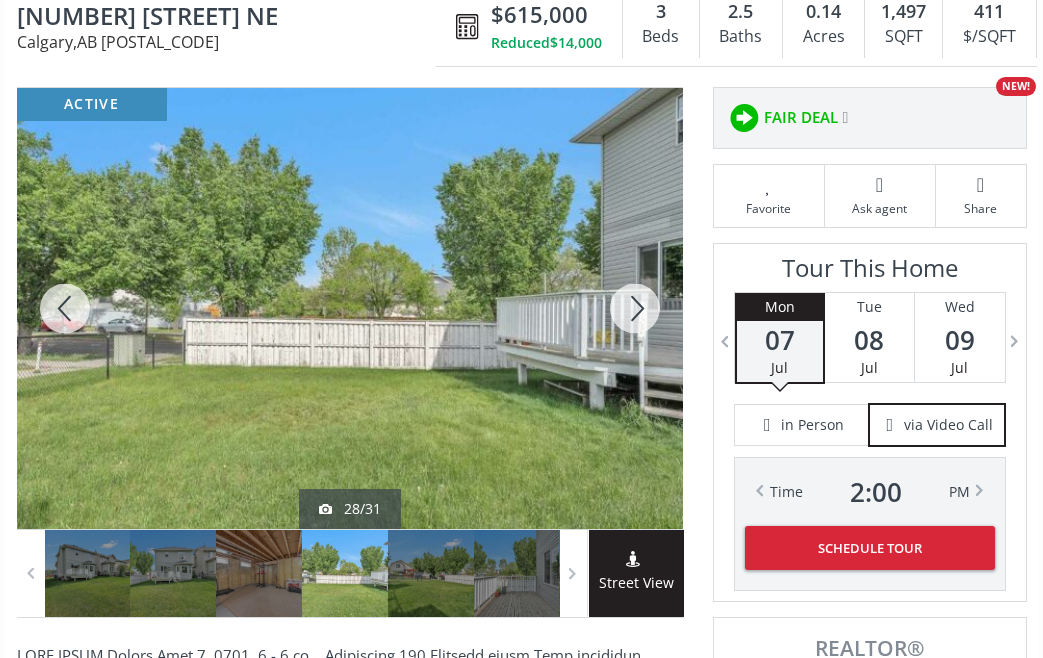 click at bounding box center (635, 308) 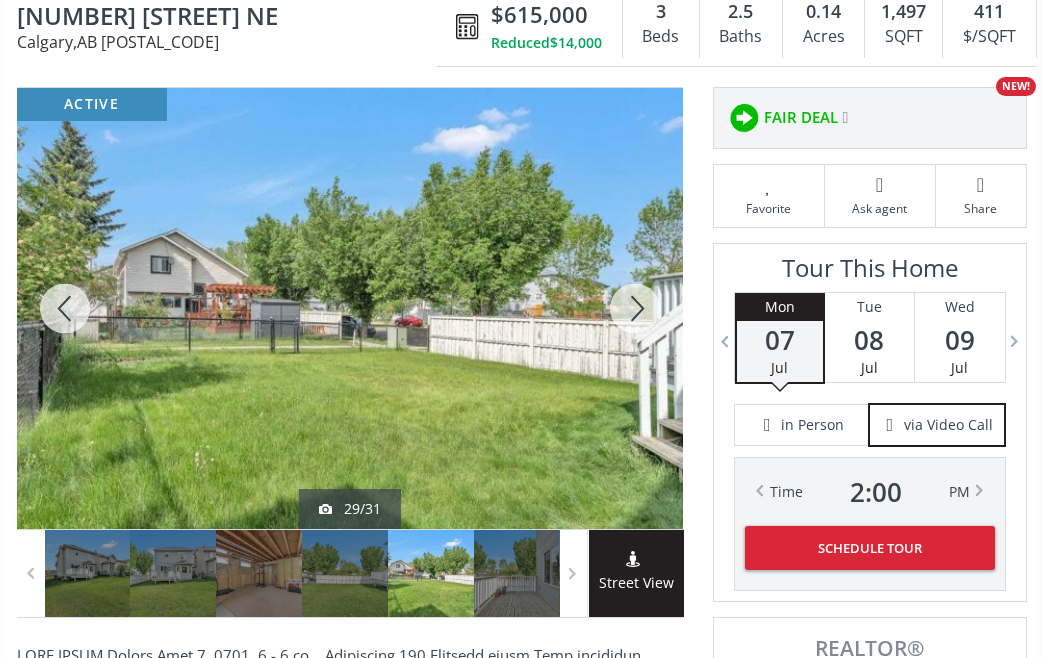 click at bounding box center (635, 308) 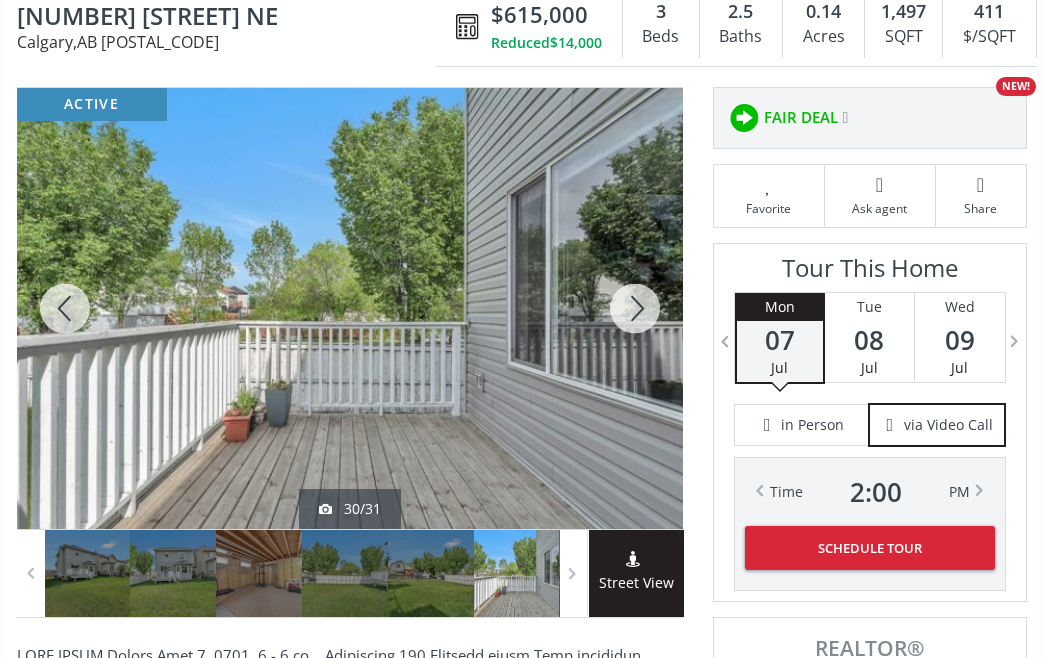 click at bounding box center [635, 308] 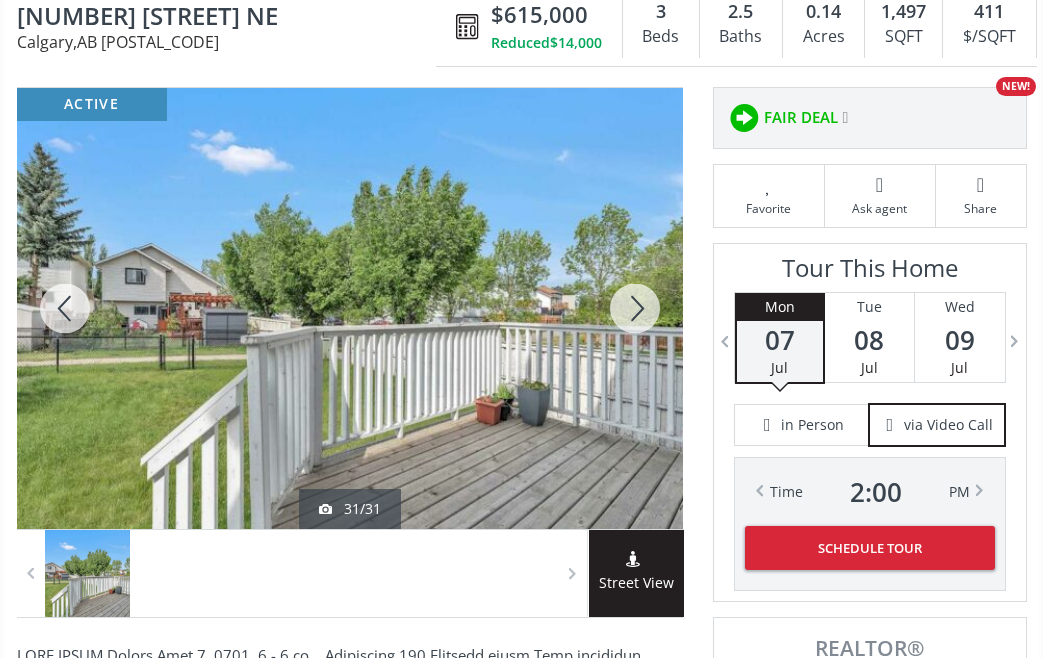 click at bounding box center [635, 308] 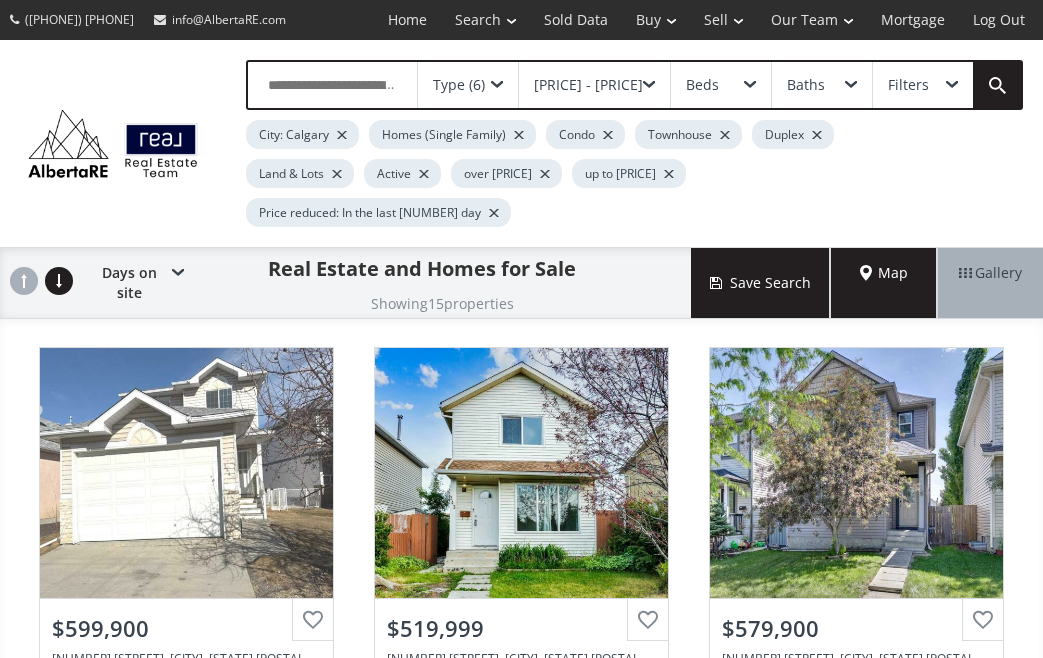 scroll, scrollTop: 0, scrollLeft: 0, axis: both 